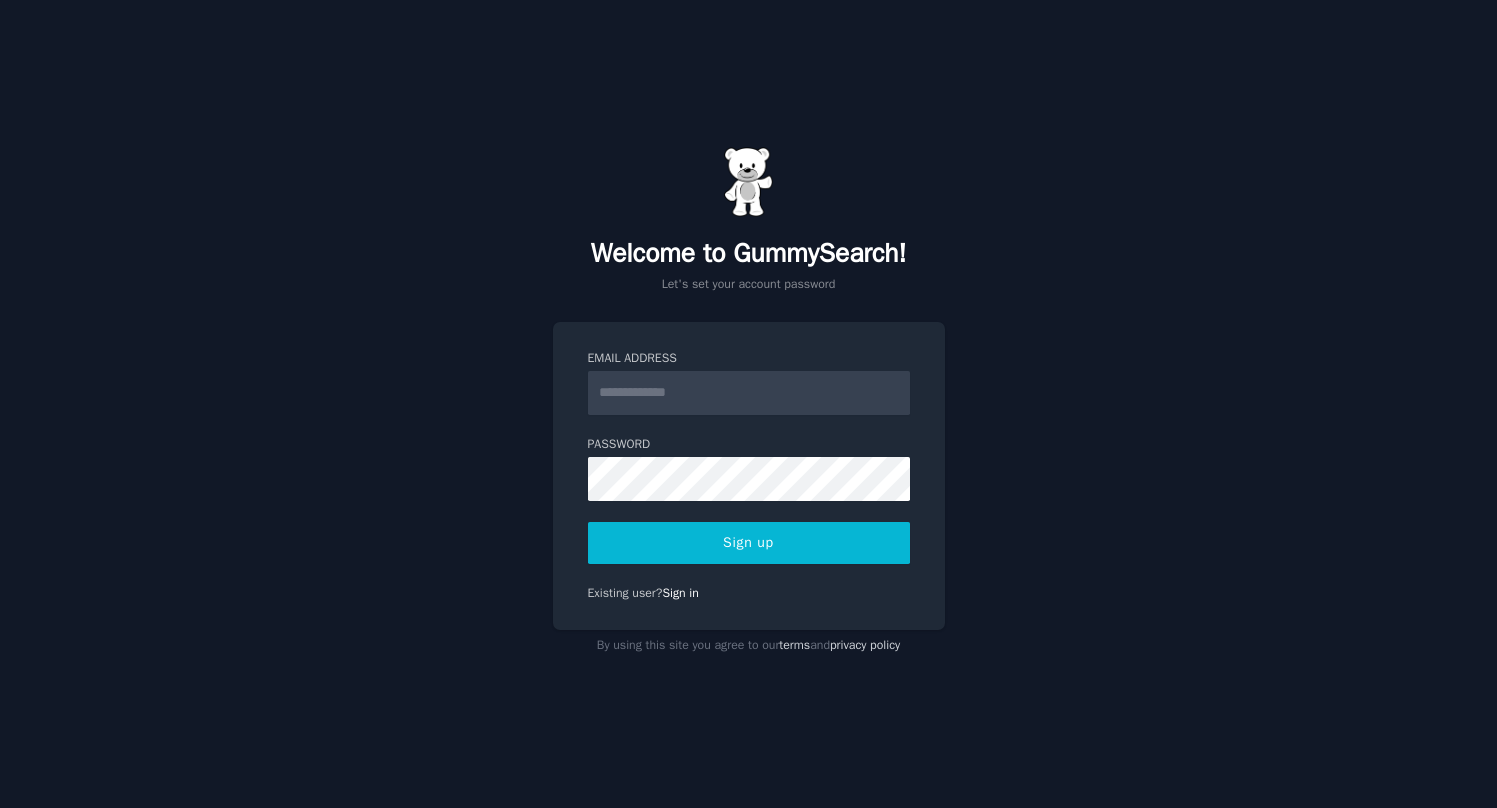 scroll, scrollTop: 0, scrollLeft: 0, axis: both 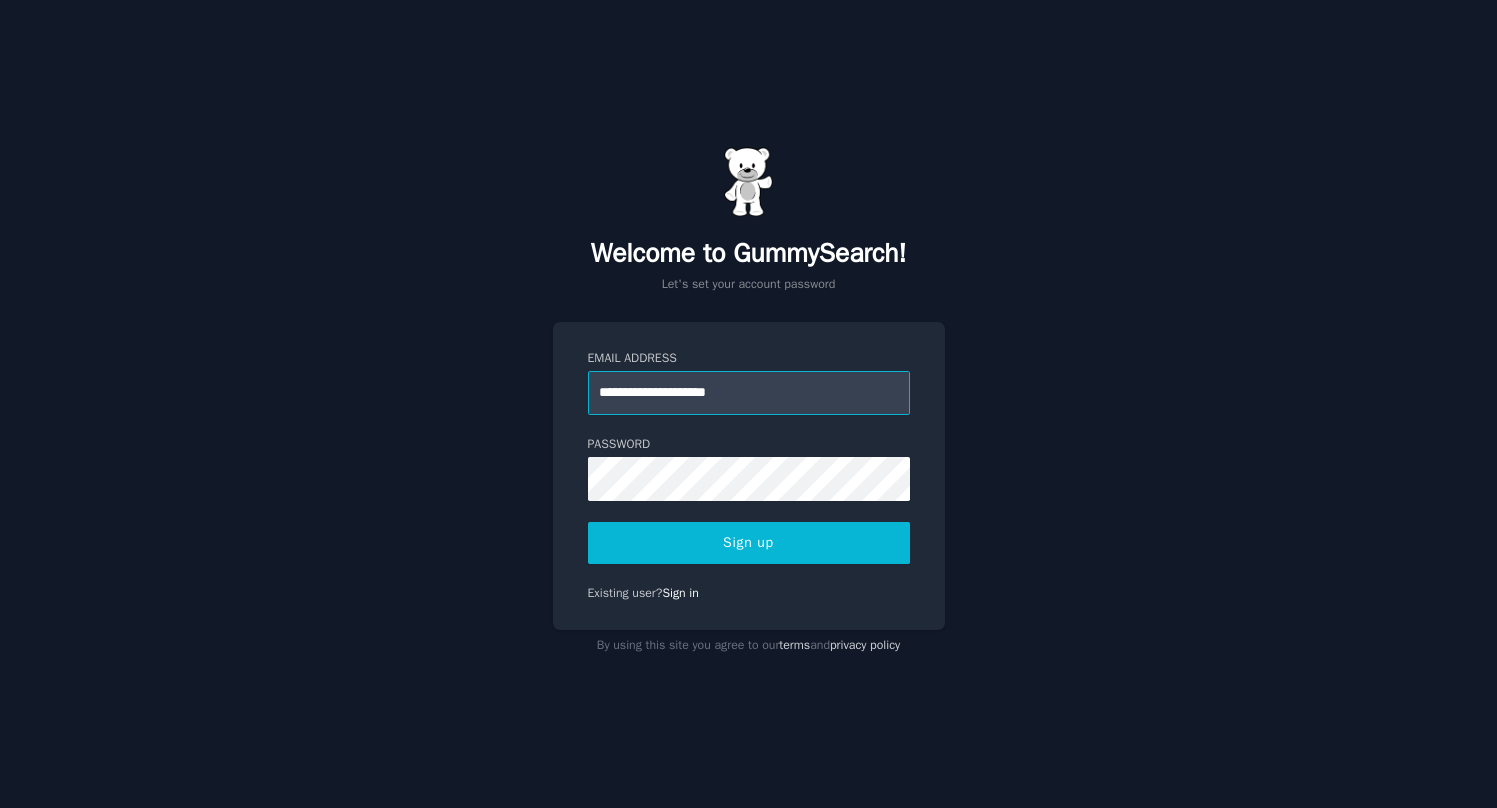 type on "**********" 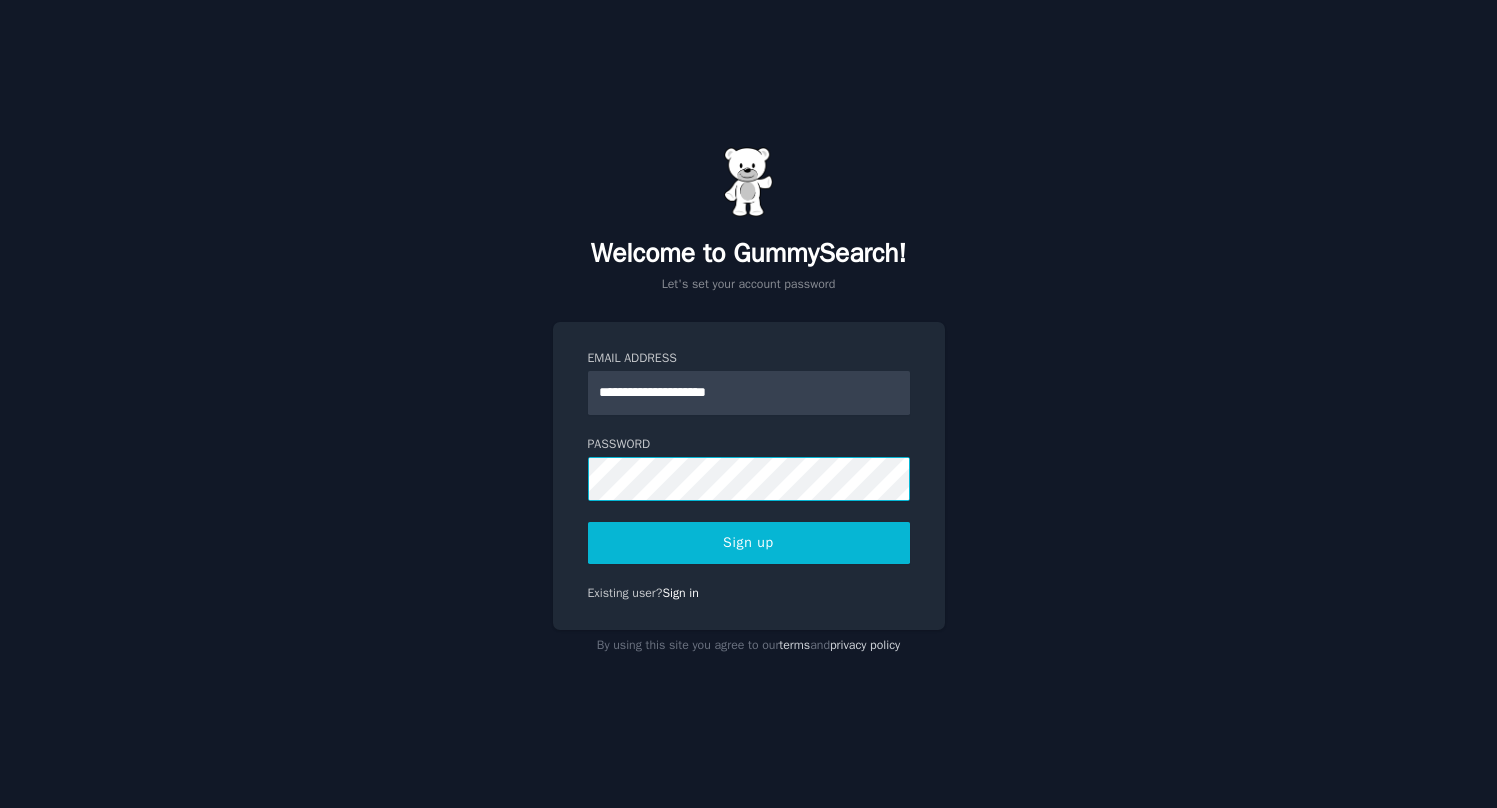 click on "Sign up" at bounding box center [749, 543] 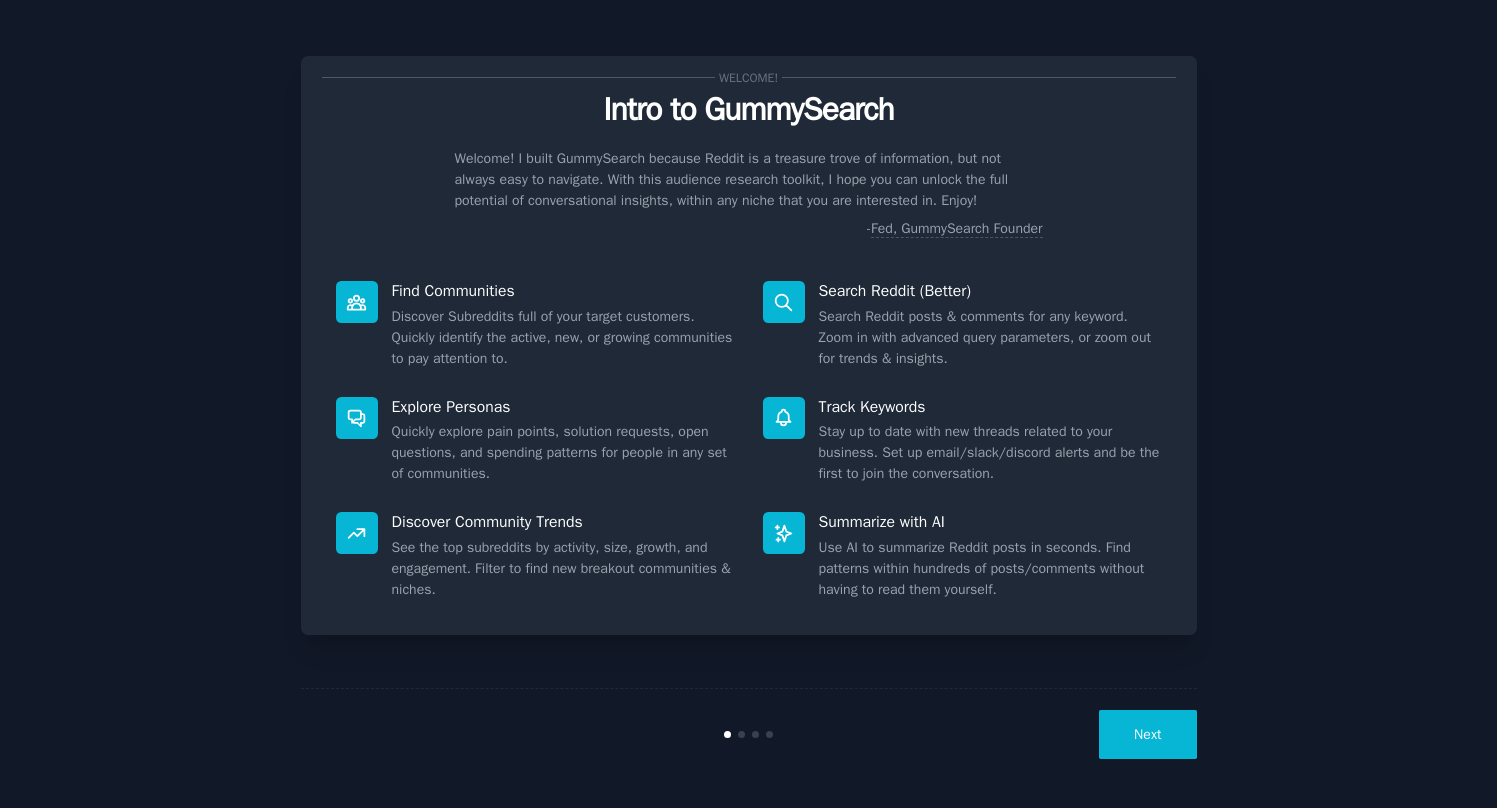 scroll, scrollTop: 0, scrollLeft: 0, axis: both 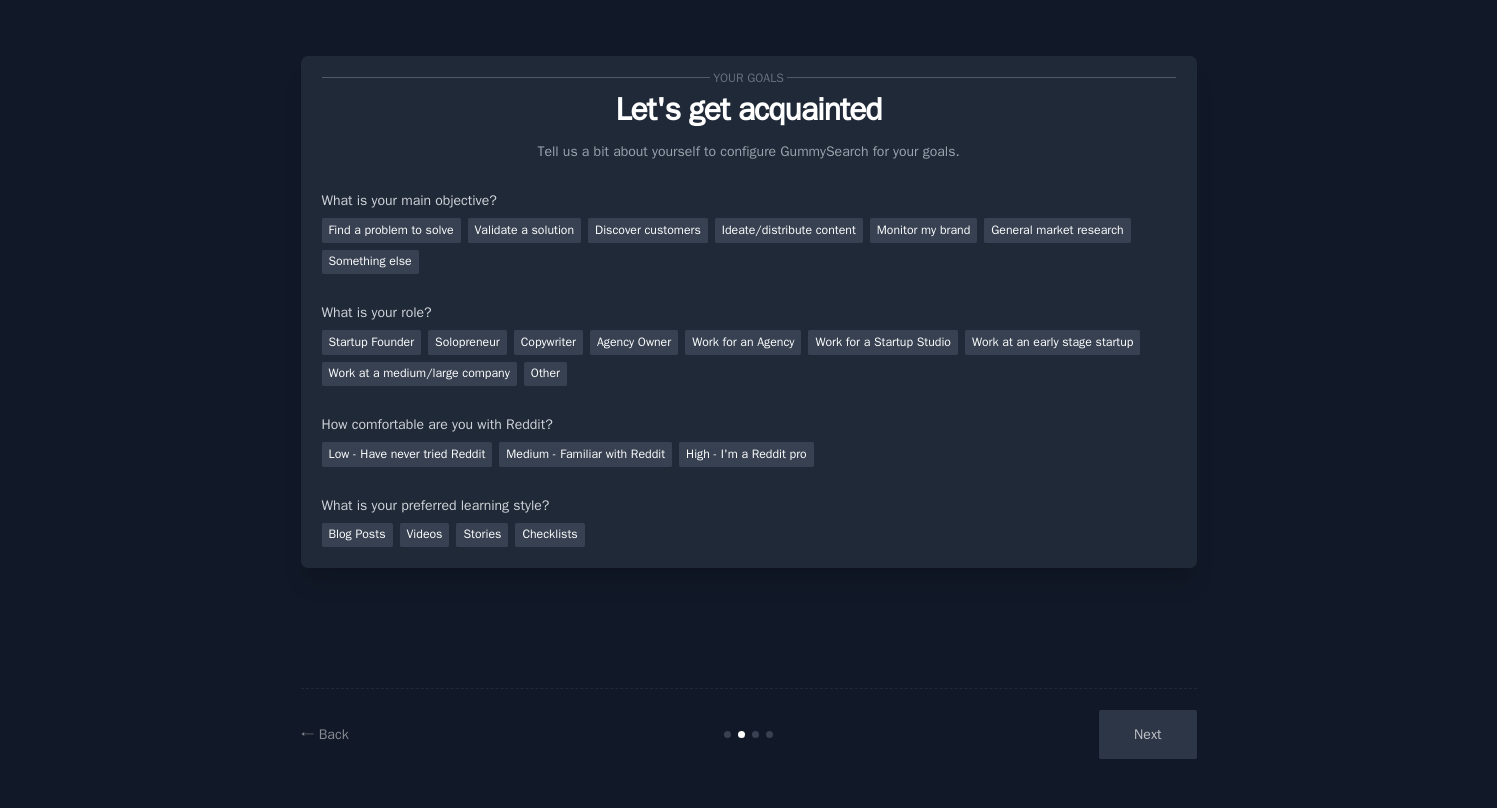 click on "Next" at bounding box center (1047, 734) 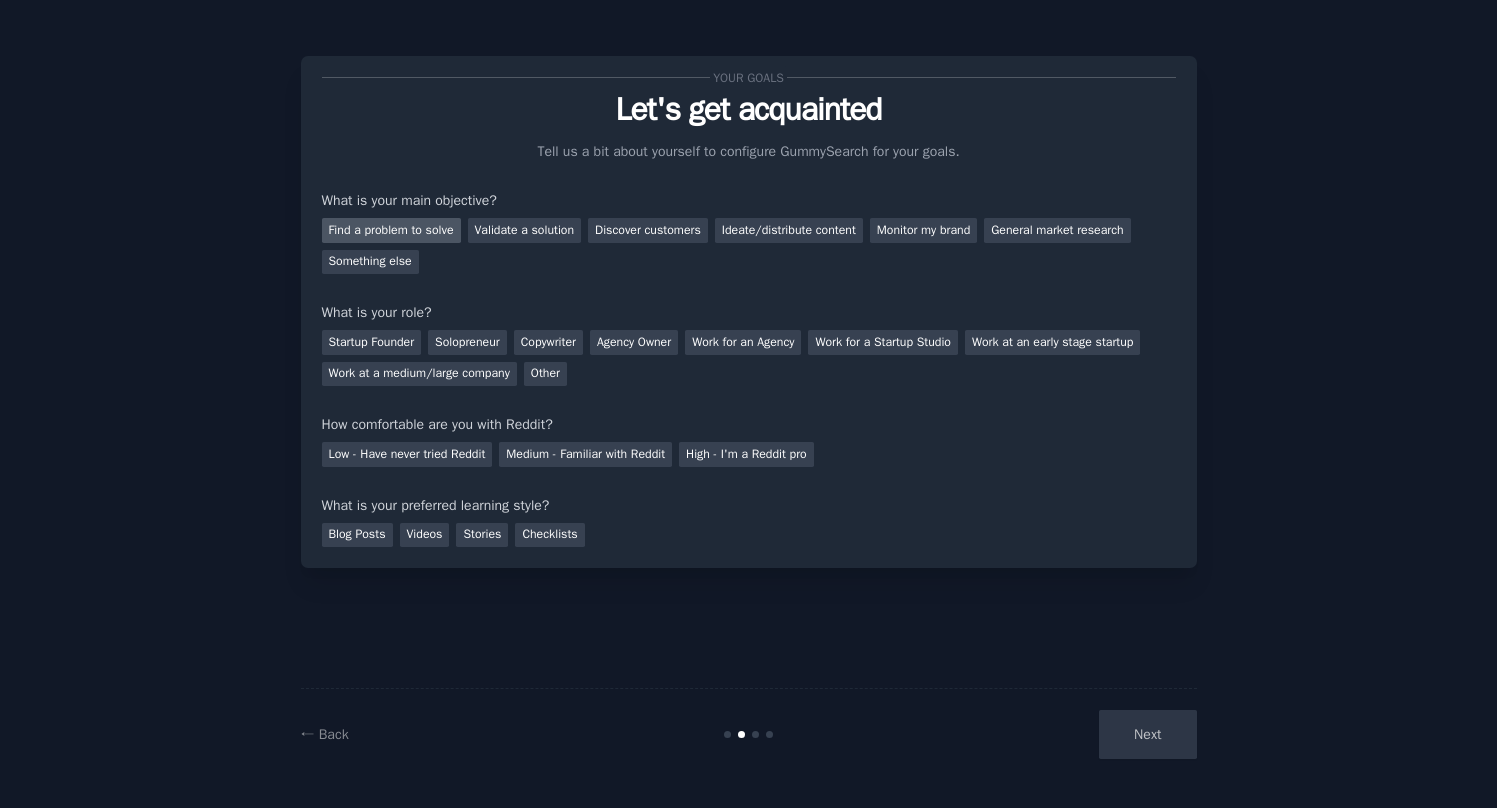click on "Find a problem to solve" at bounding box center (391, 230) 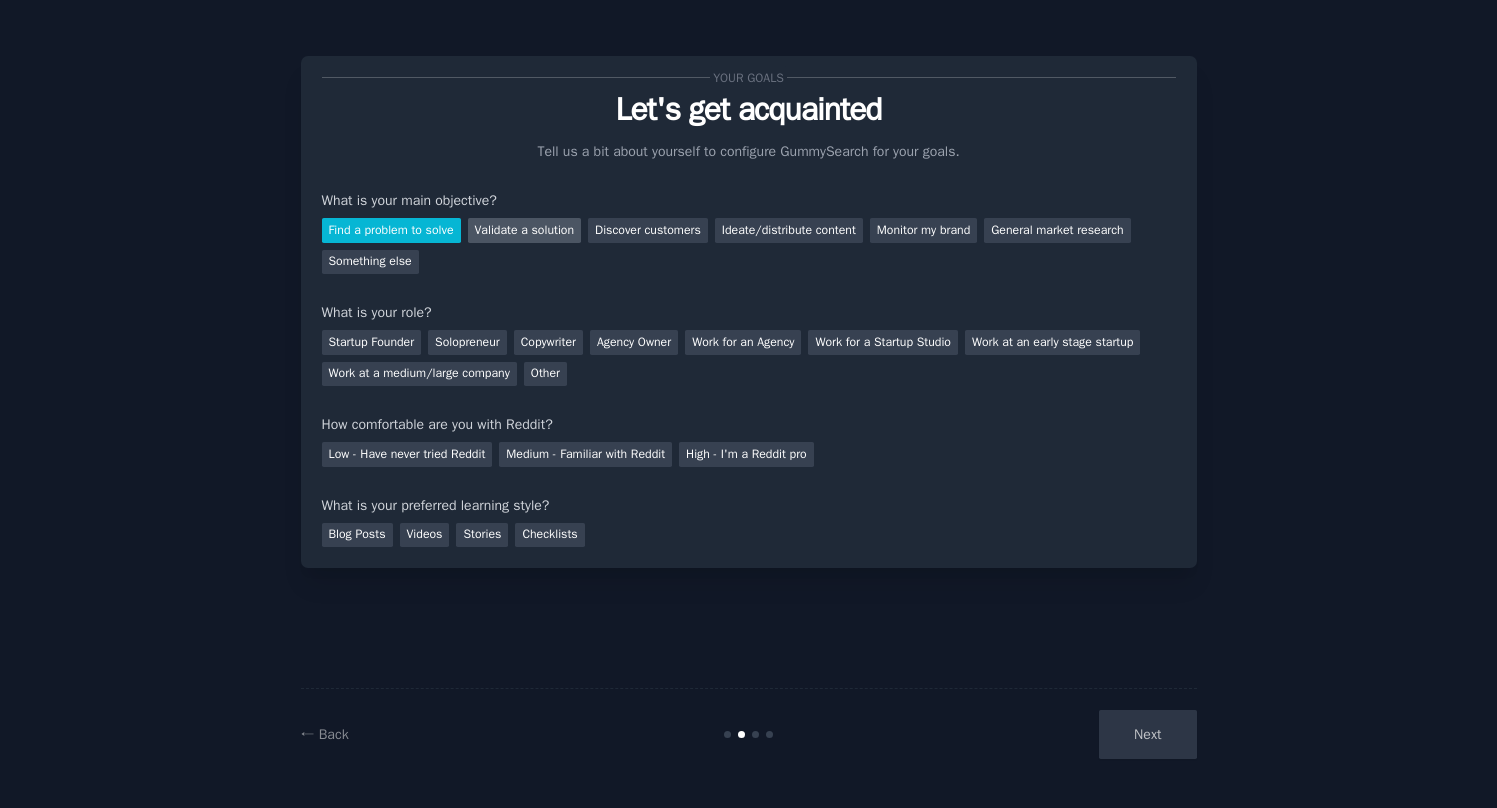 click on "Validate a solution" at bounding box center [525, 230] 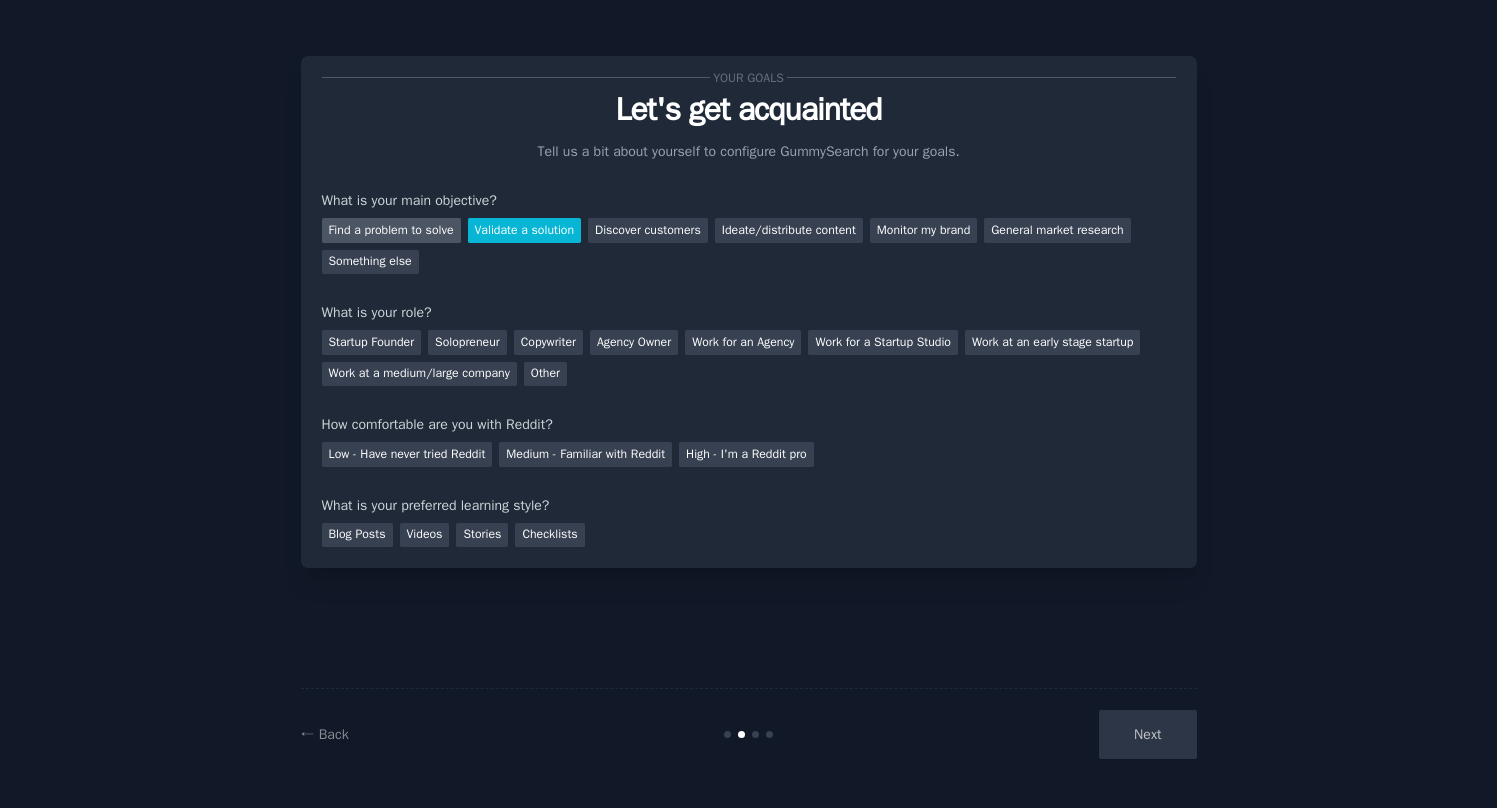 click on "Find a problem to solve" at bounding box center (391, 230) 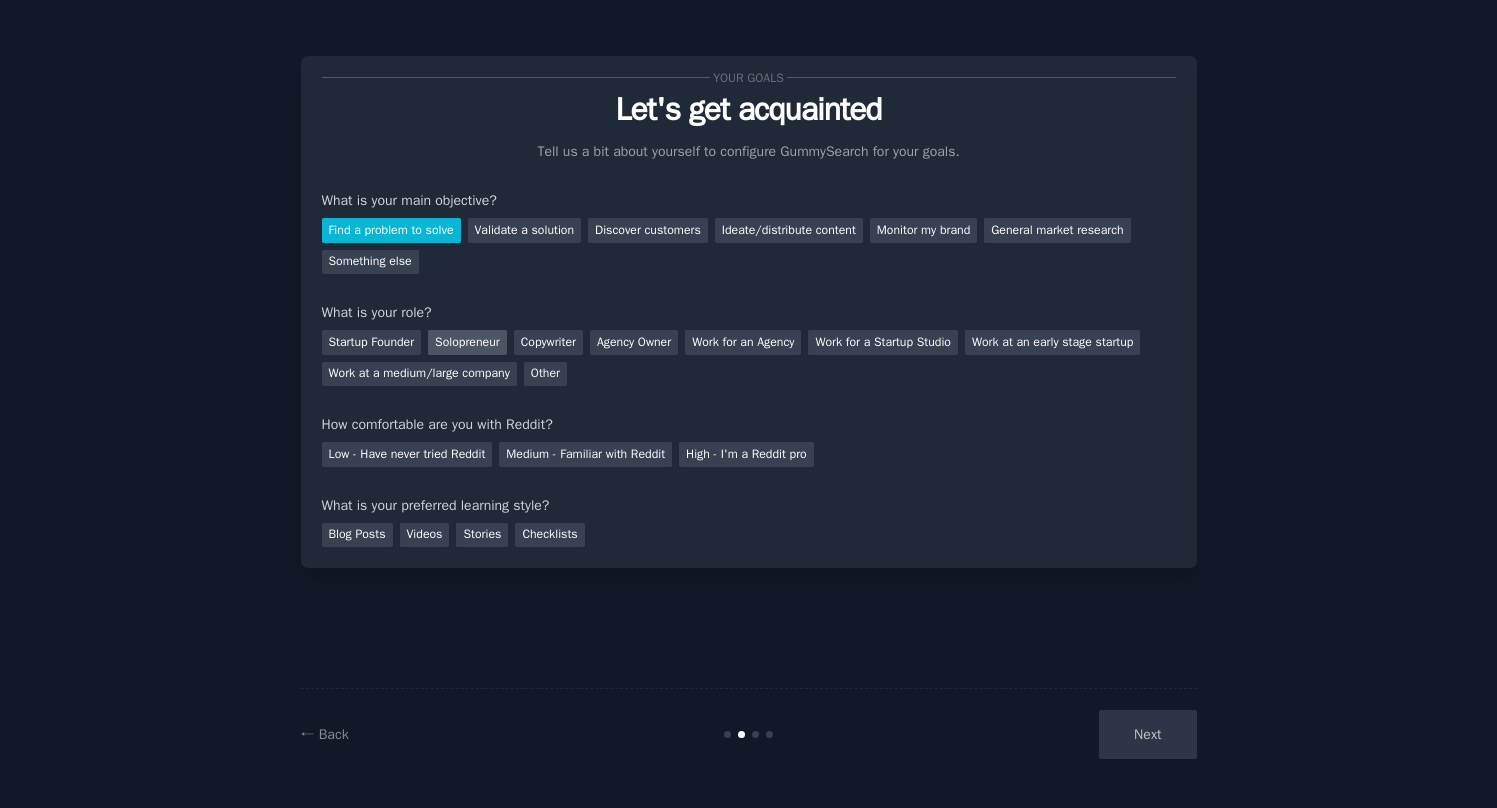click on "Solopreneur" at bounding box center (467, 342) 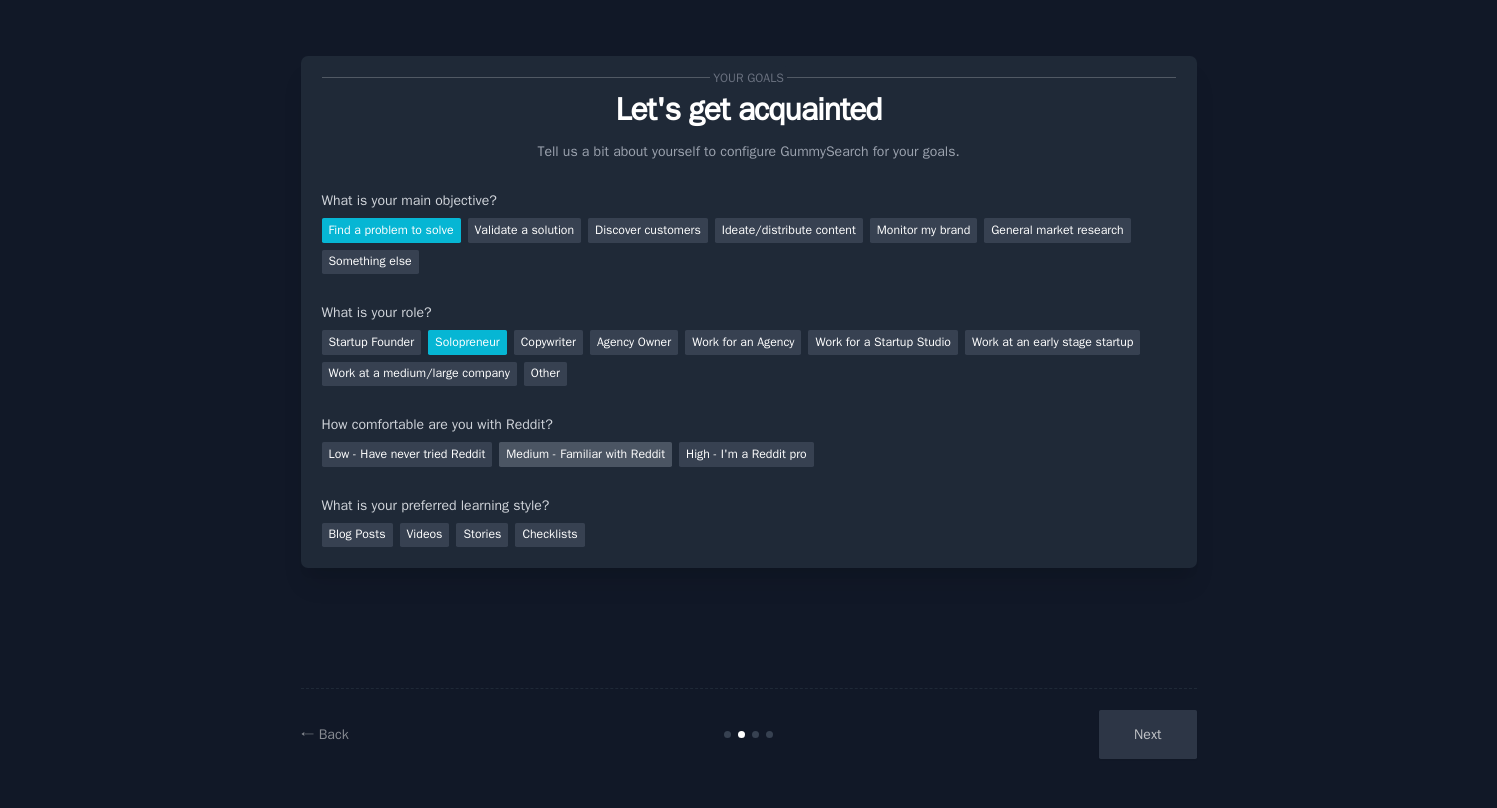 click on "Medium - Familiar with Reddit" at bounding box center [585, 454] 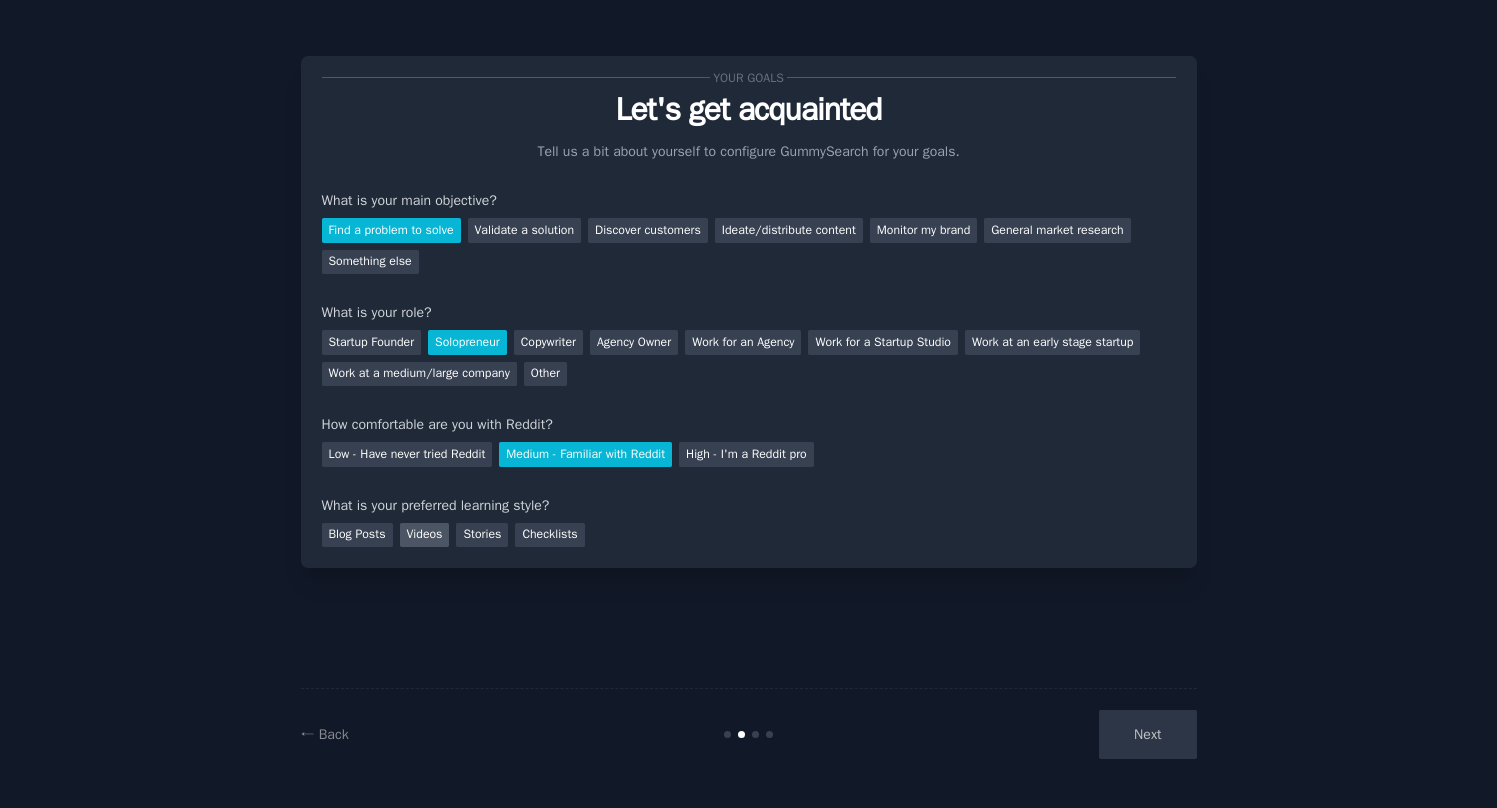 click on "Videos" at bounding box center (425, 535) 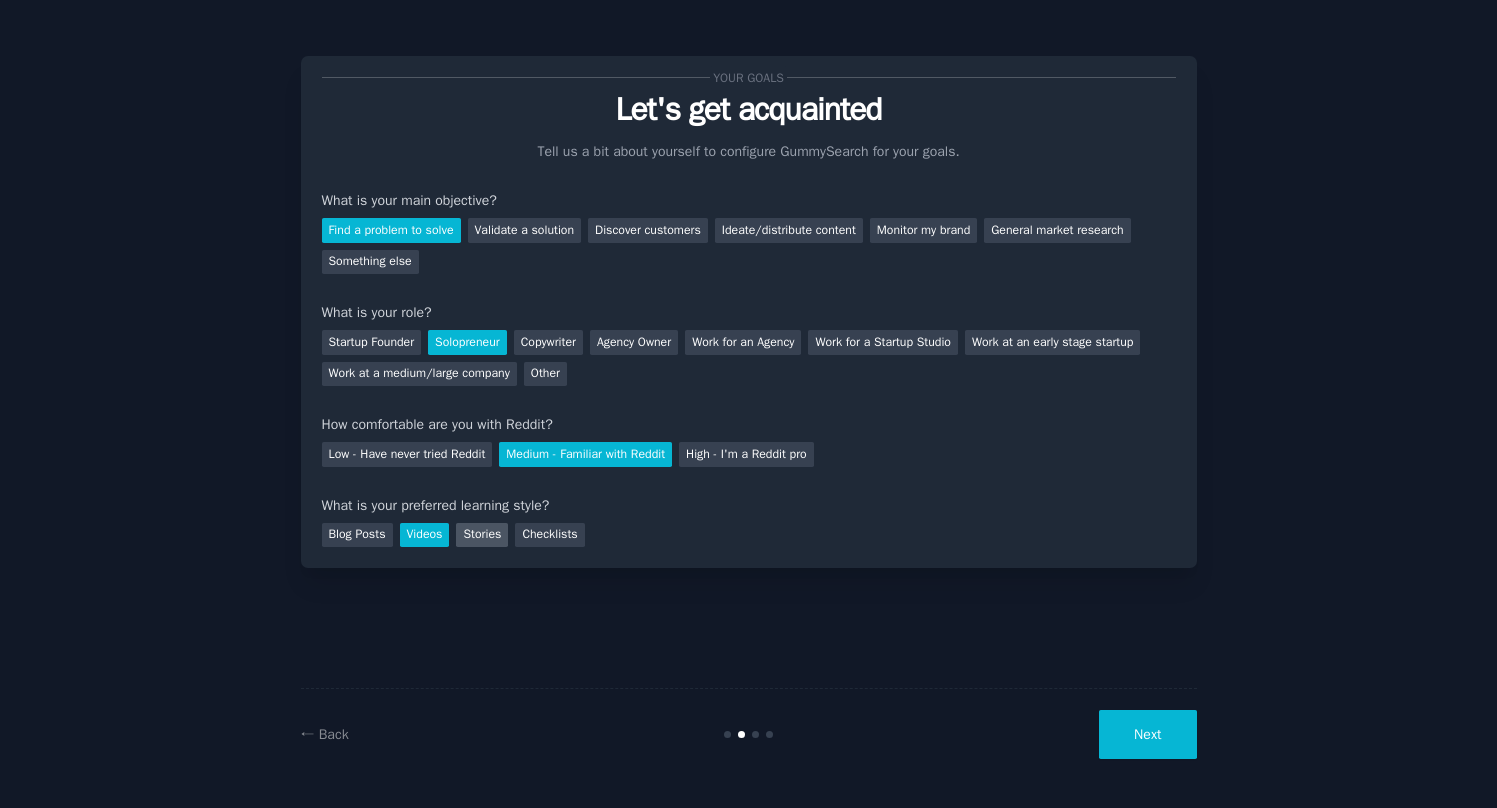 click on "Stories" at bounding box center [482, 535] 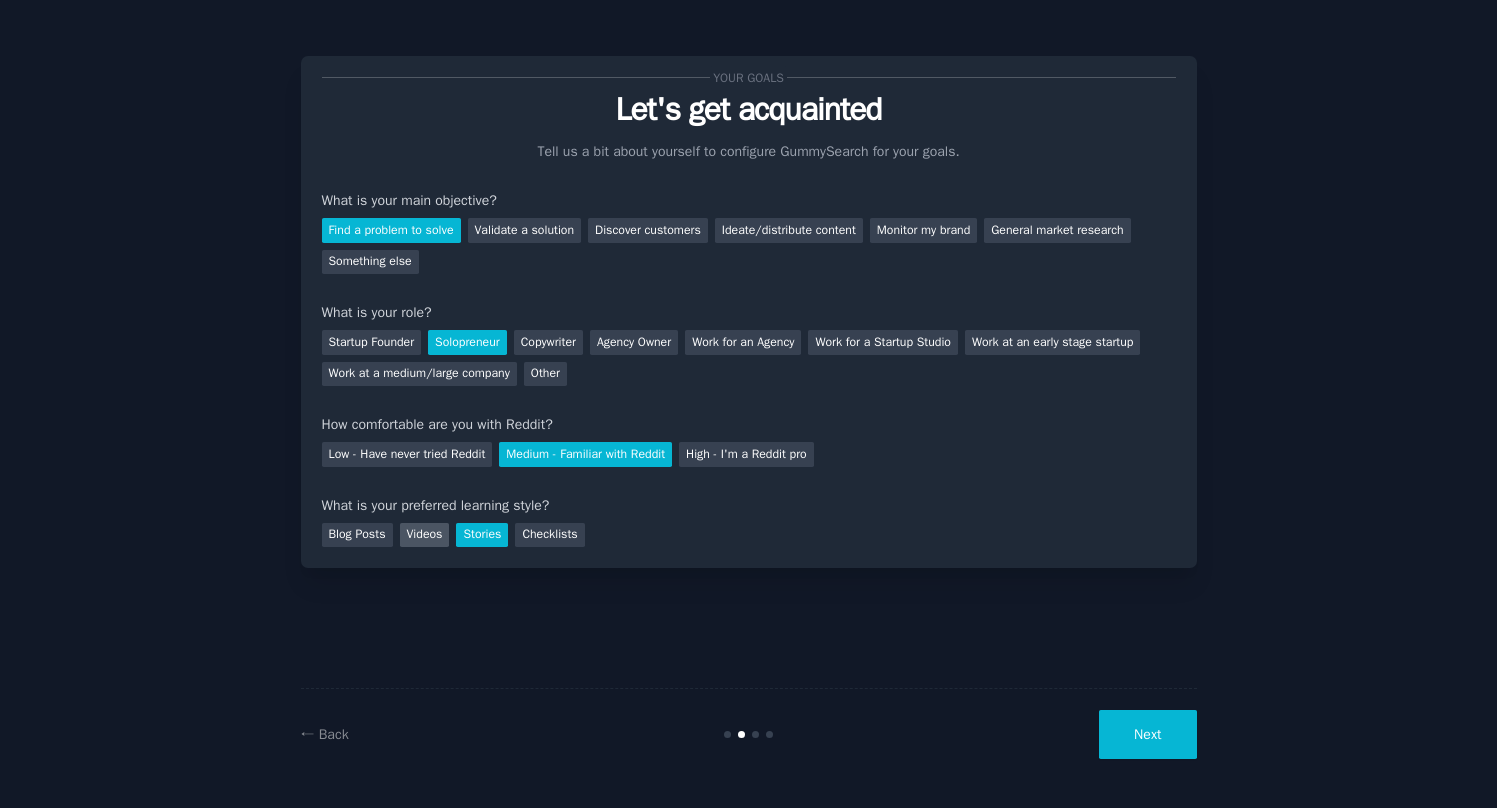 click on "Videos" at bounding box center [425, 535] 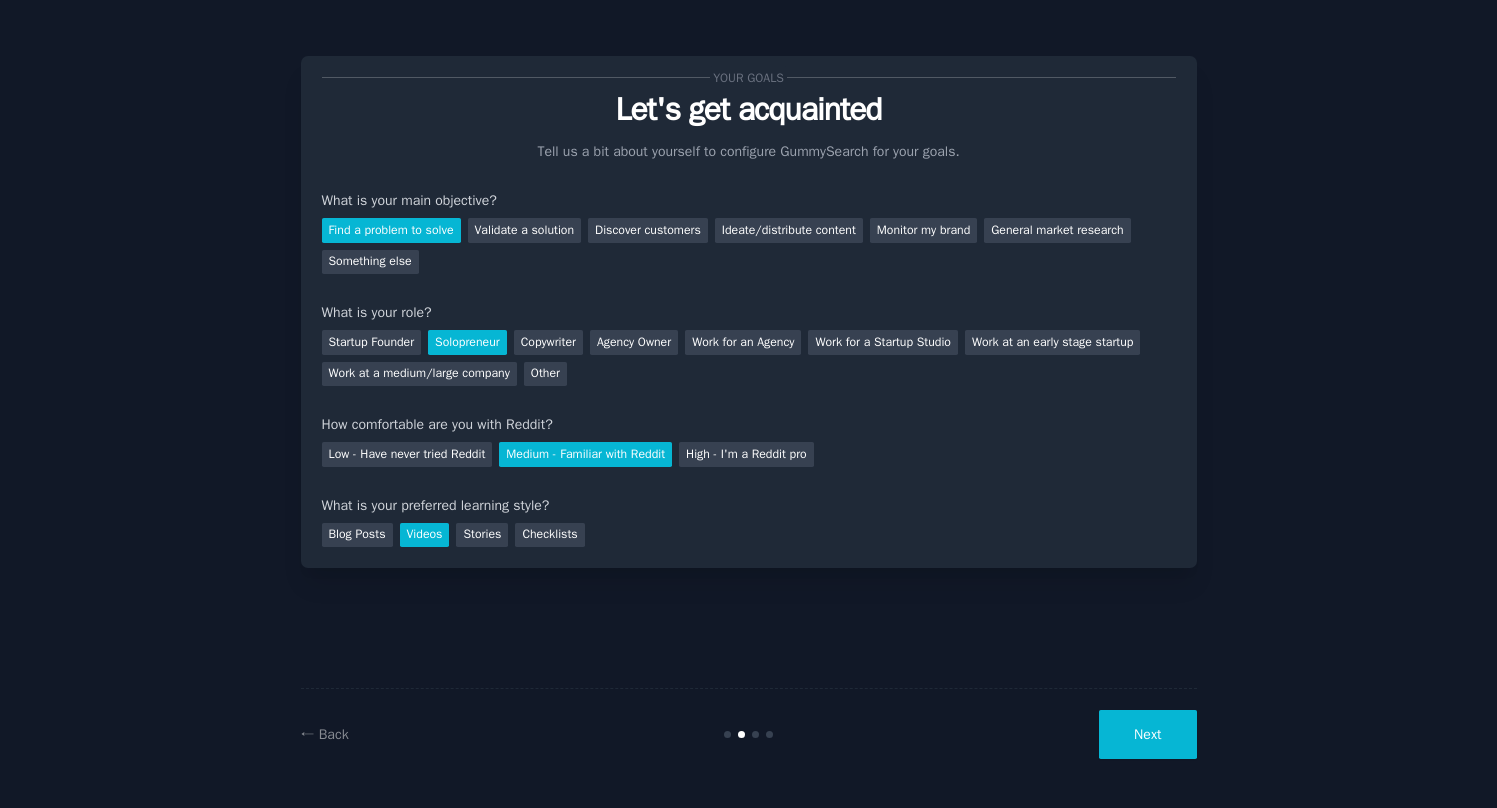 click on "Next" at bounding box center [1147, 734] 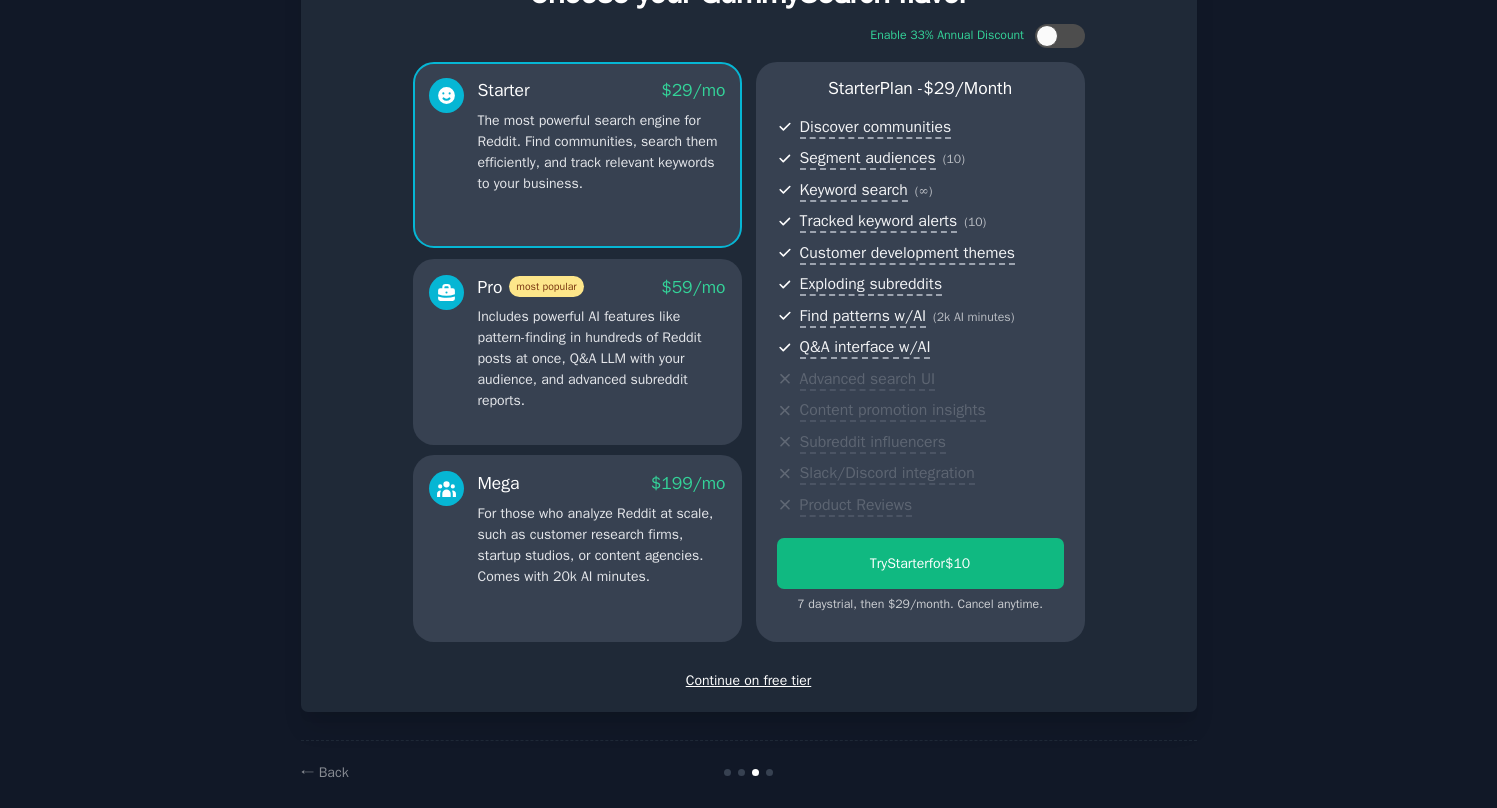scroll, scrollTop: 140, scrollLeft: 0, axis: vertical 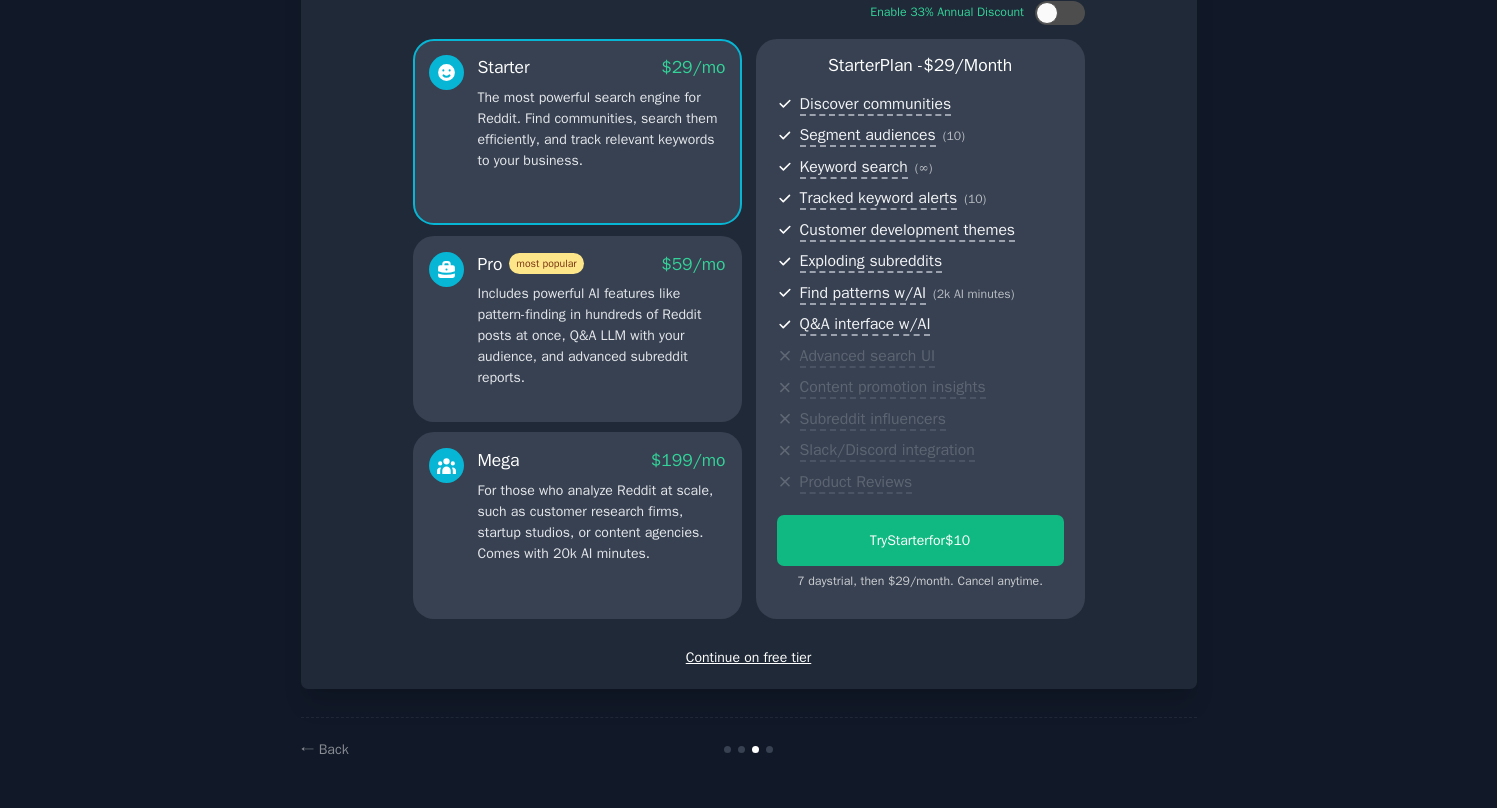click on "Continue on free tier" at bounding box center (749, 657) 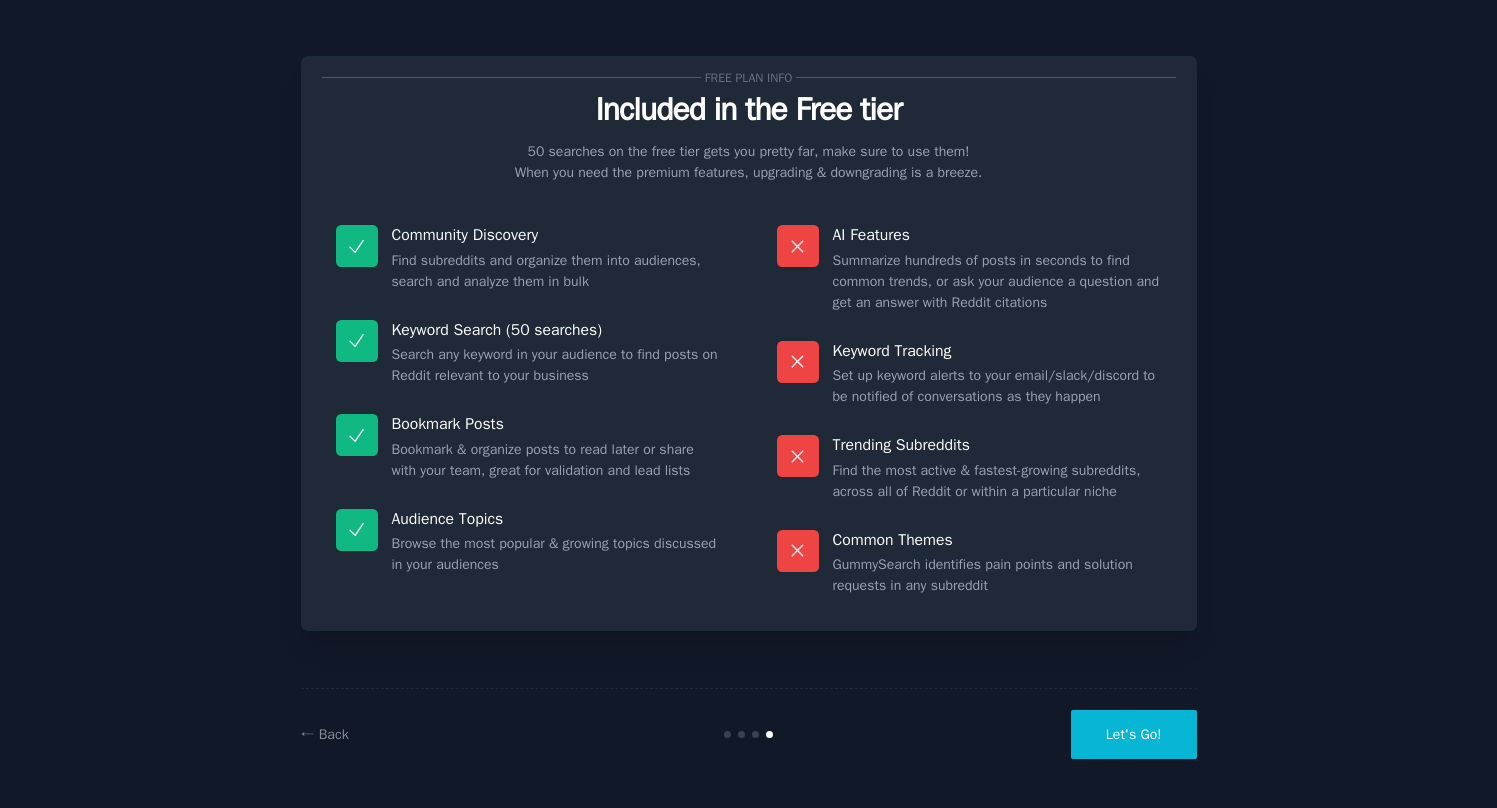 scroll, scrollTop: 0, scrollLeft: 0, axis: both 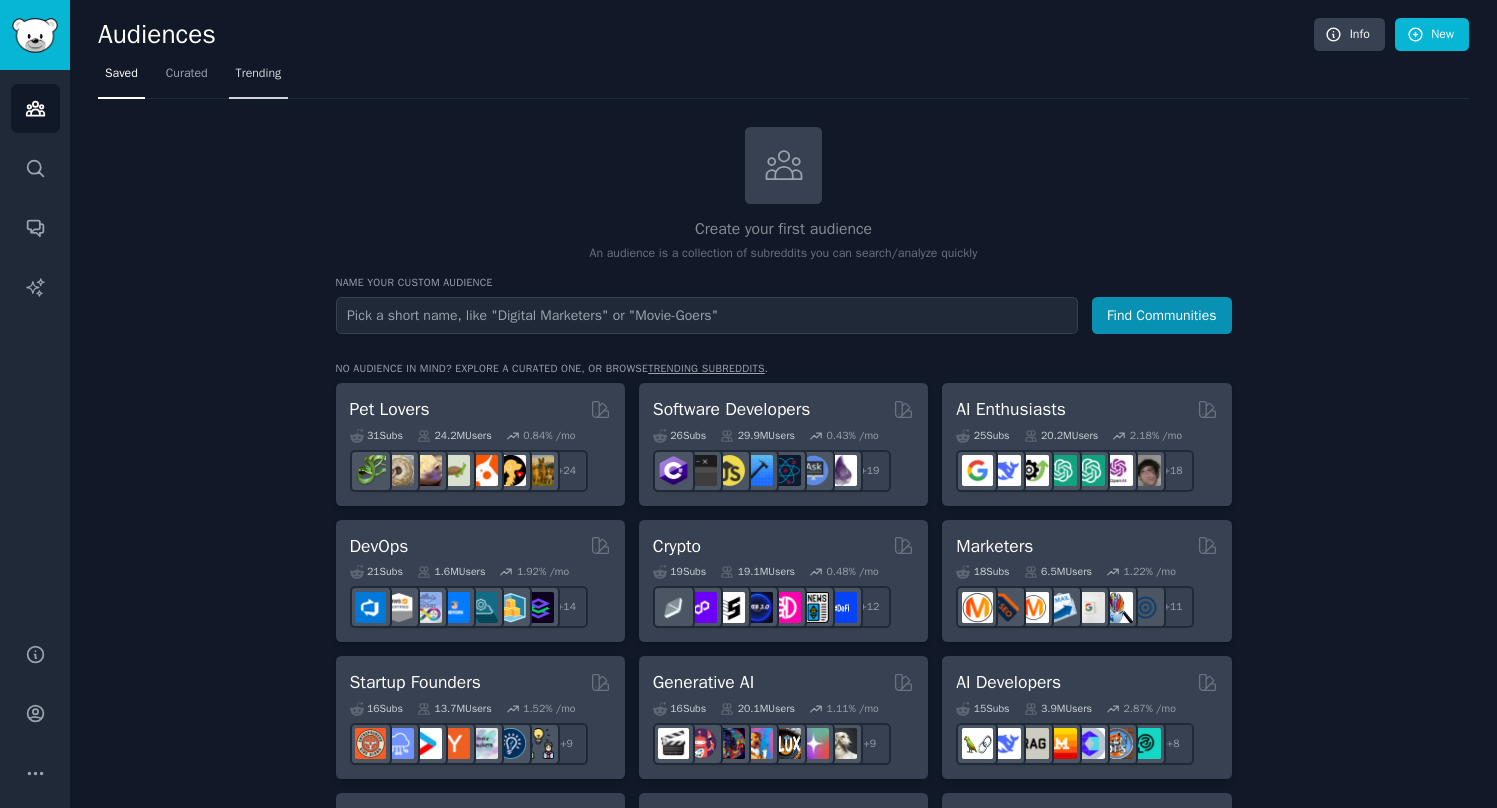 click on "Trending" at bounding box center [259, 74] 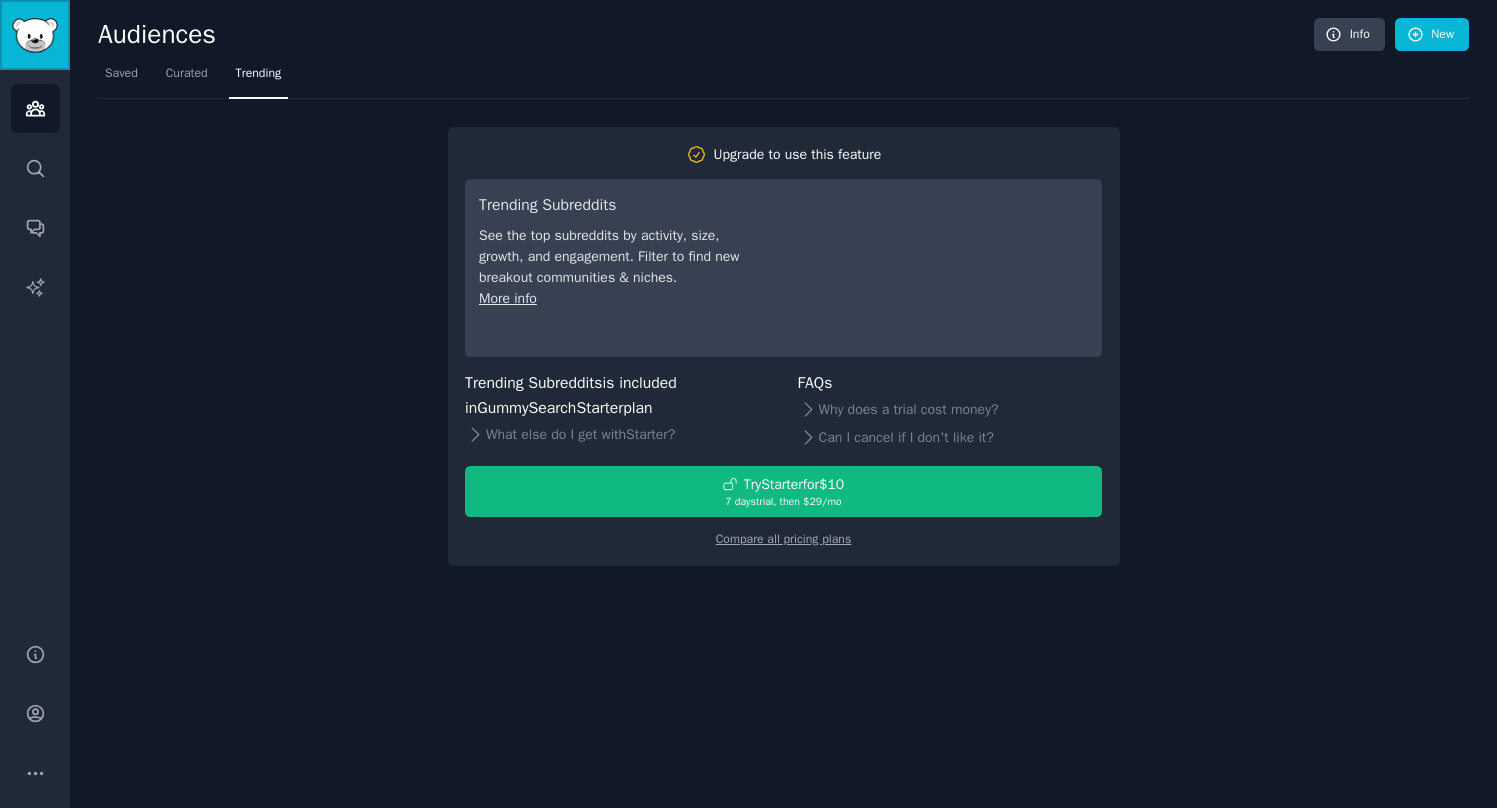 click at bounding box center (35, 35) 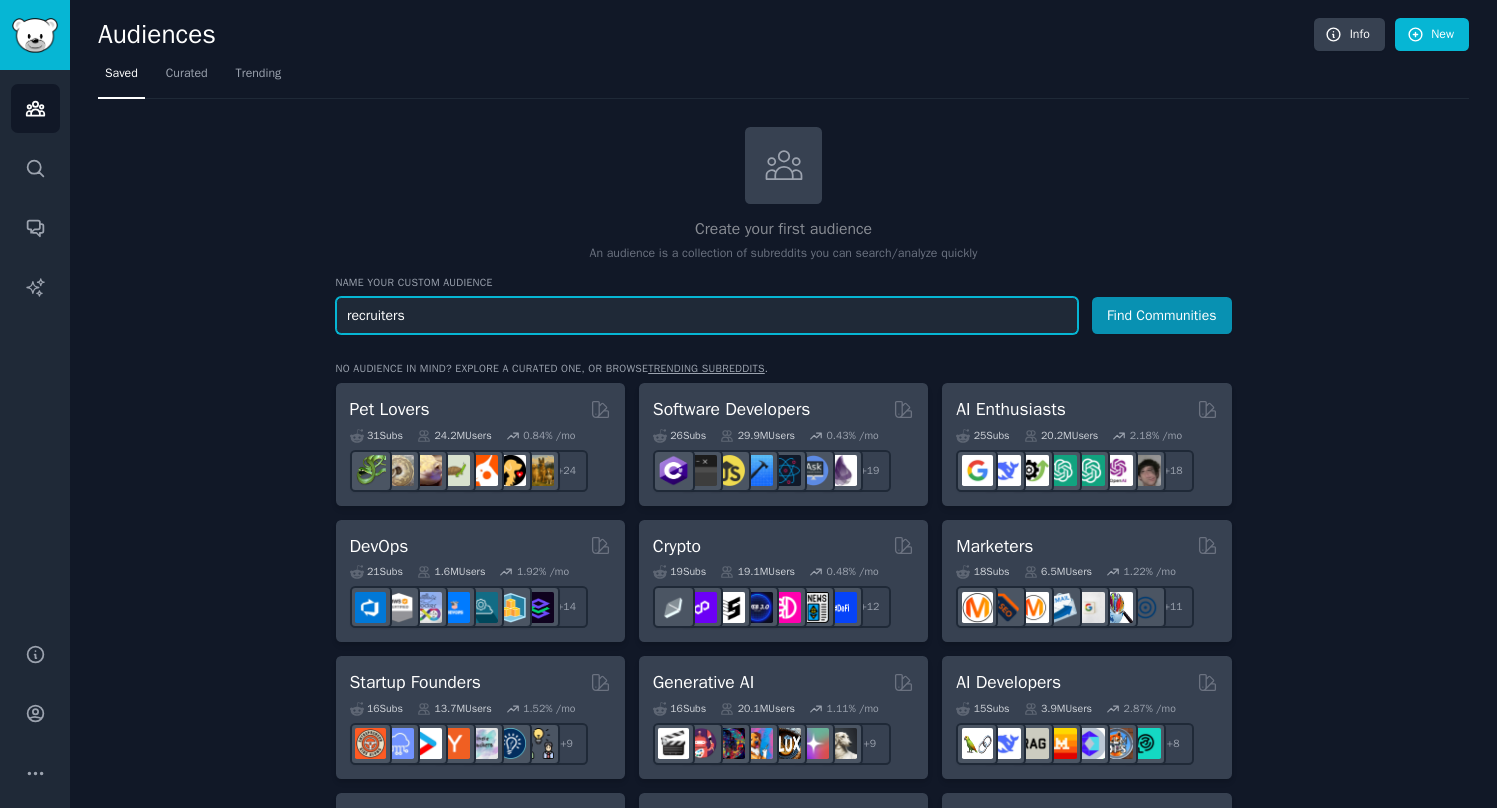 type on "recruiters" 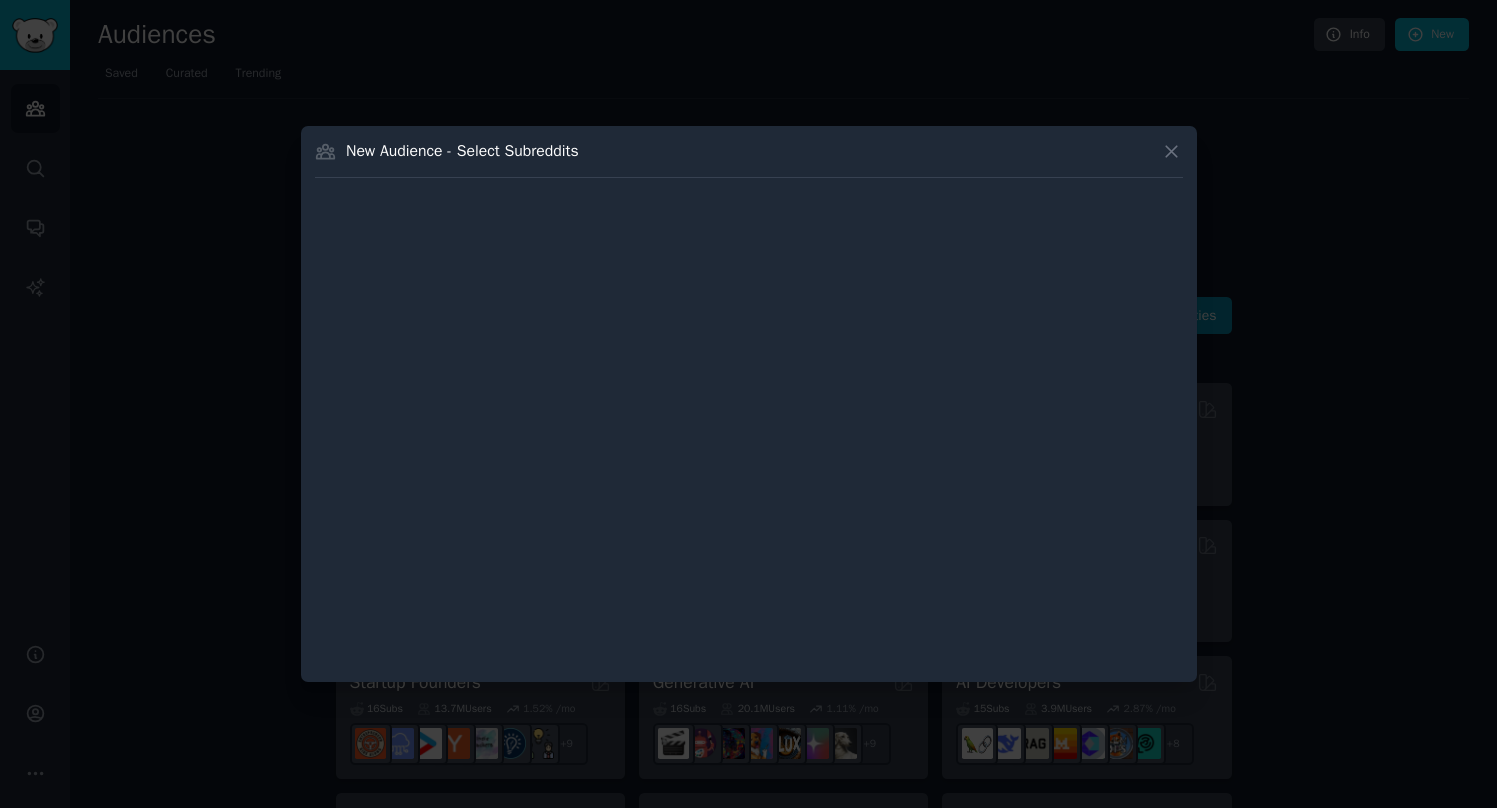 type 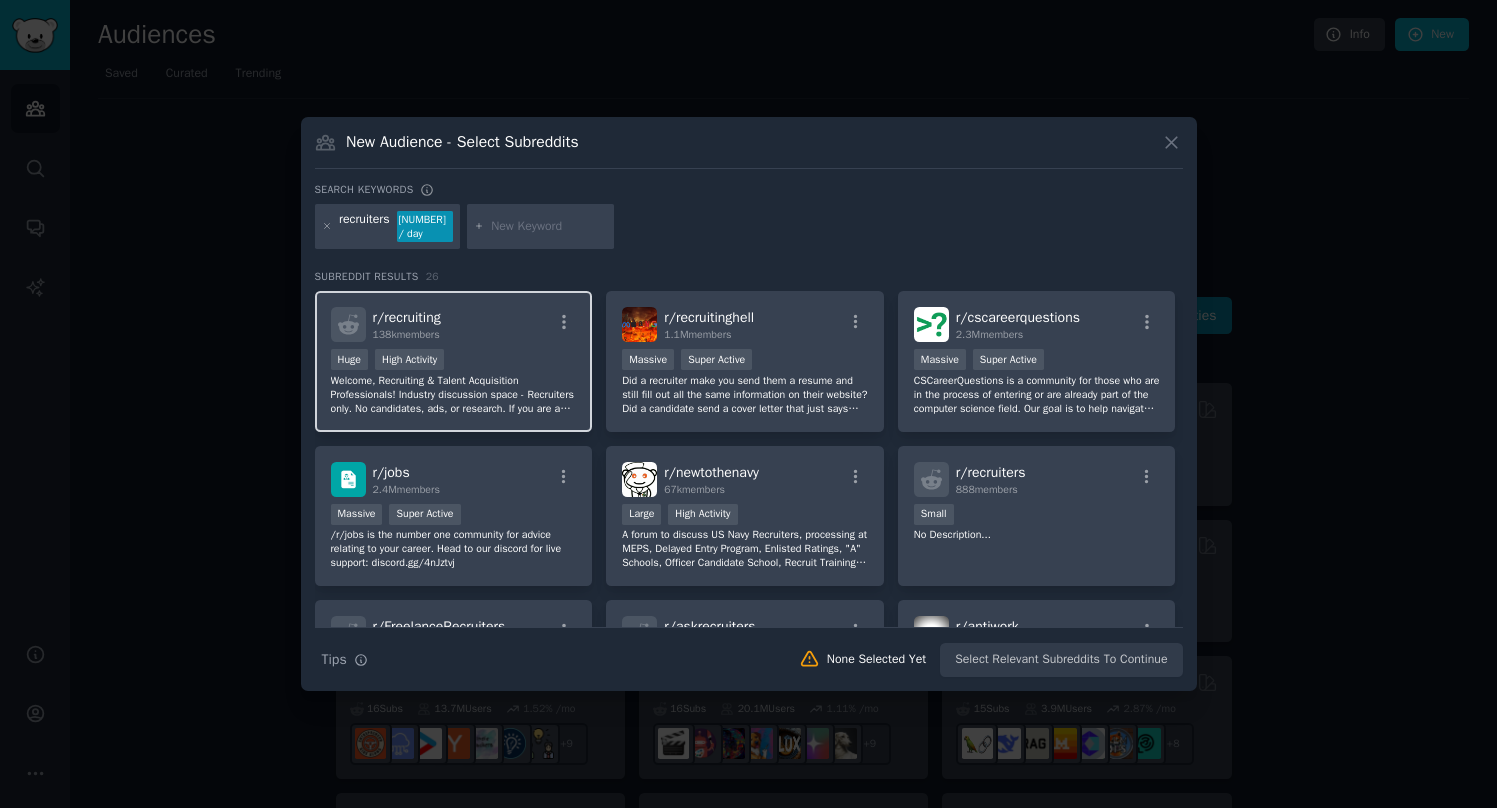 click on "r/ recruiting 138k  members" at bounding box center (454, 324) 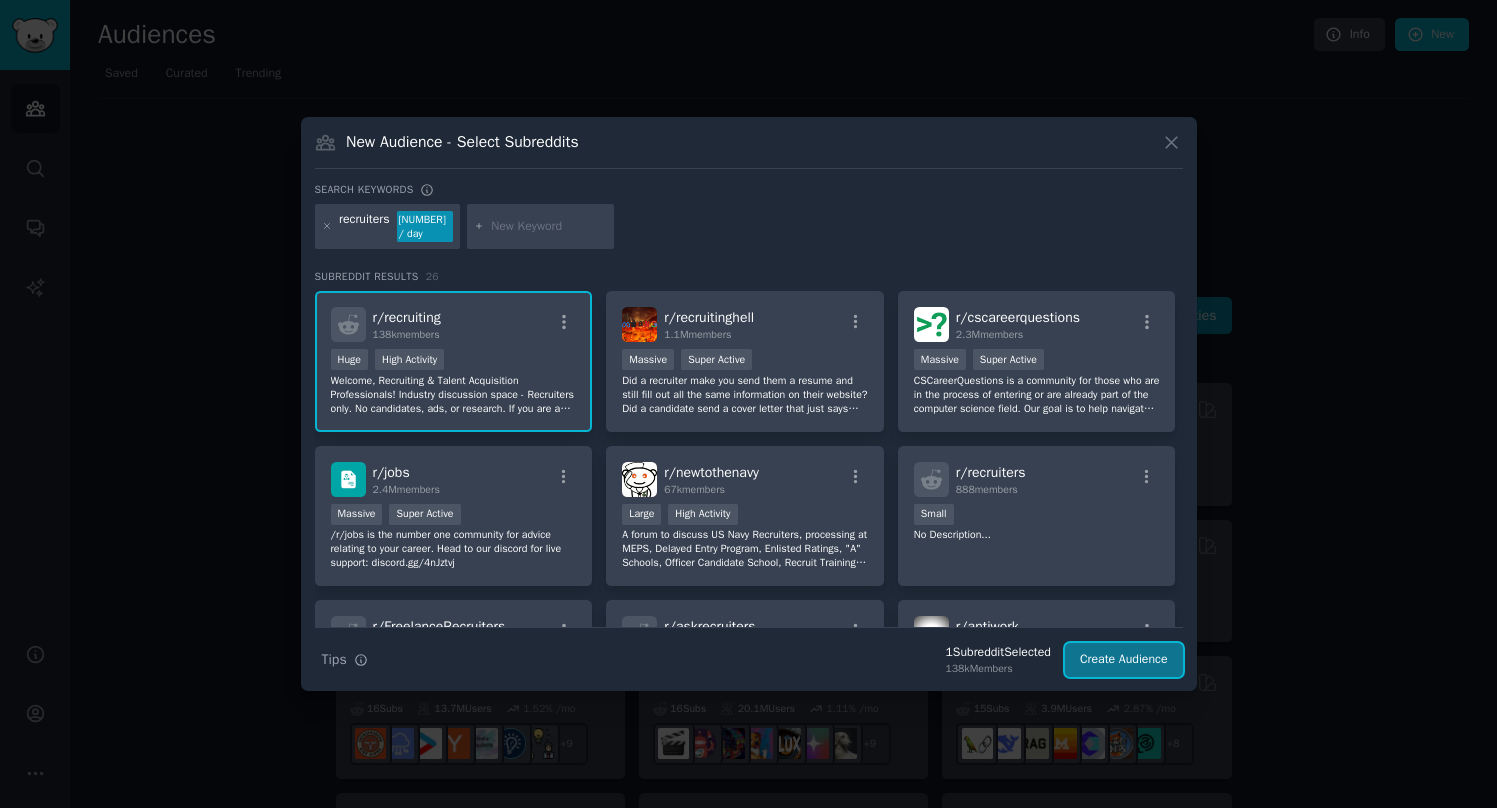 click on "Create Audience" at bounding box center [1124, 660] 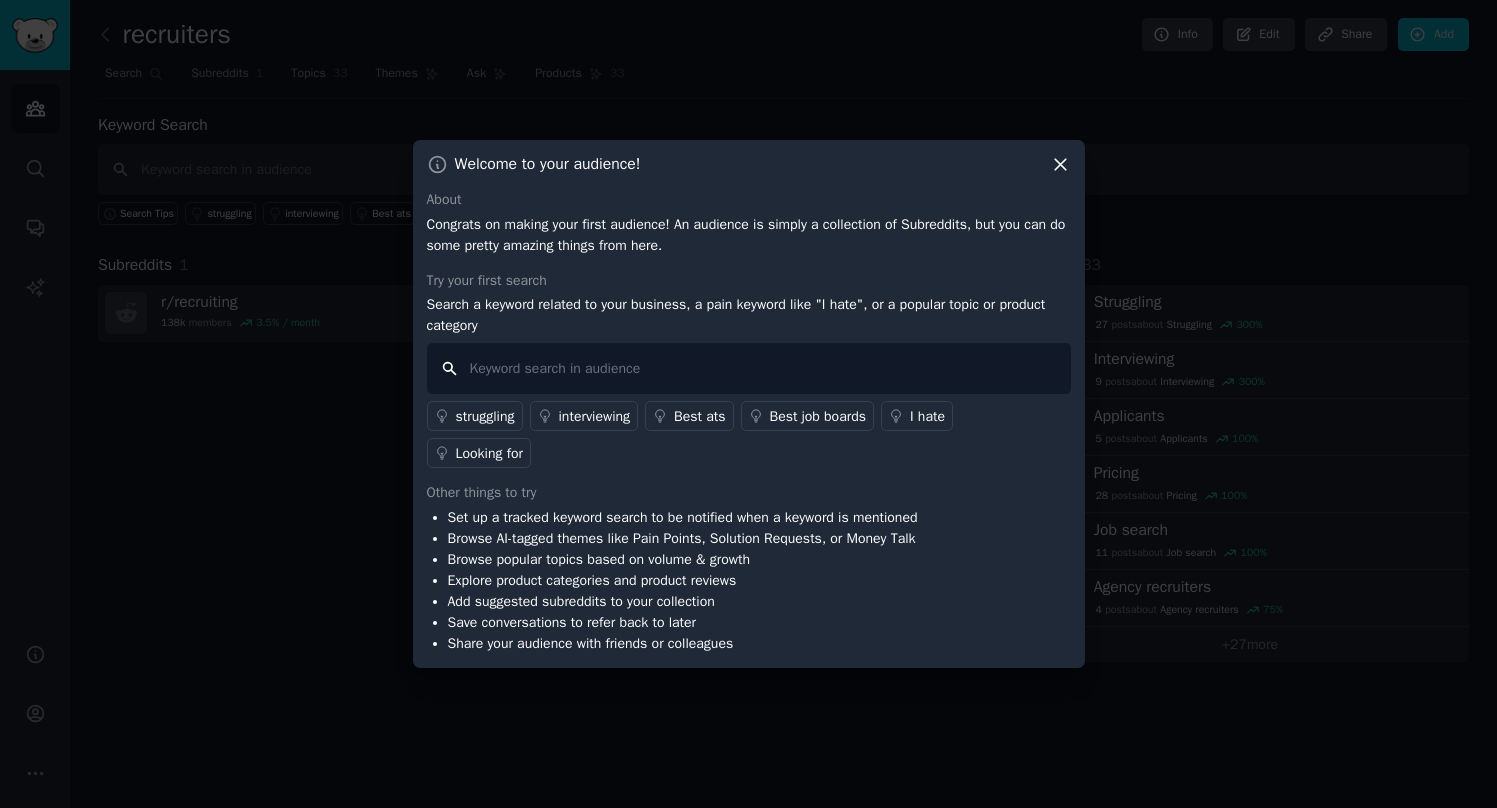 click at bounding box center (749, 368) 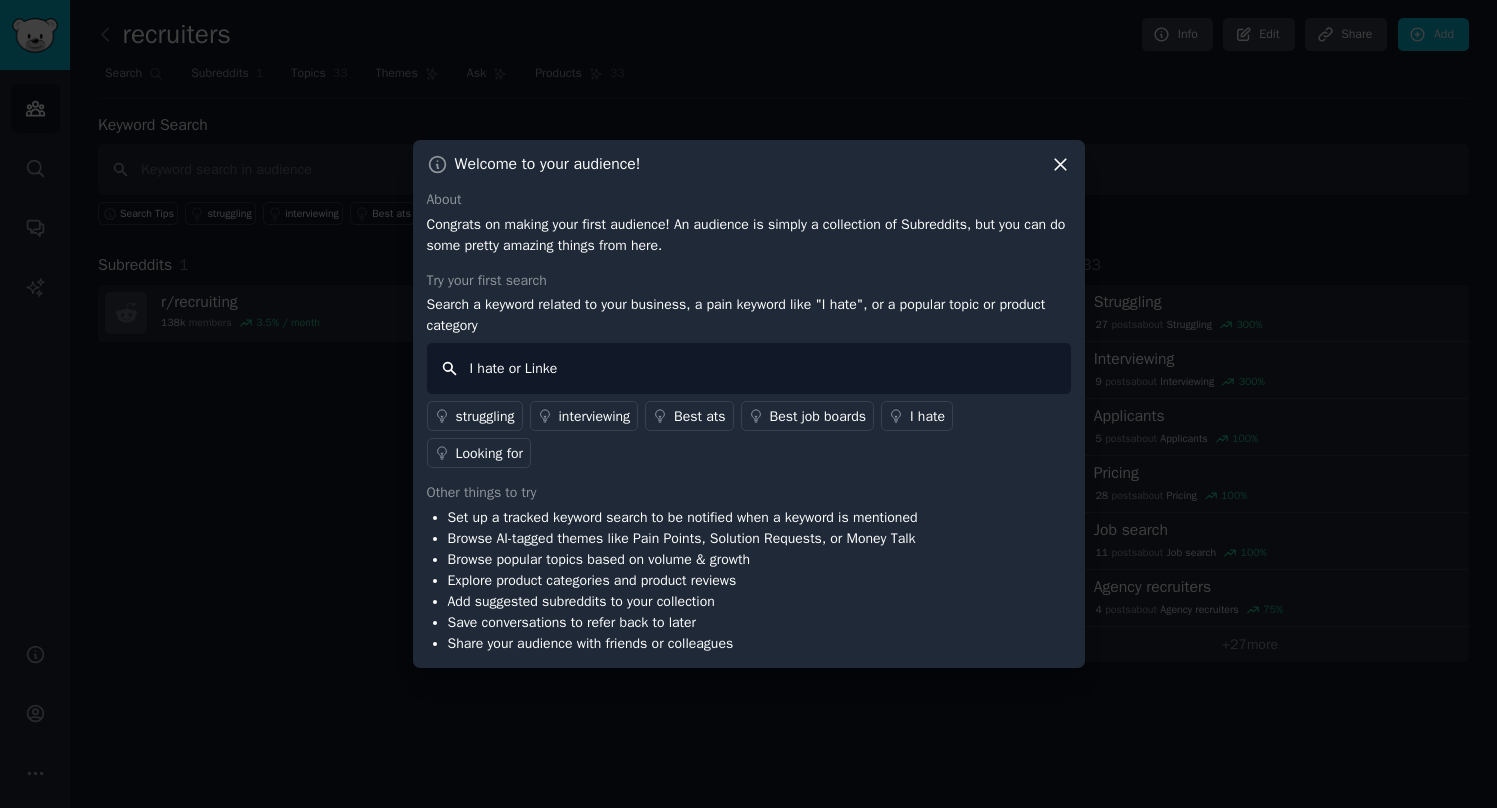 type on "I hate or Linked" 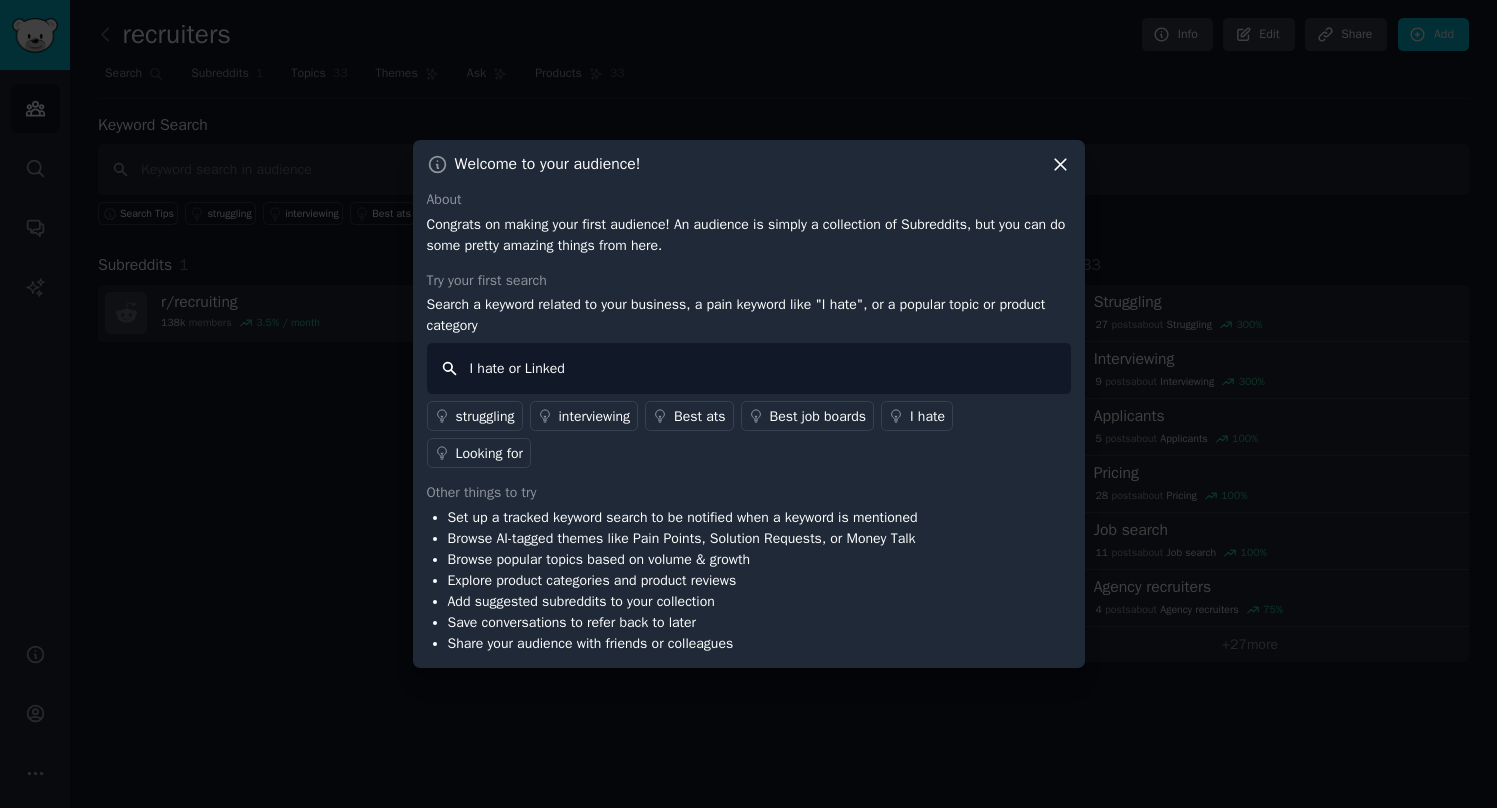 type 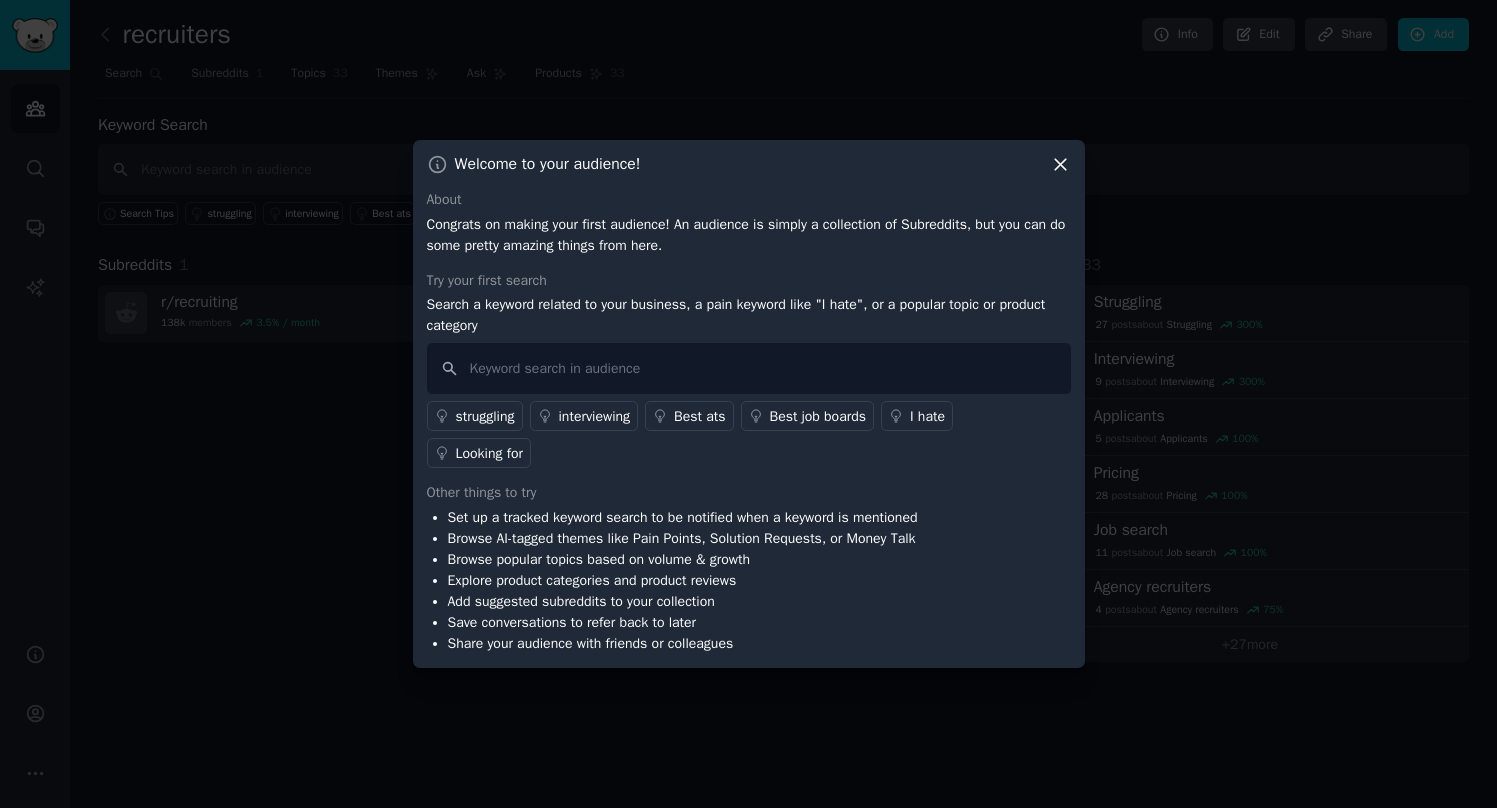 click on "struggling" at bounding box center (485, 416) 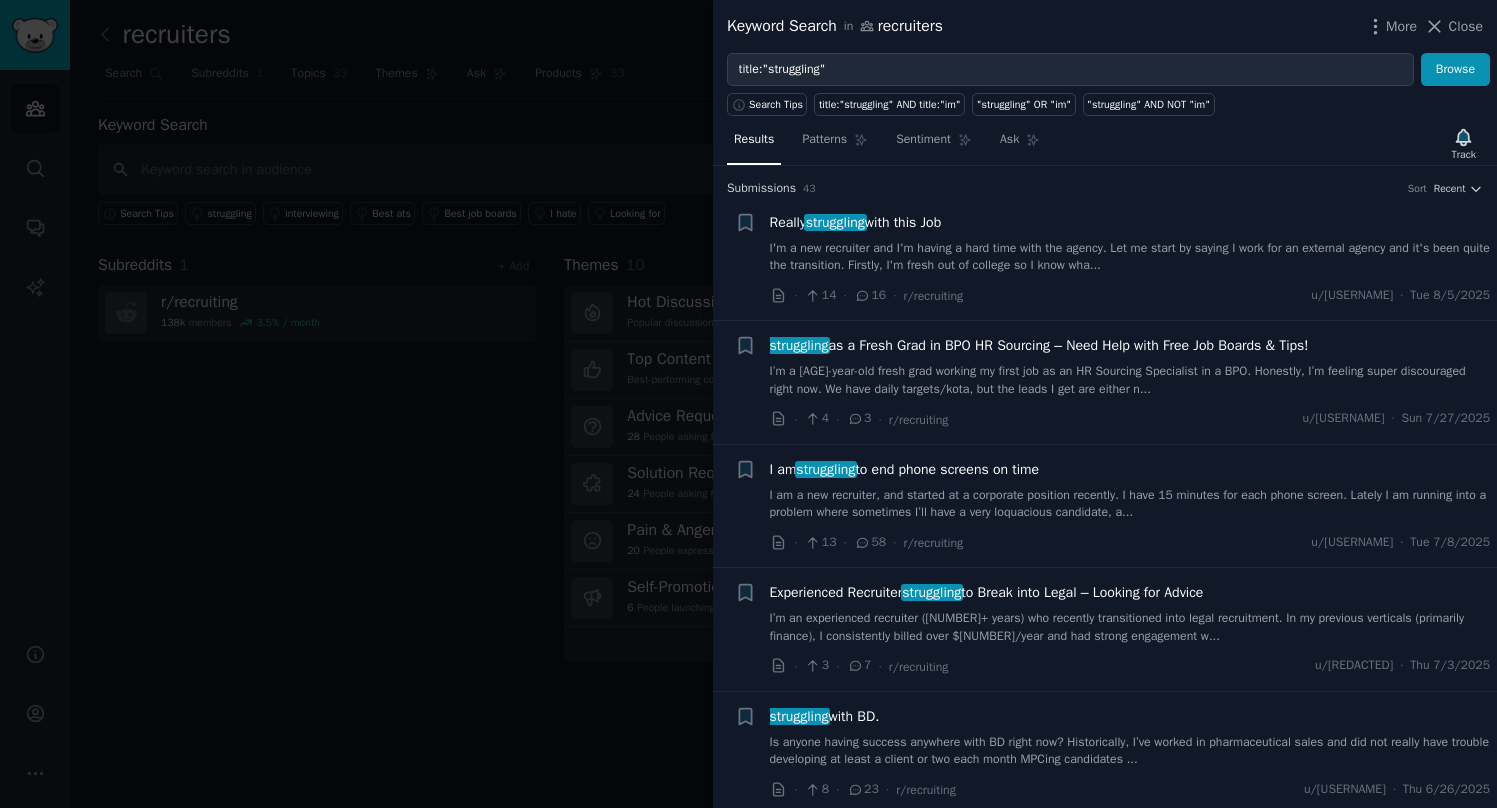 click at bounding box center [748, 404] 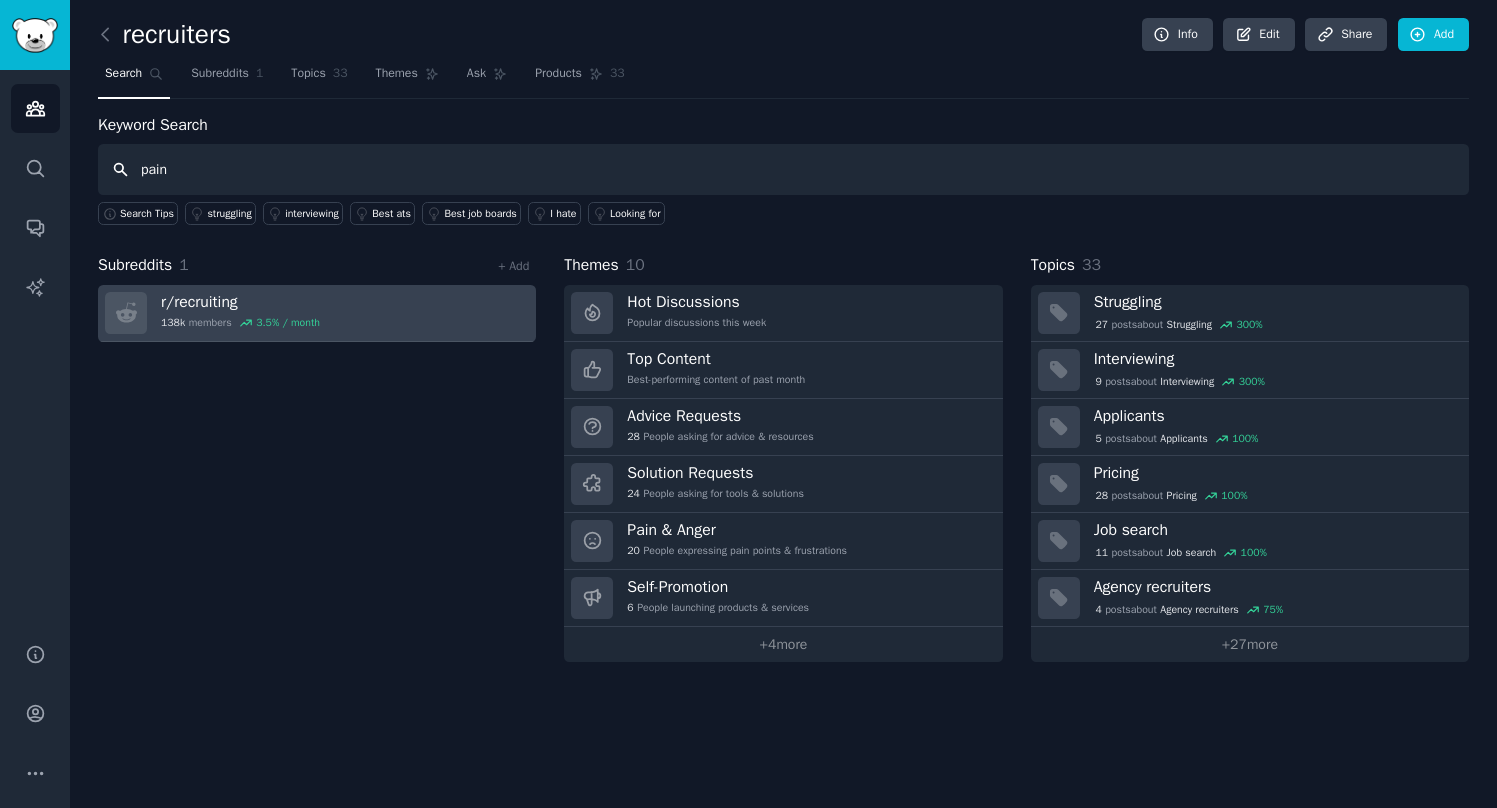 type on "pain" 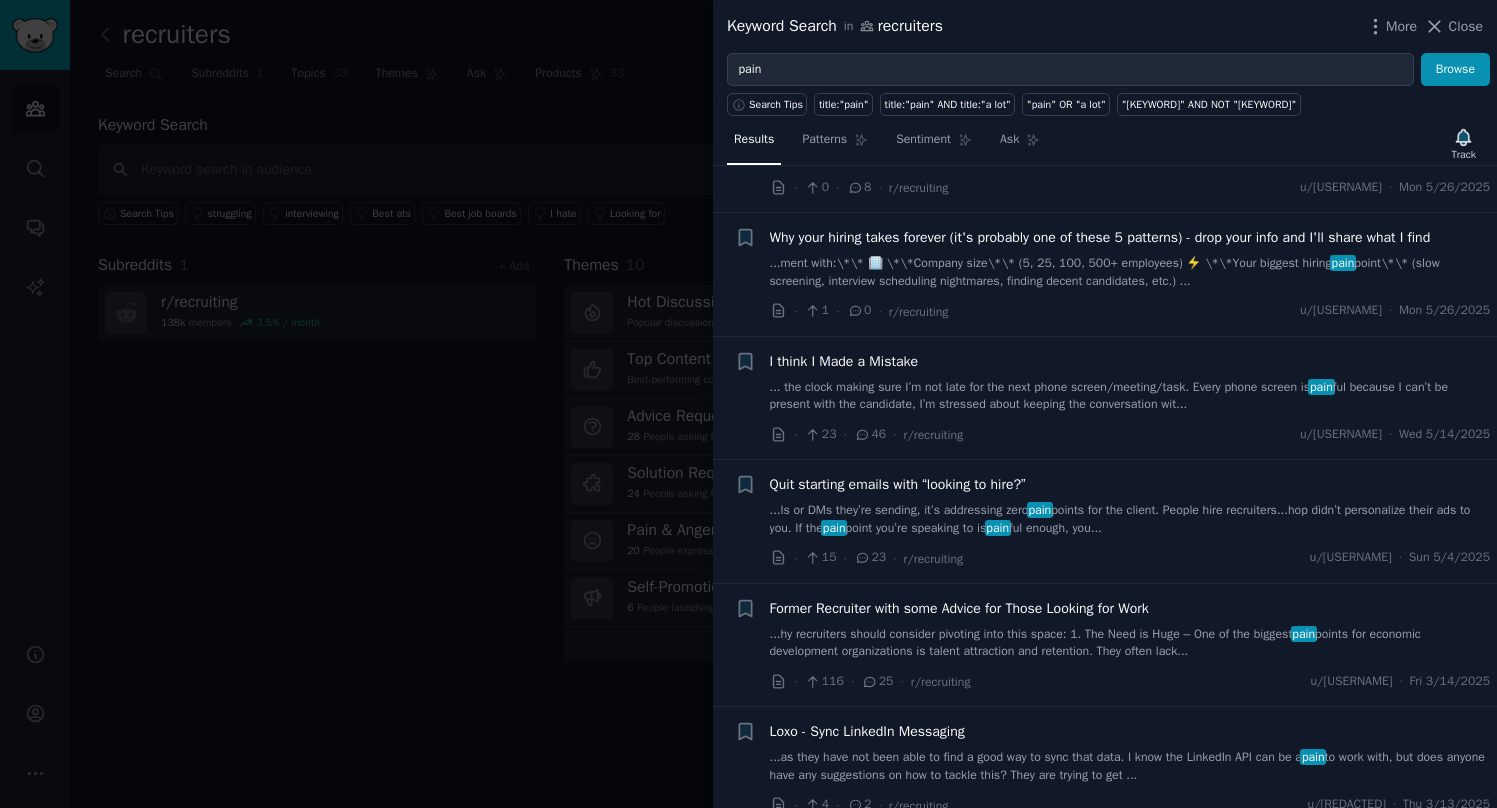 scroll, scrollTop: 0, scrollLeft: 0, axis: both 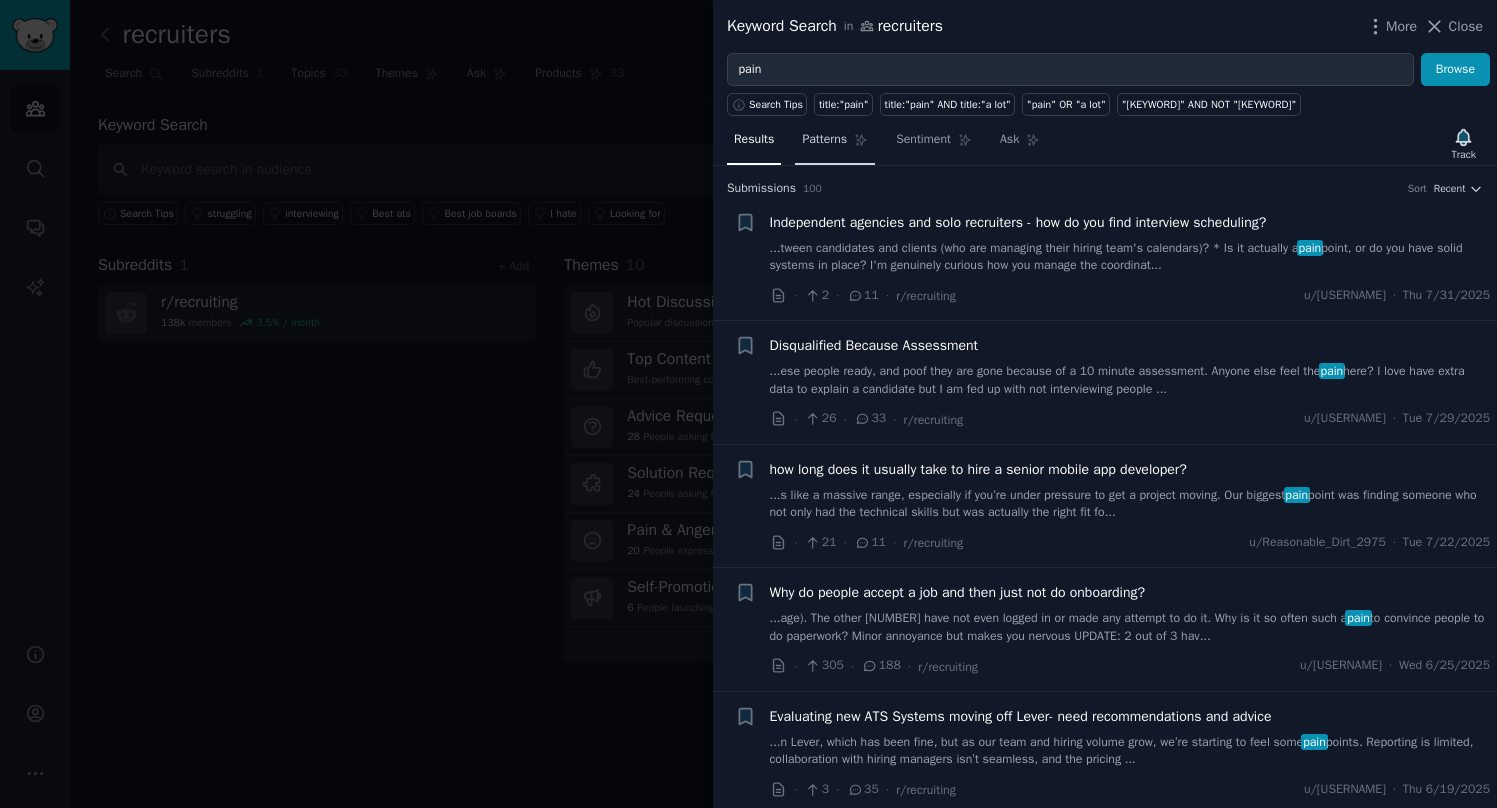 click on "Patterns" at bounding box center [835, 144] 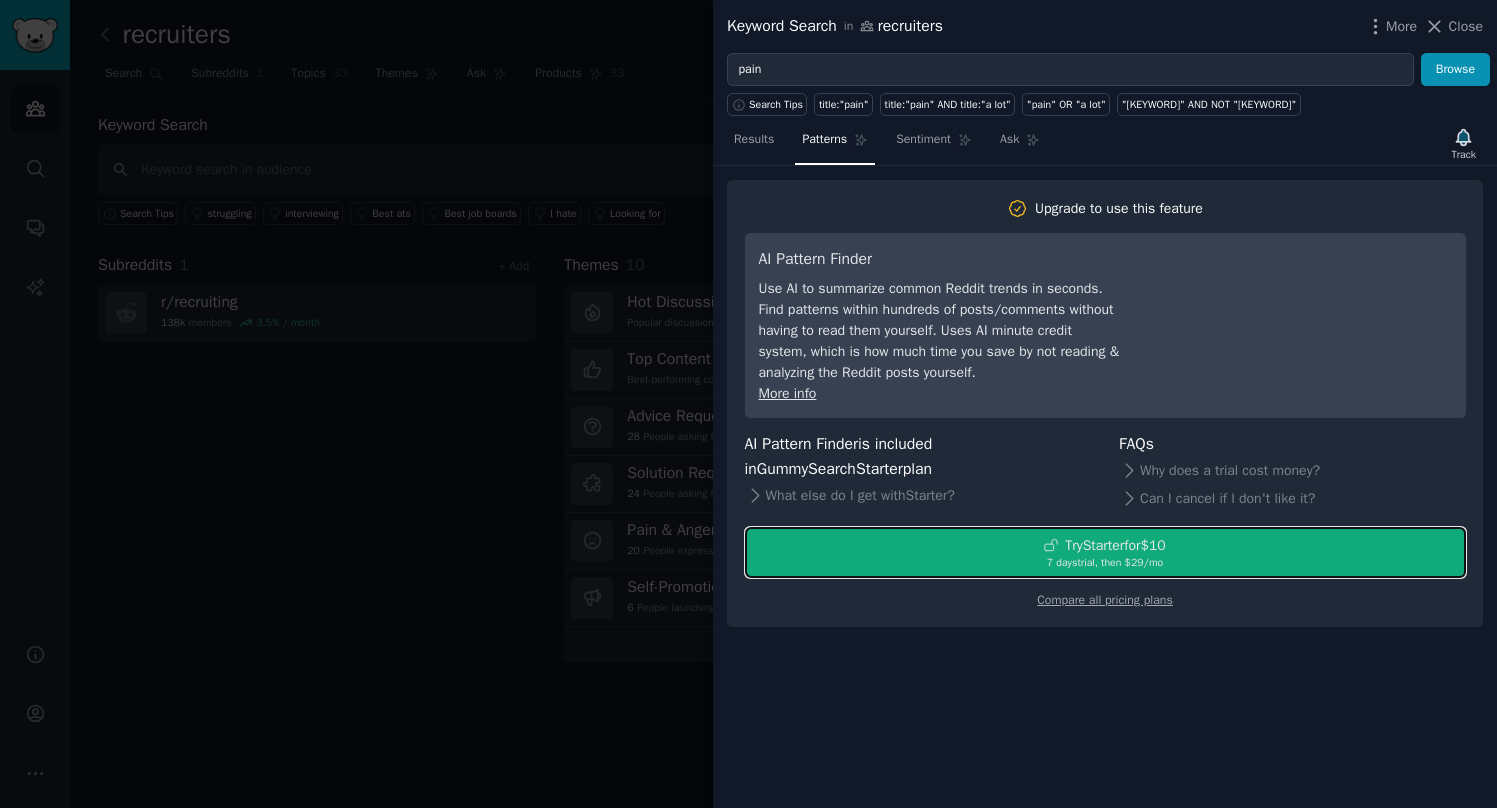 click on "Try  Starter  for  $10" at bounding box center (1105, 545) 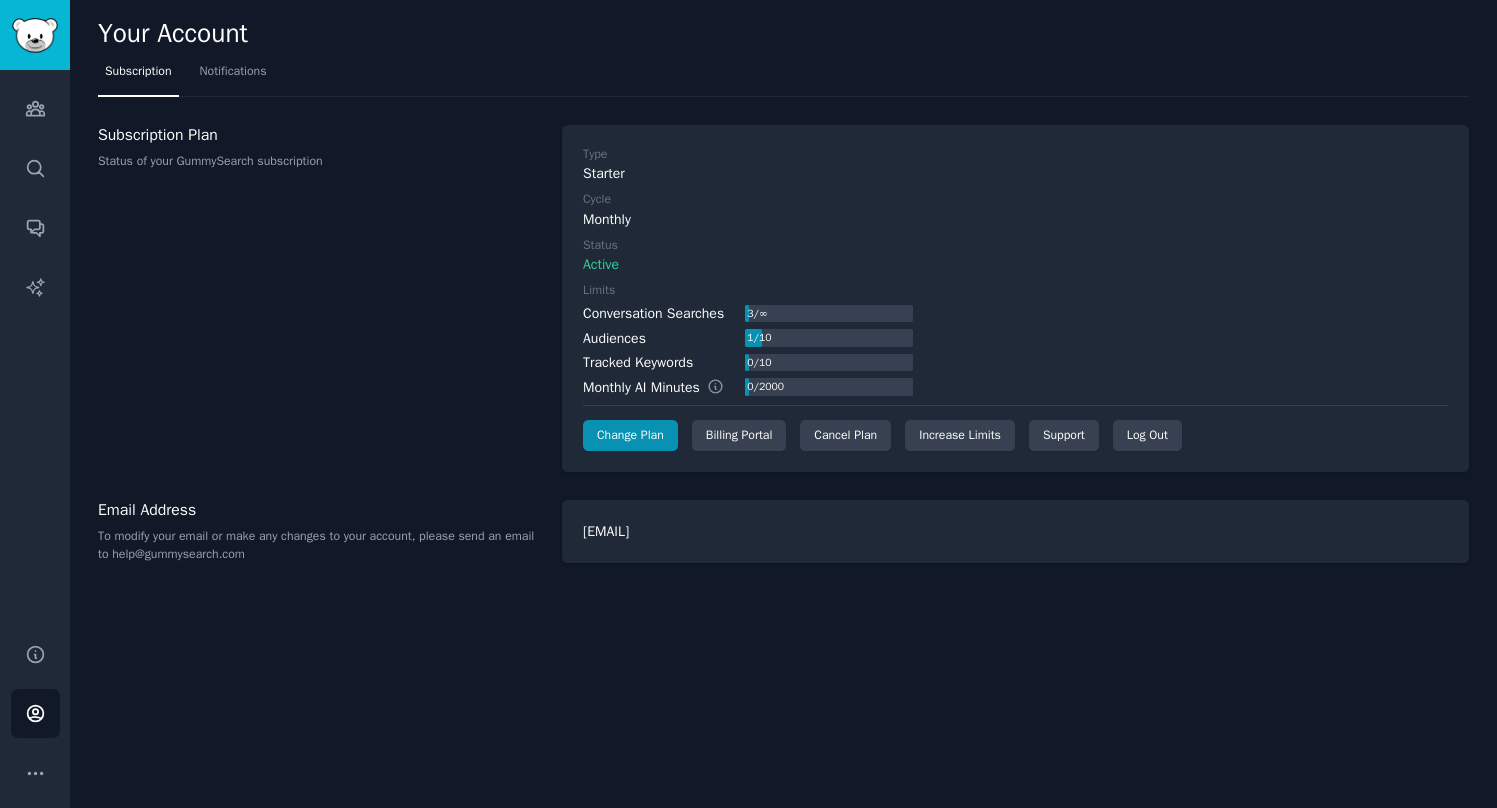 scroll, scrollTop: 0, scrollLeft: 0, axis: both 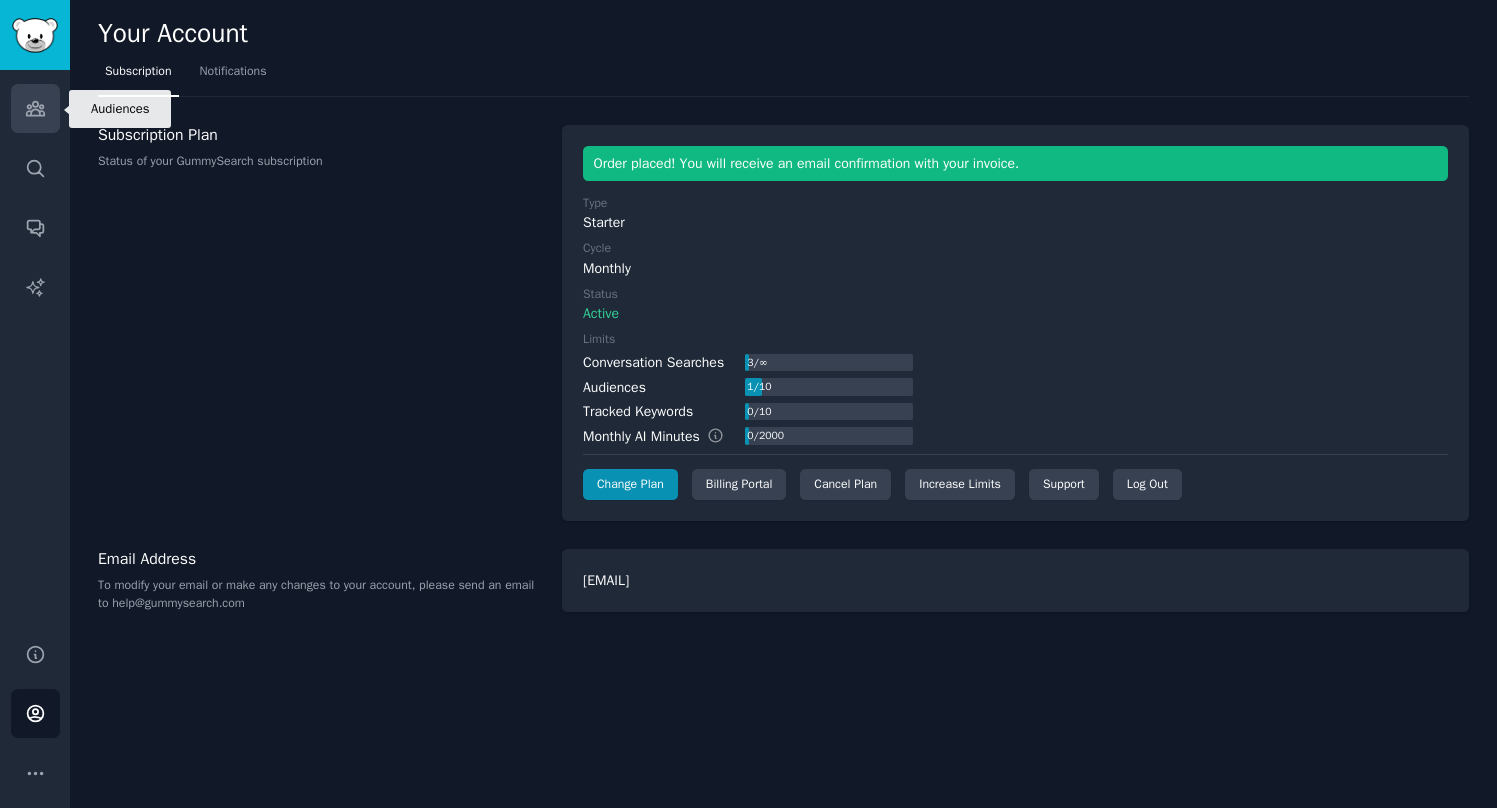 click 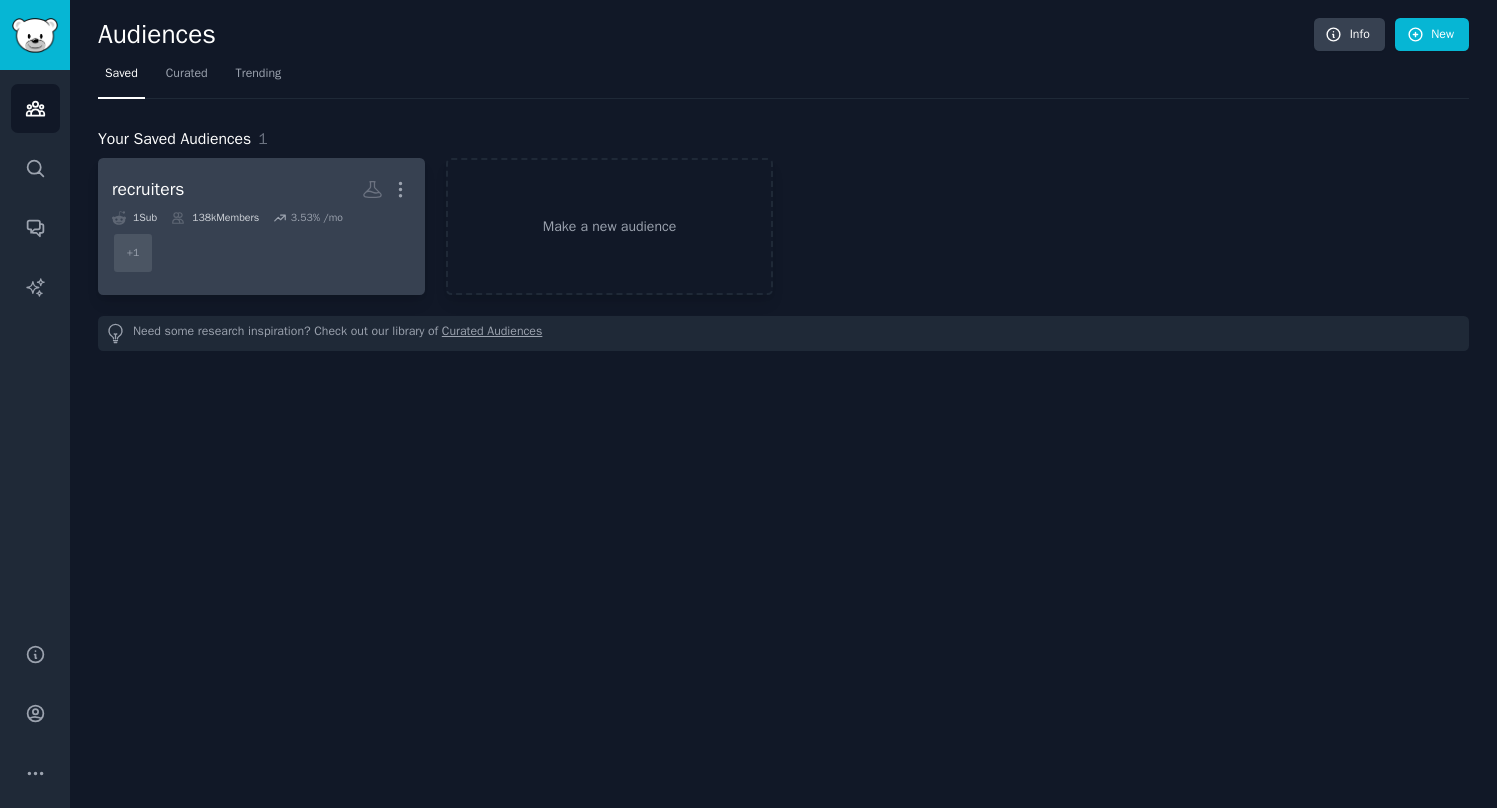 click on "recruiters" at bounding box center [148, 189] 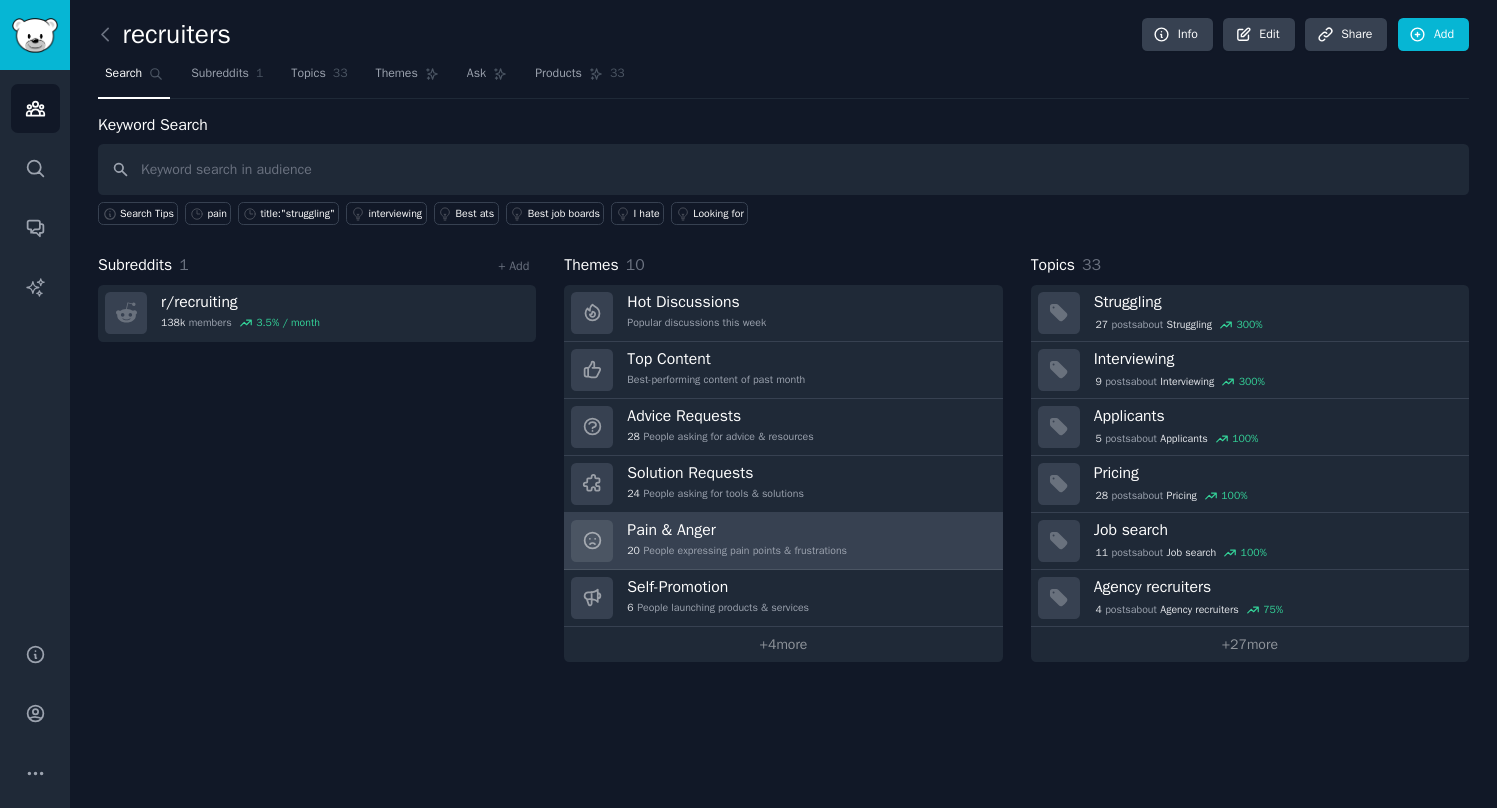 click on "Pain & Anger 20 People expressing pain points & frustrations" at bounding box center [783, 541] 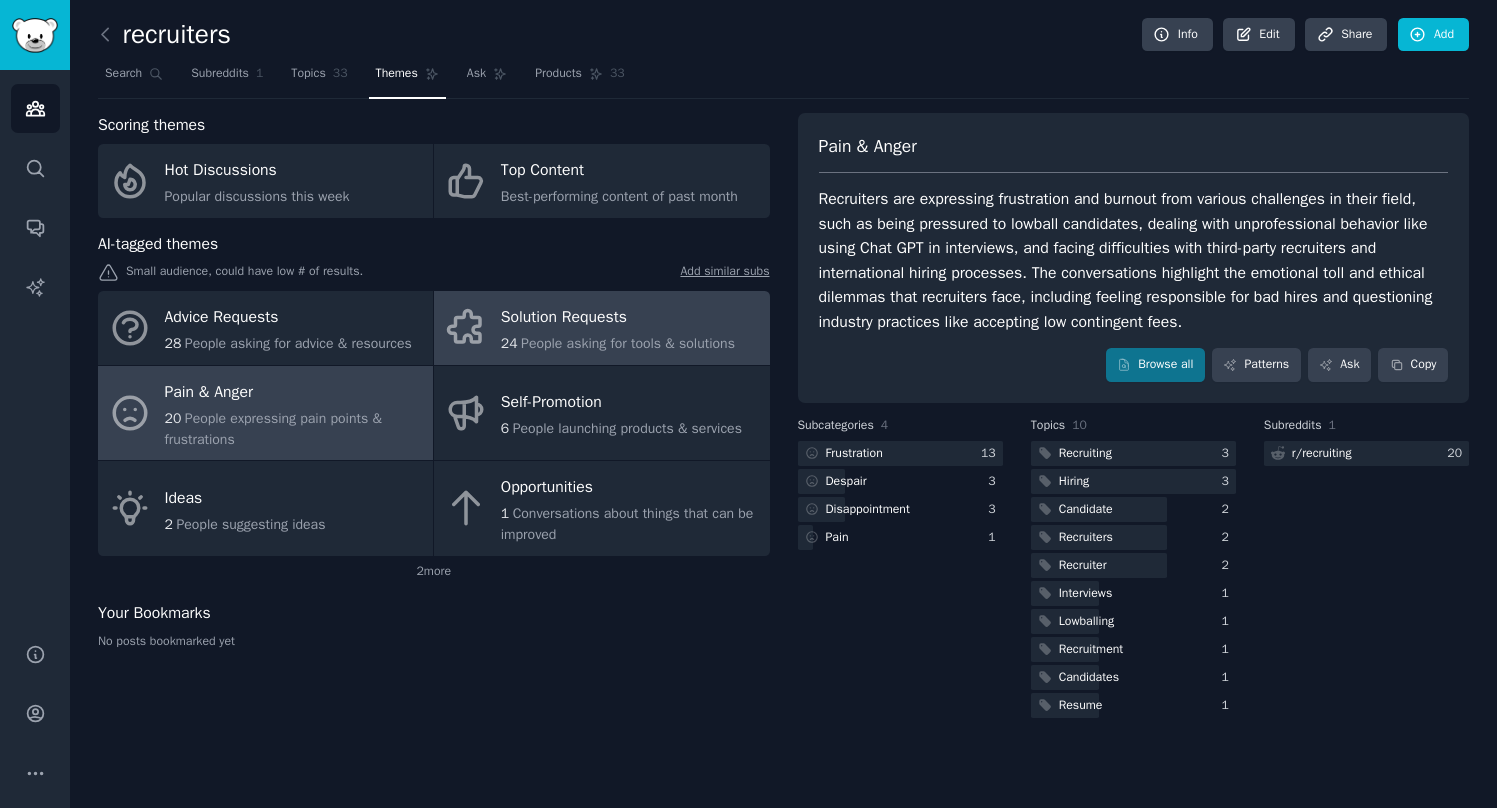 click on "Solution Requests" at bounding box center [618, 318] 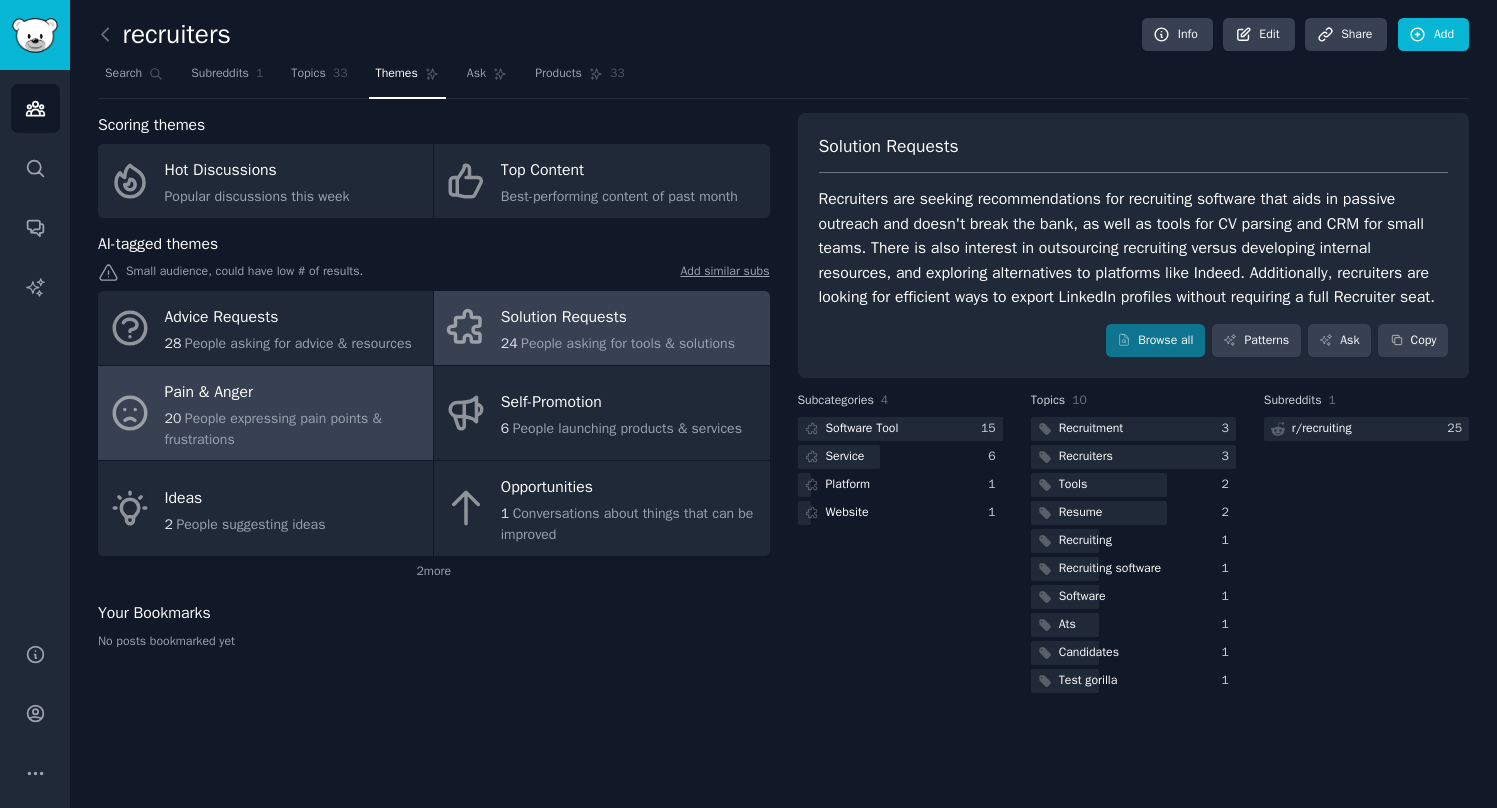 click on "Pain & Anger" at bounding box center (294, 392) 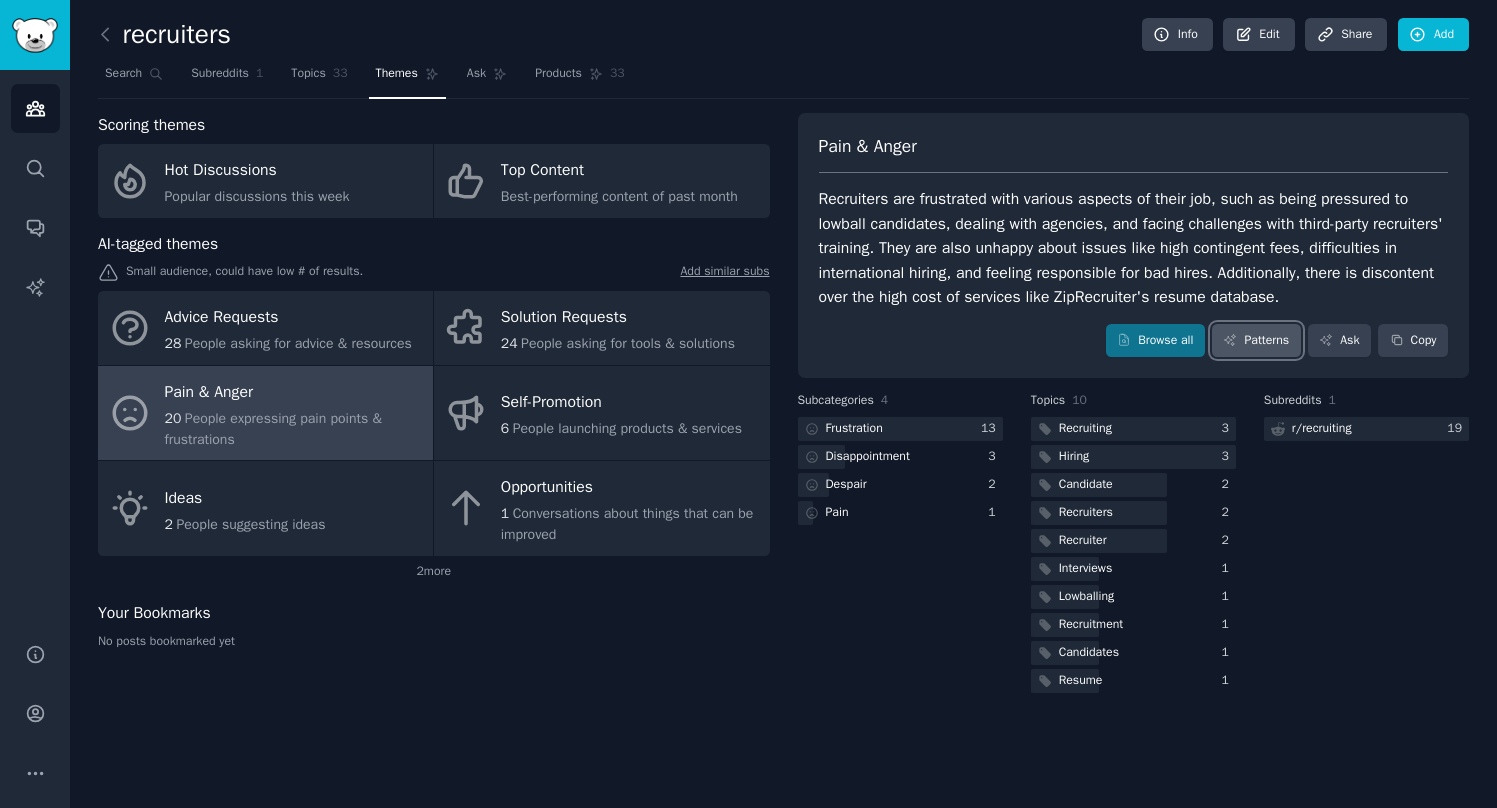 click on "Patterns" at bounding box center (1256, 341) 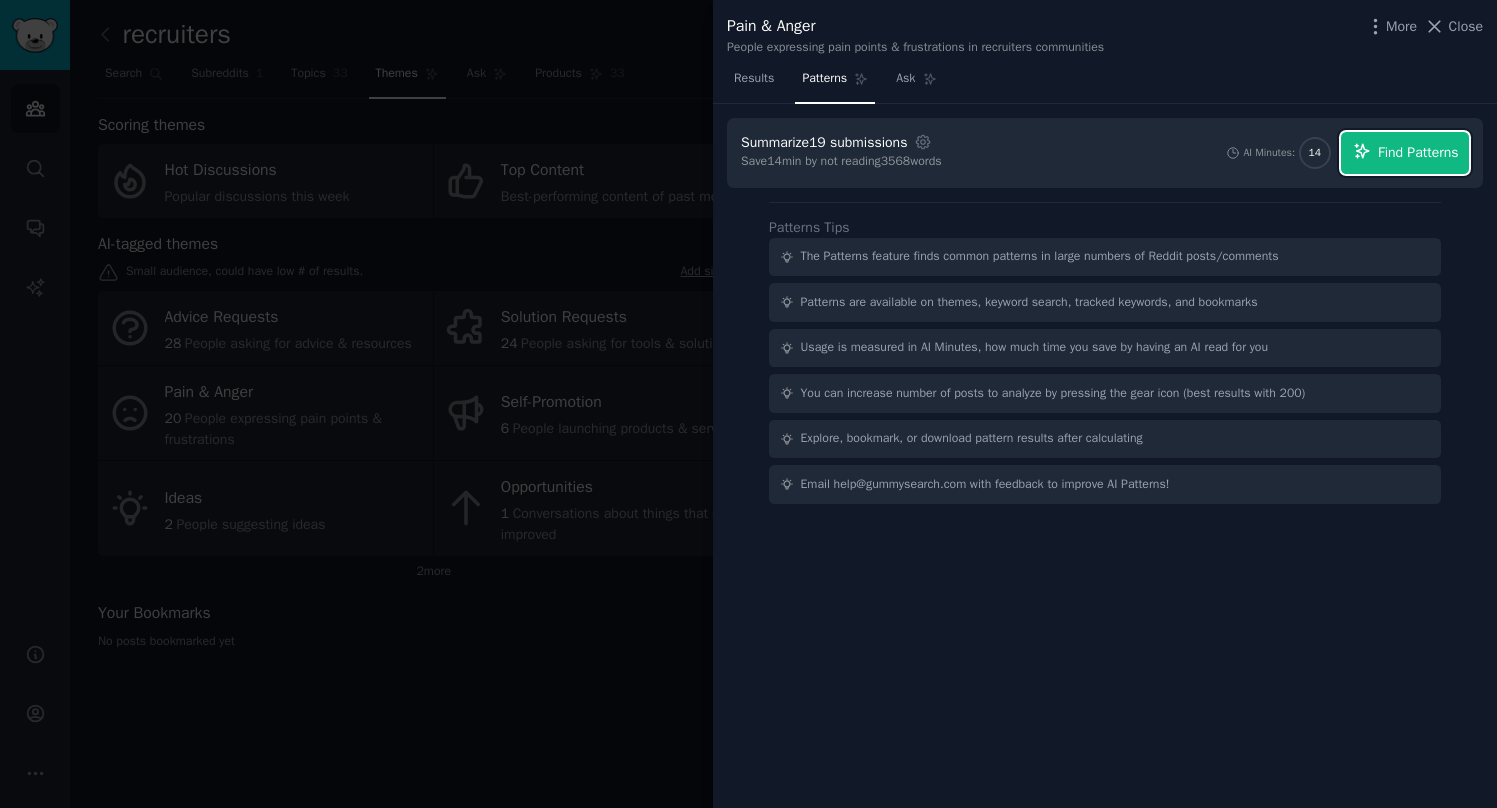 click 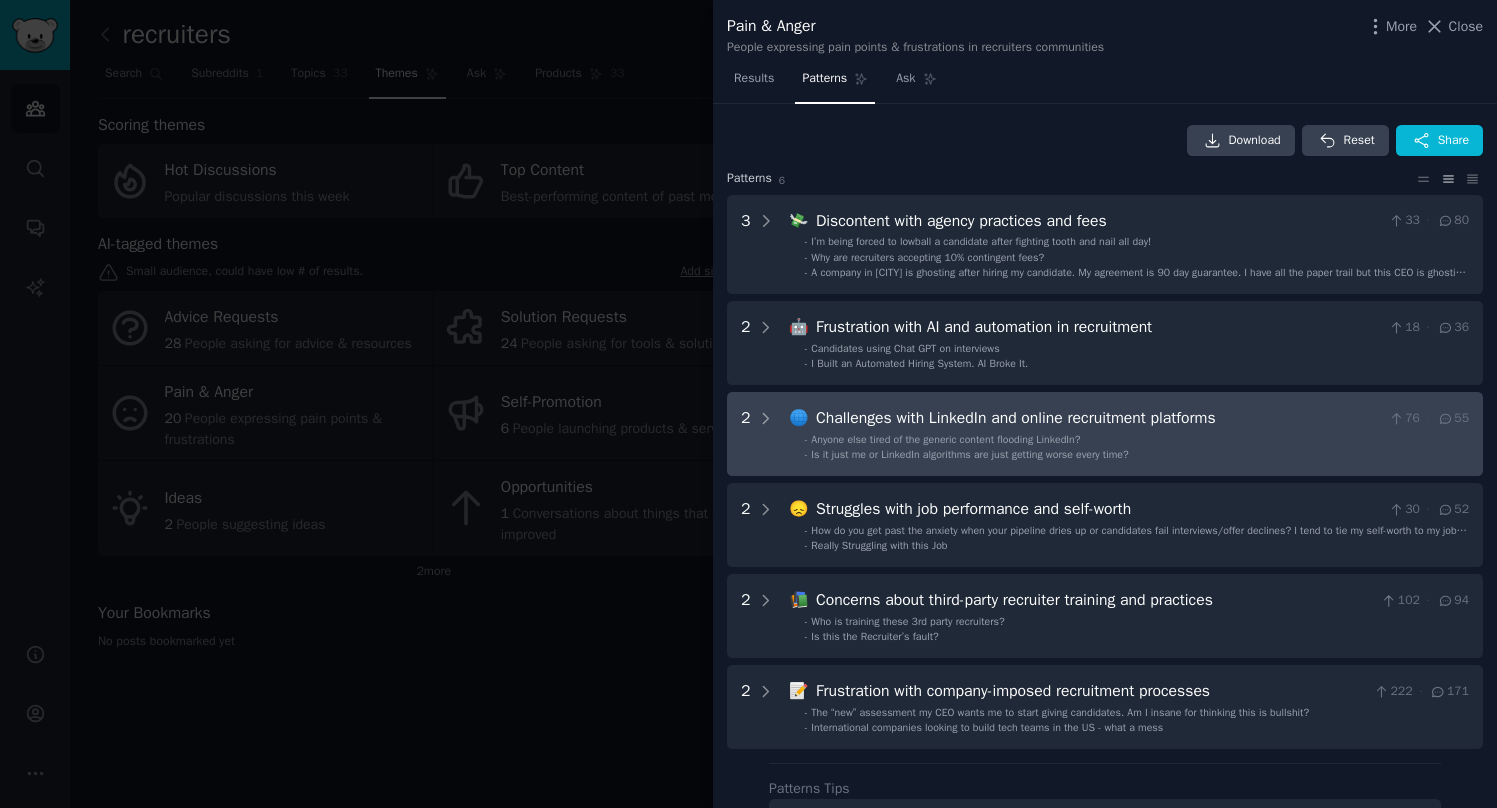 click on "- Is it just me or LinkedIn algorithms are just getting worse every time?" at bounding box center (1137, 455) 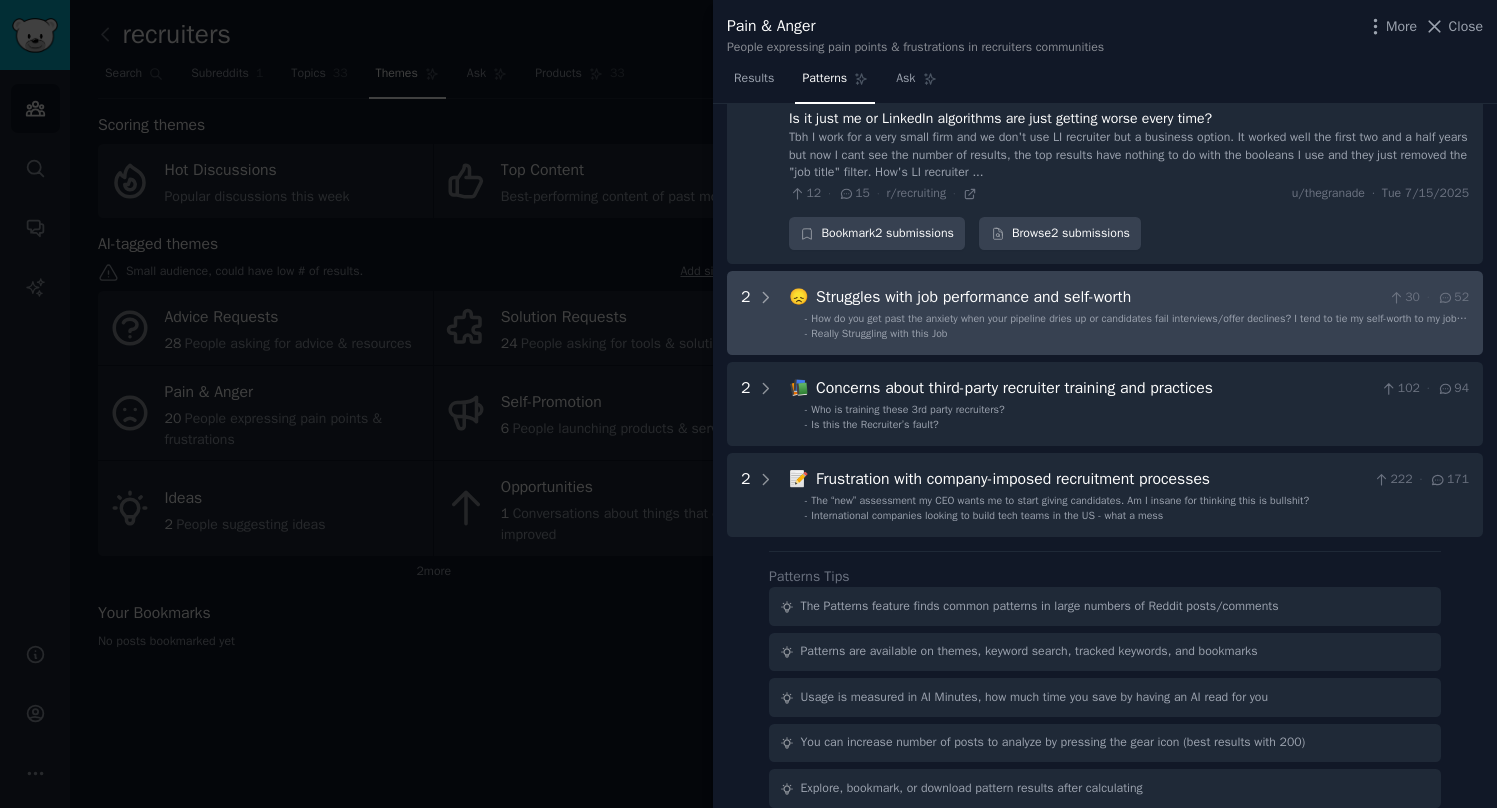 scroll, scrollTop: 444, scrollLeft: 0, axis: vertical 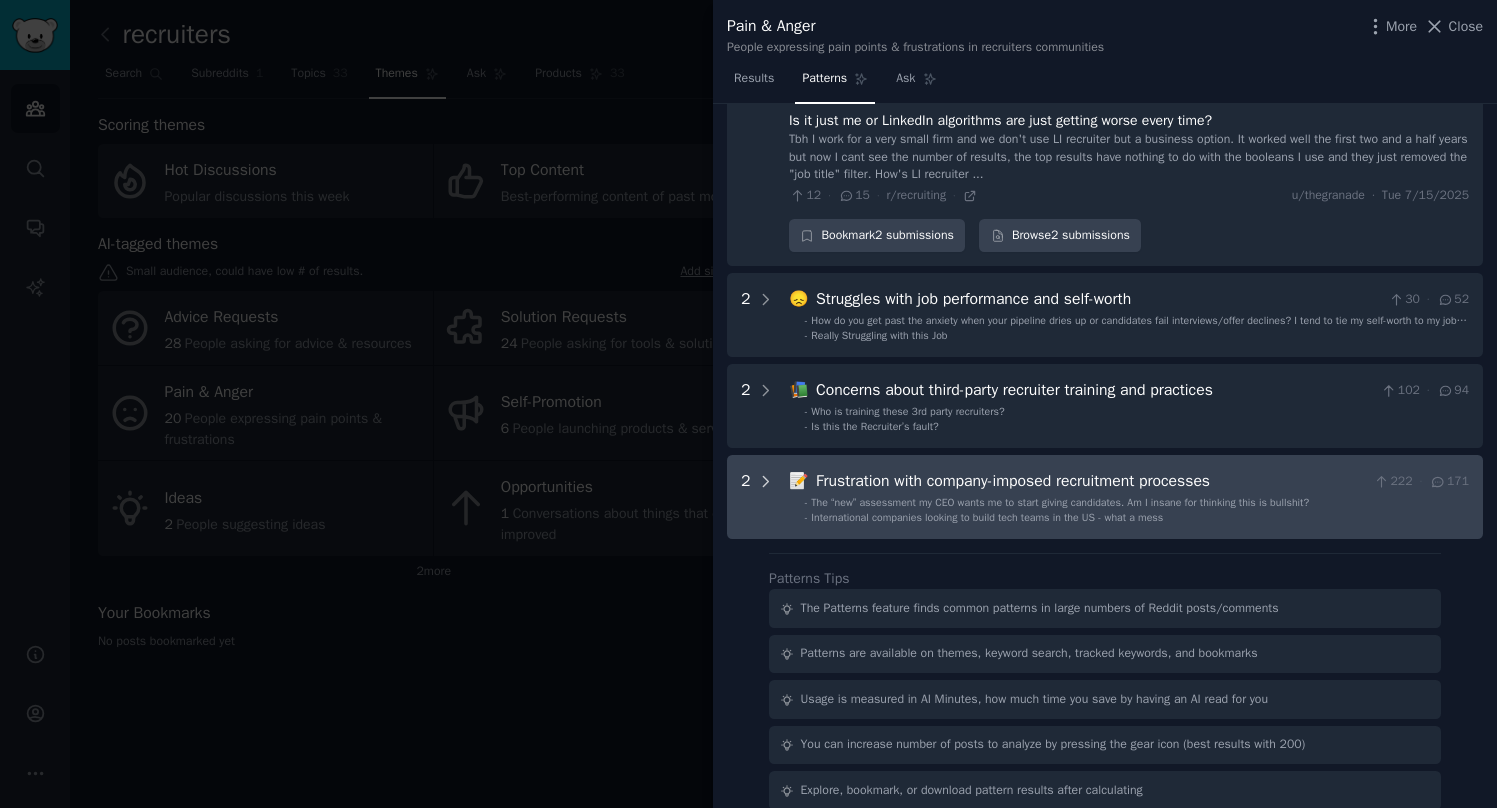 click 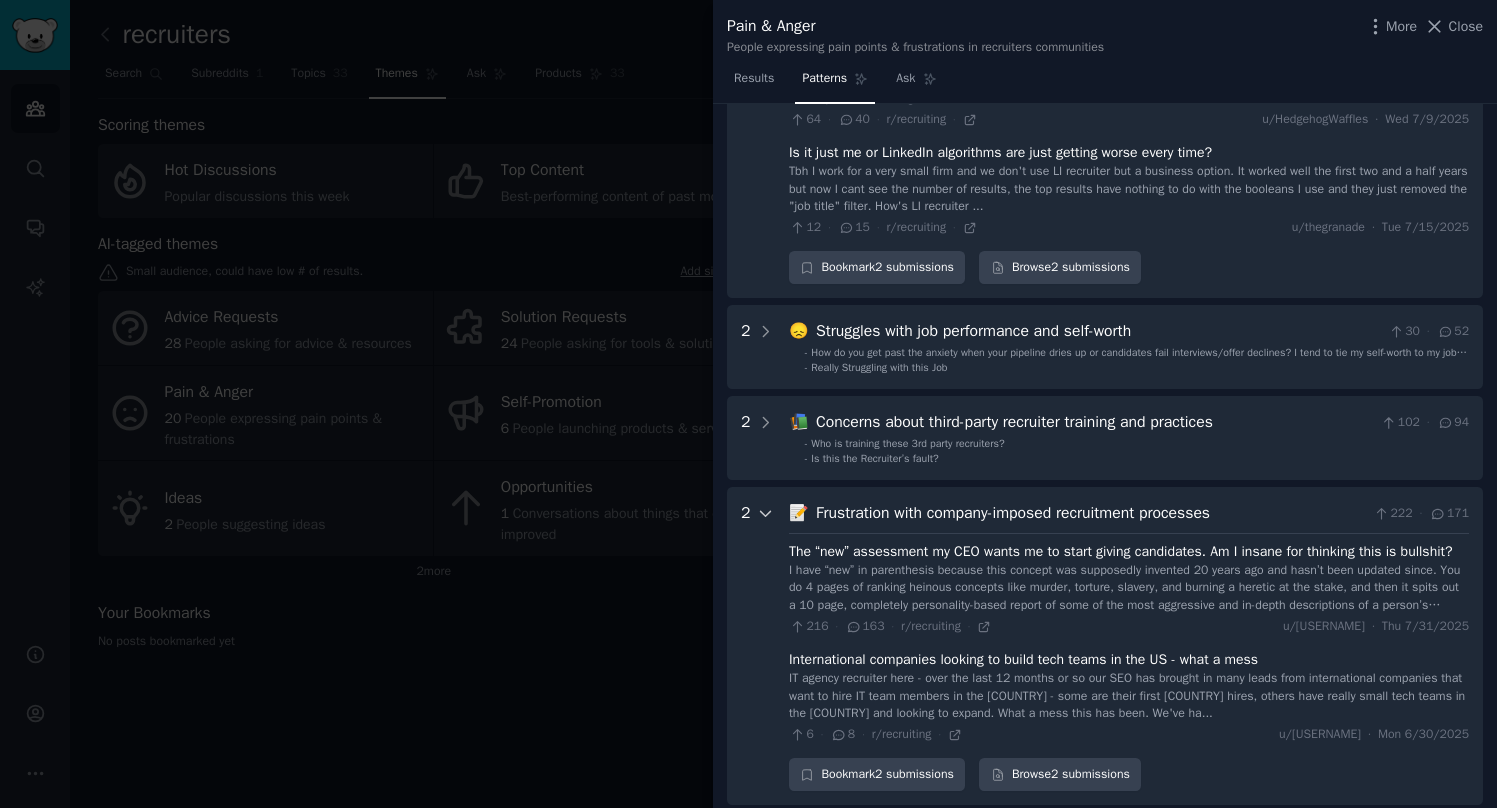 scroll, scrollTop: 403, scrollLeft: 0, axis: vertical 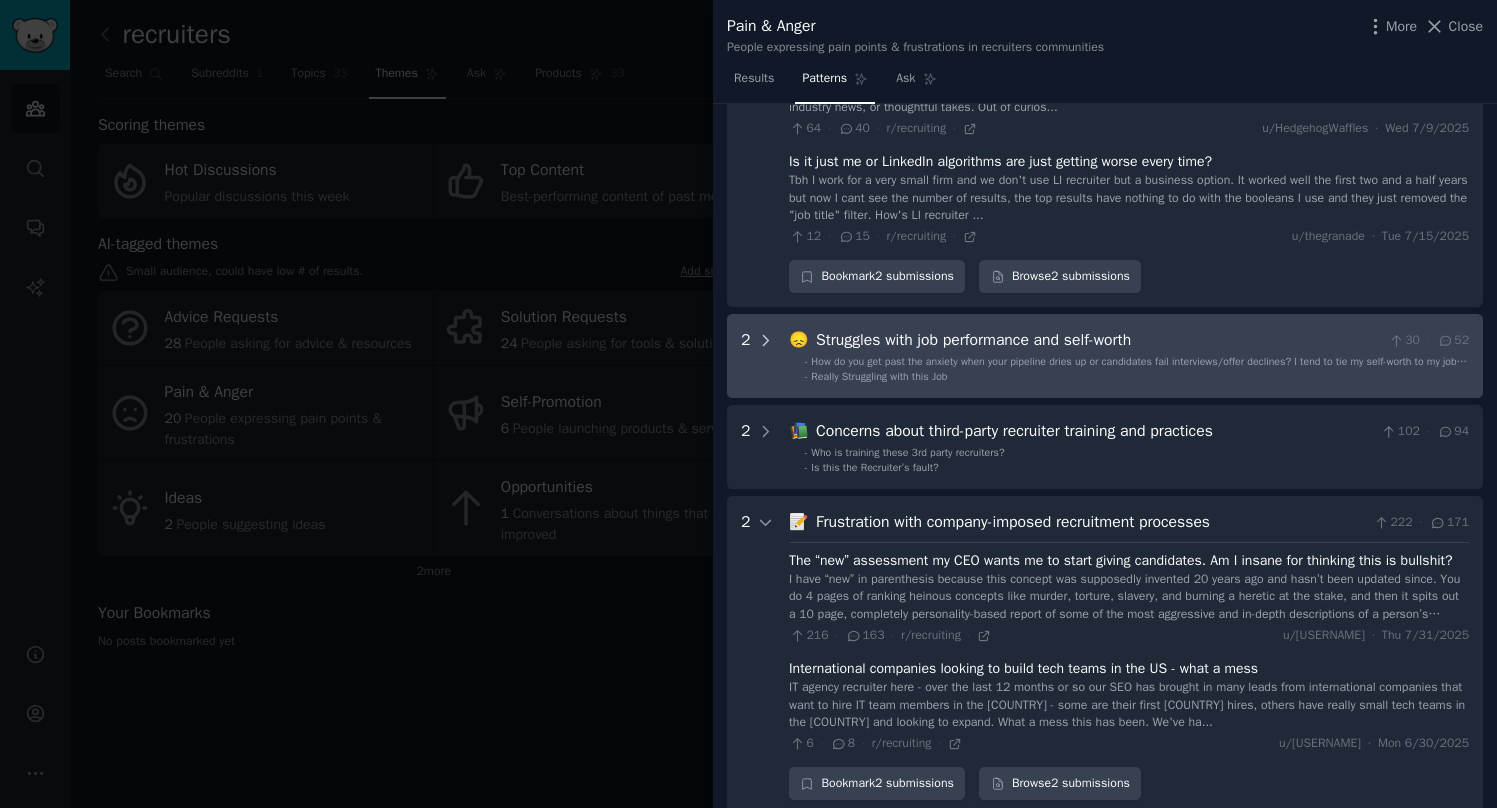 click 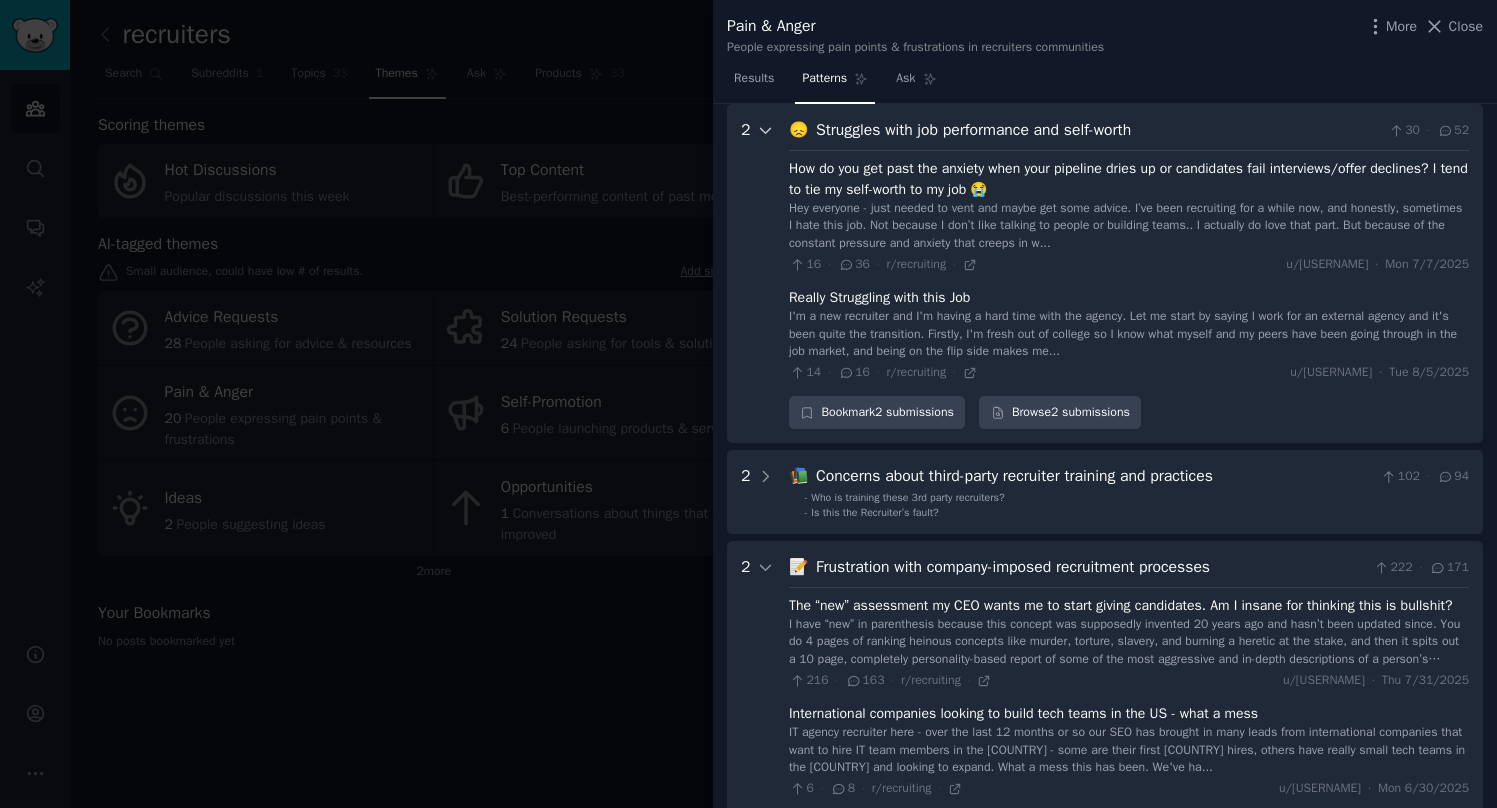 scroll, scrollTop: 614, scrollLeft: 0, axis: vertical 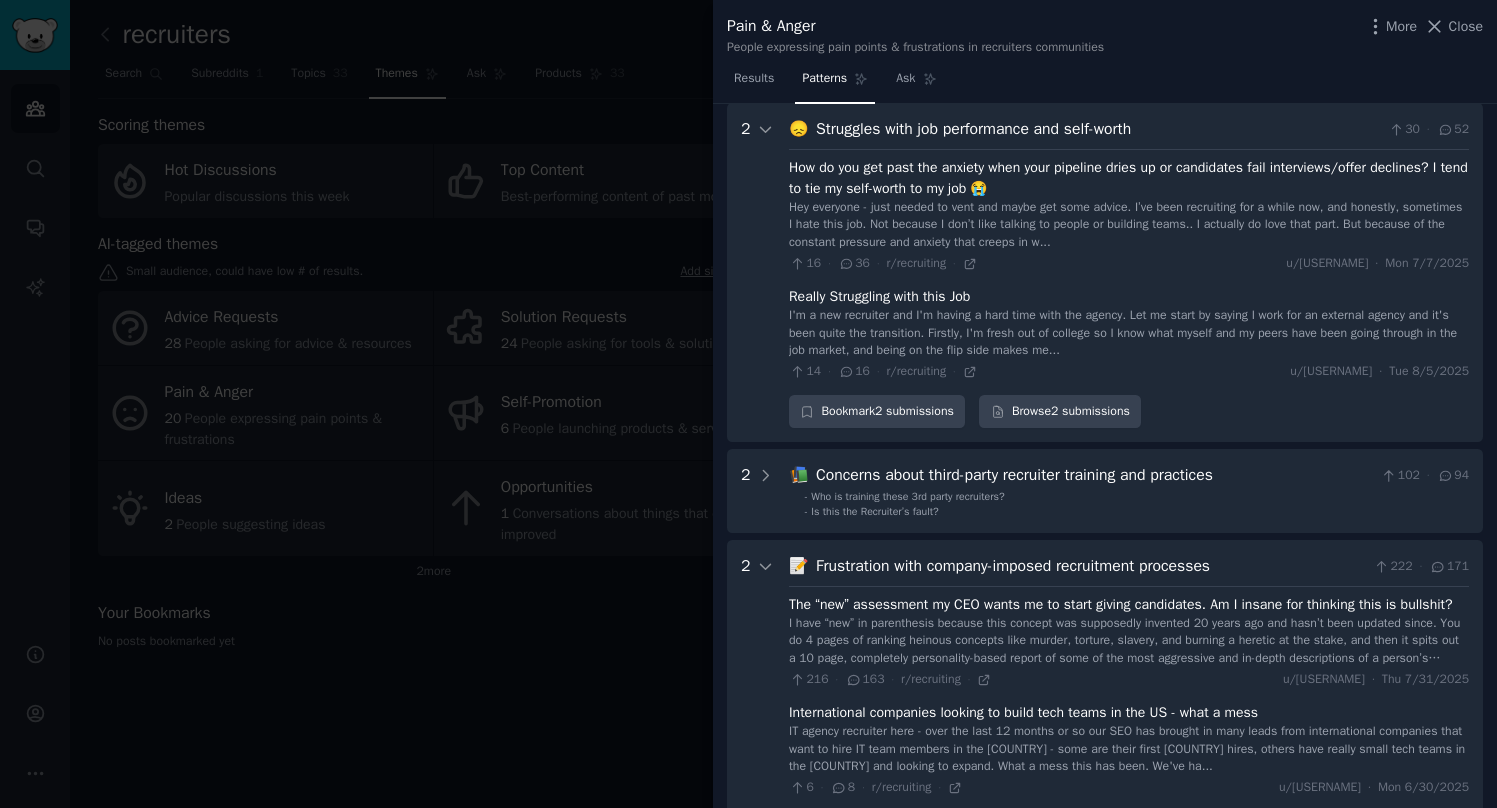 click at bounding box center (748, 404) 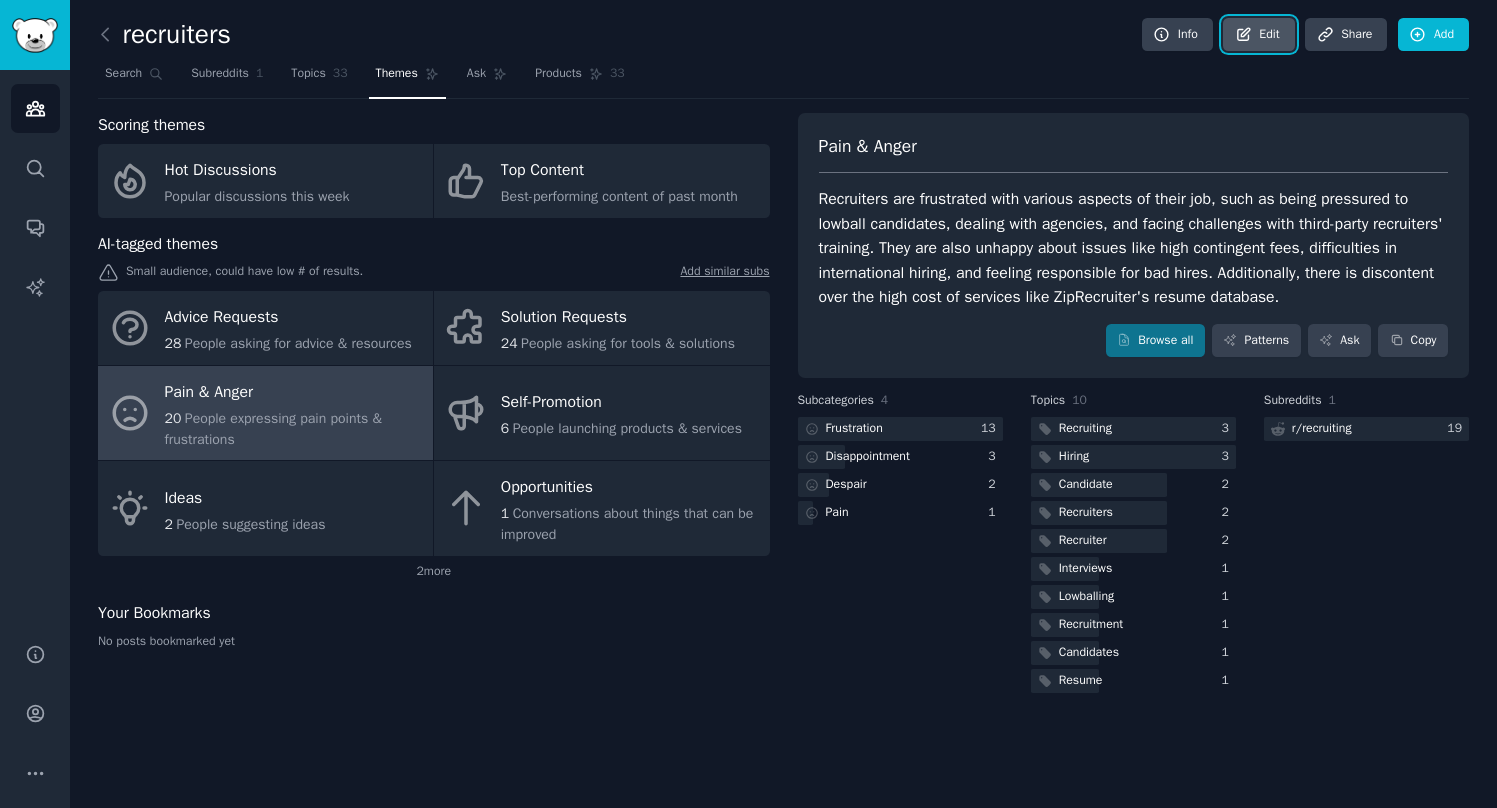 click on "Edit" at bounding box center (1258, 35) 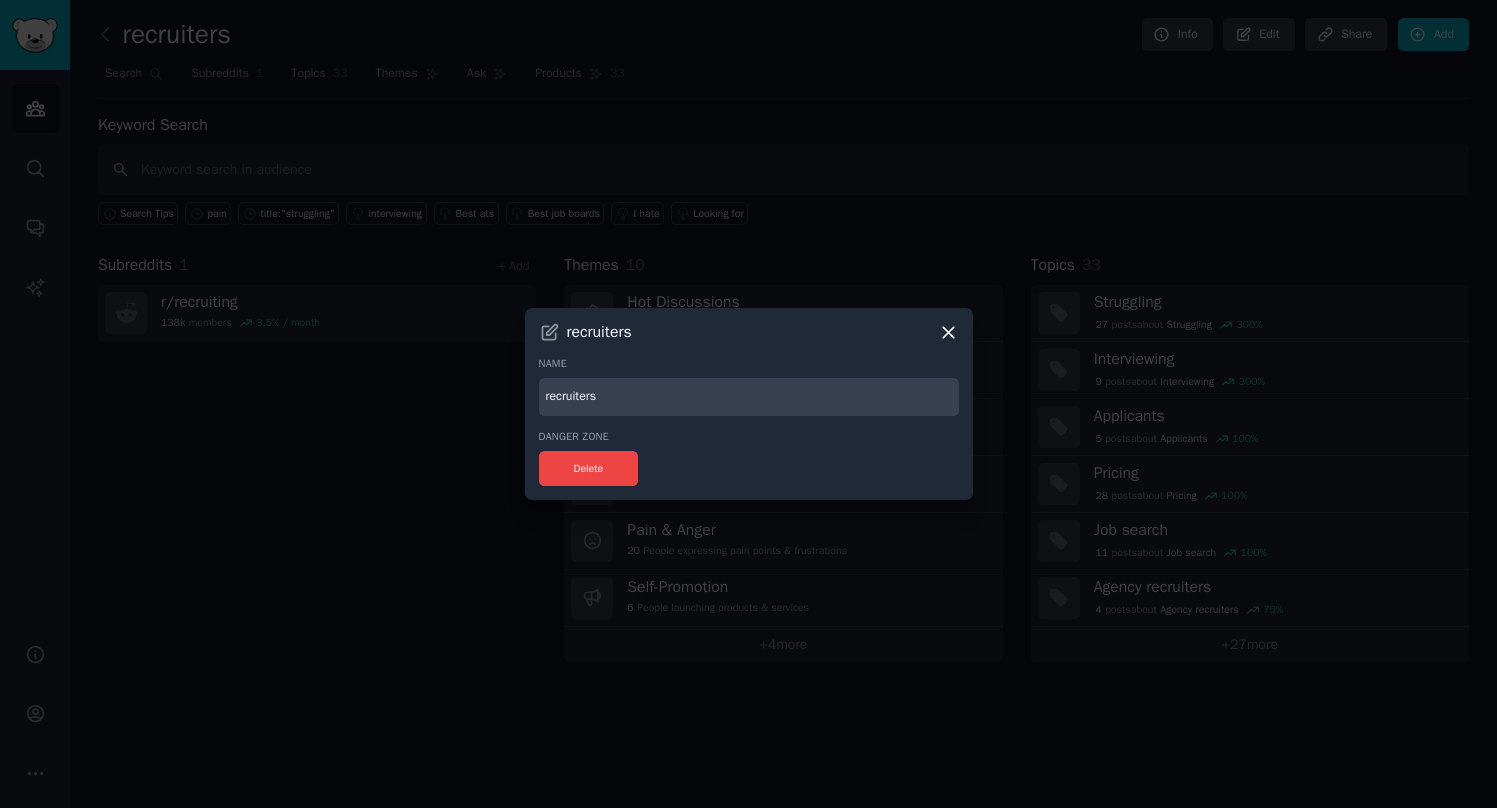 click 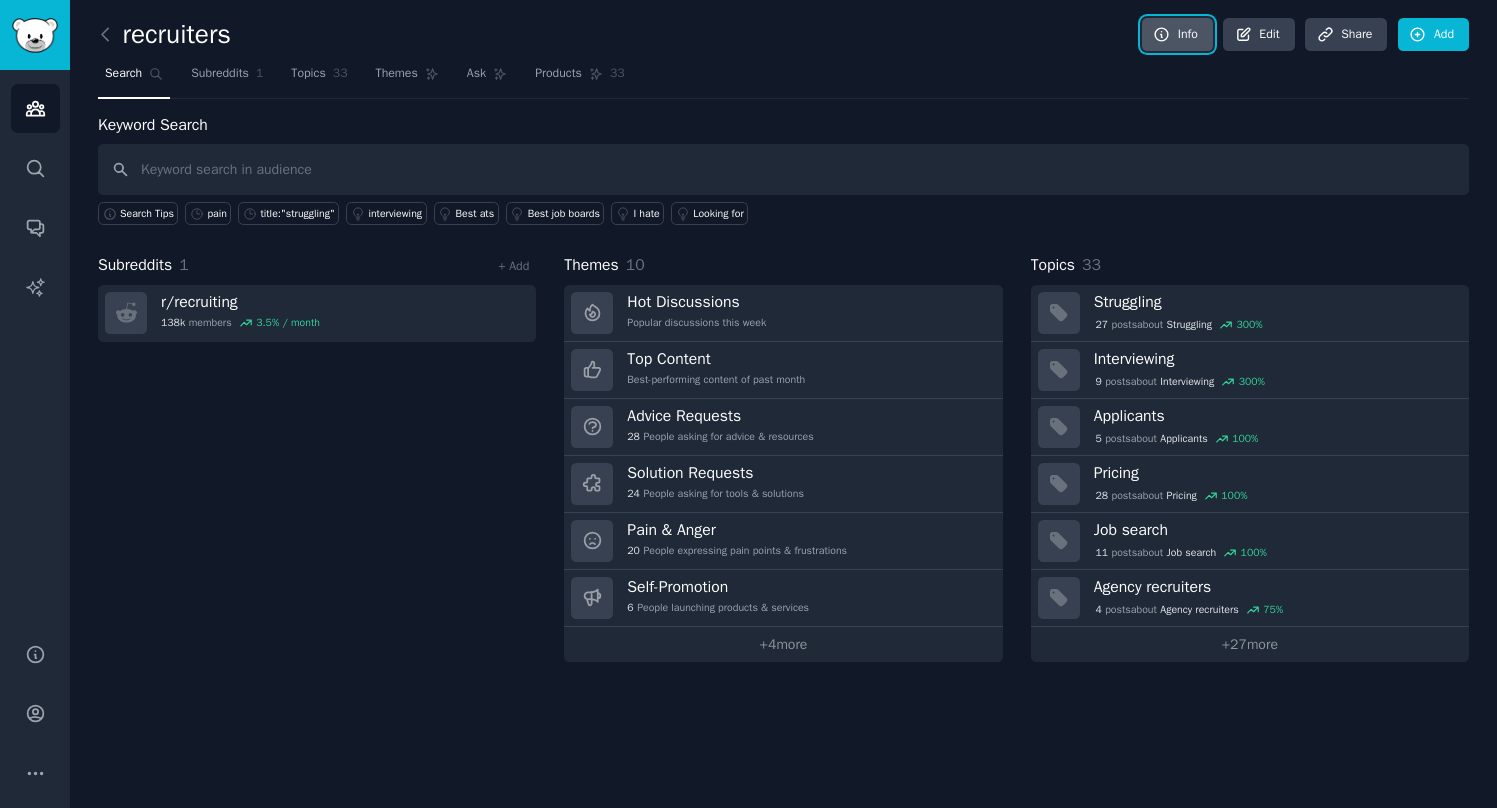 click 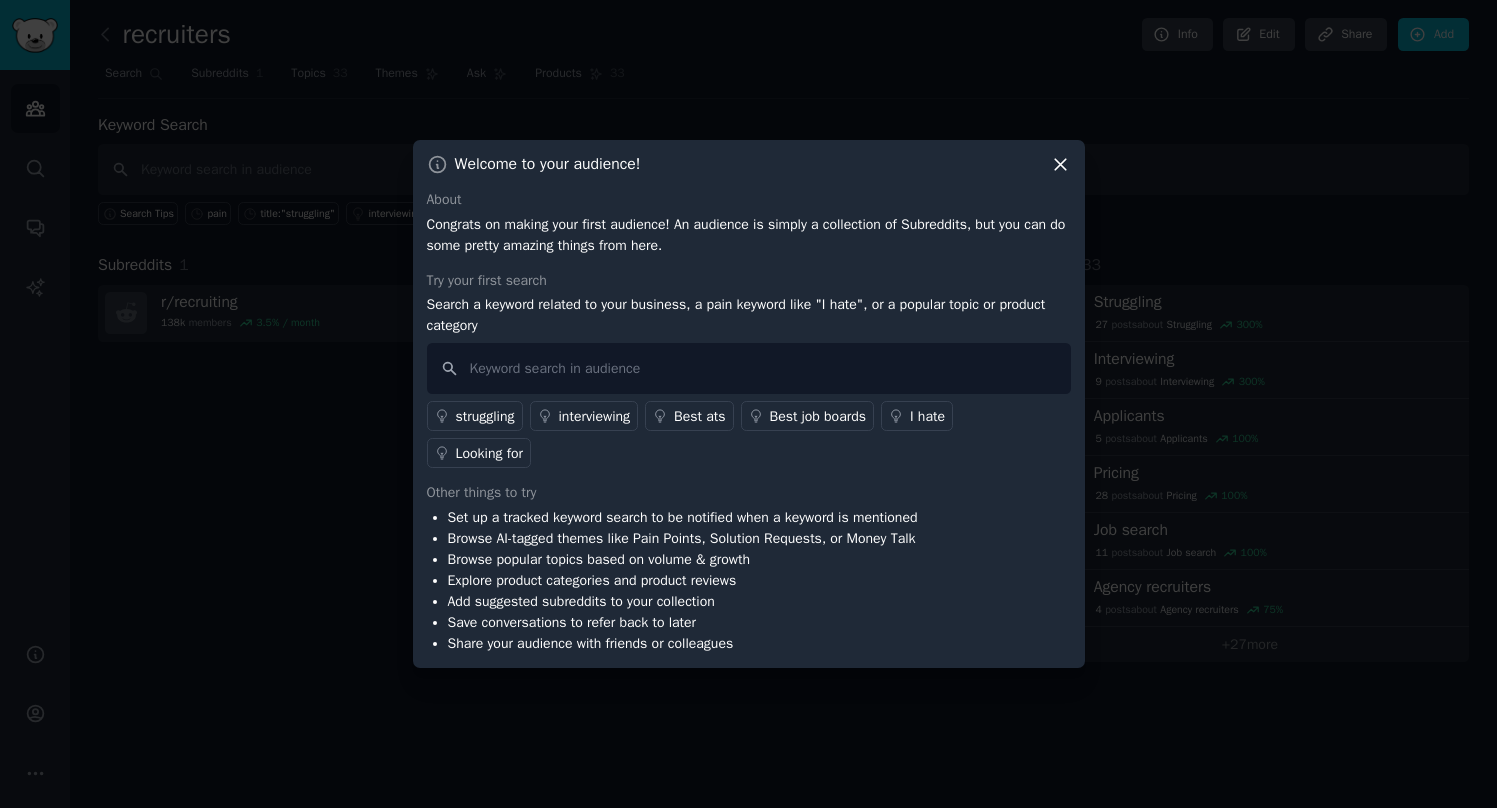 click 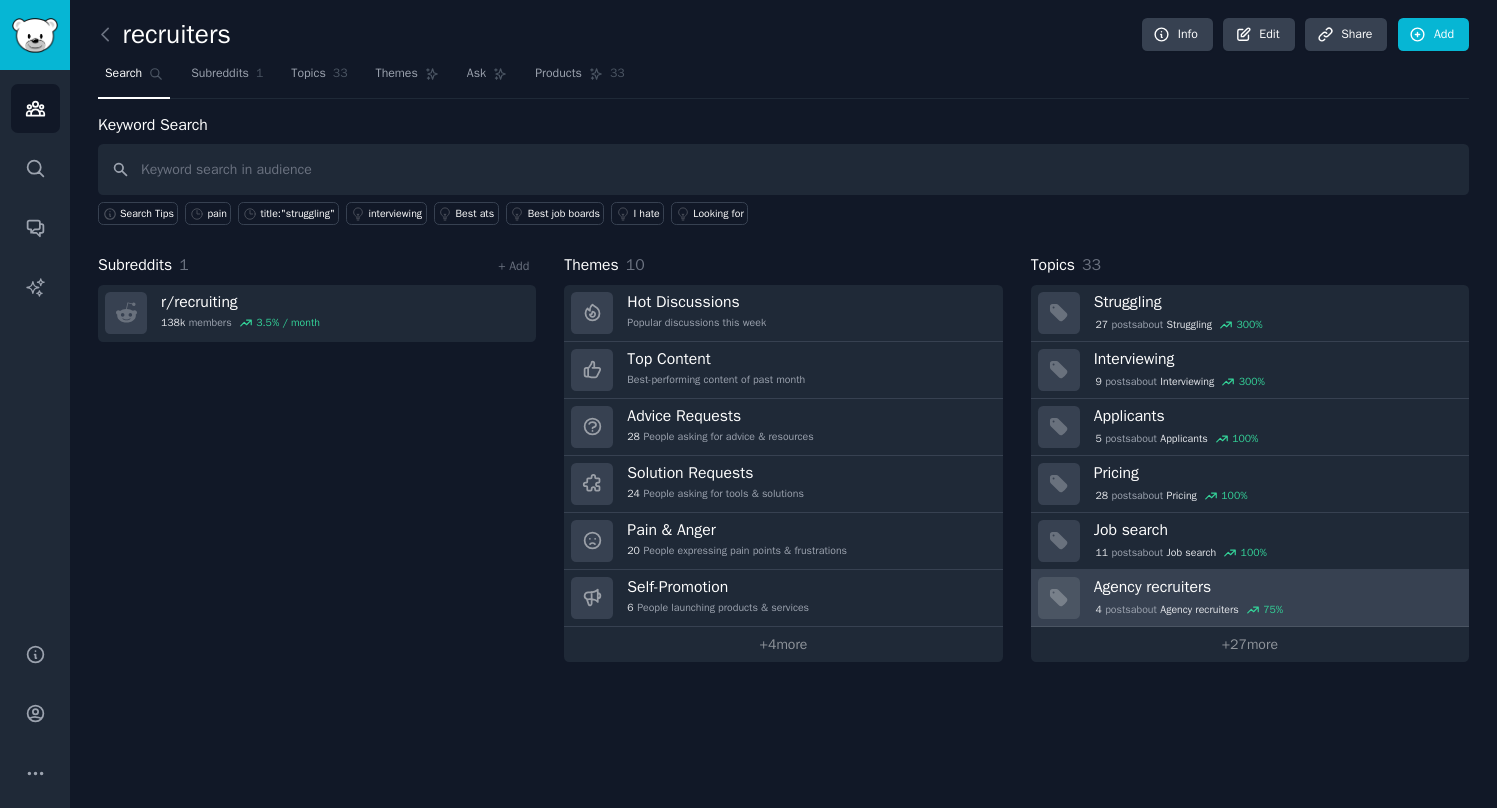 click on "Agency recruiters" at bounding box center [1274, 587] 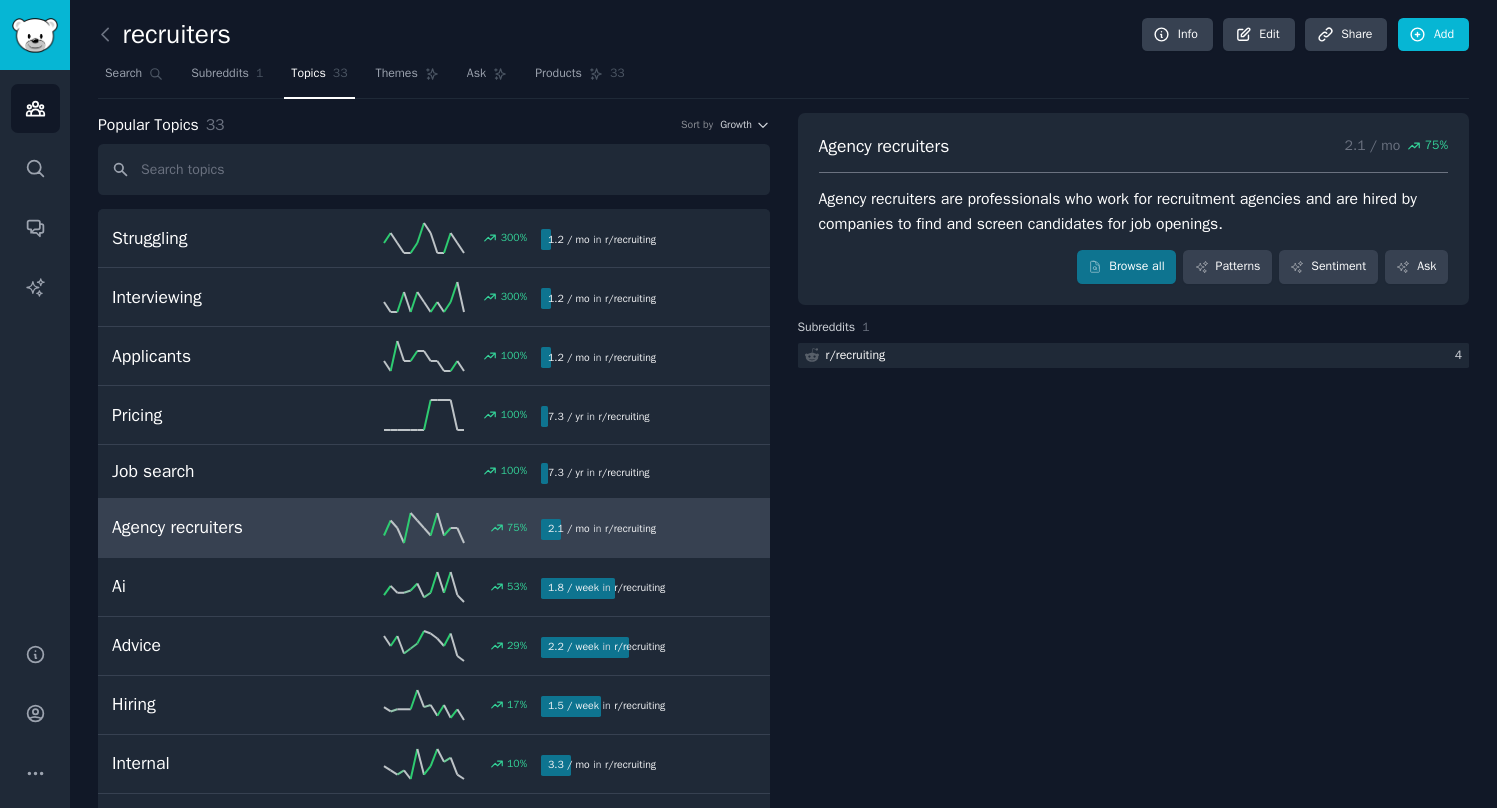 click on "recruiters Info Edit Share Add Search Subreddits 1 Topics 33 Themes Ask Products 33 Popular Topics 33 Sort by Growth Struggling 300 % 1.2 / mo  in    r/ recruiting Interviewing 300 % 1.2 / mo  in    r/ recruiting 300% increase in mentions recently Applicants 100 % 1.2 / mo  in    r/ recruiting Pricing 100 % 7.3 / yr  in    r/ recruiting Job search 100 % 7.3 / yr  in    r/ recruiting Agency recruiters 75 % 2.1 / mo  in    r/ recruiting Ai 53 % 1.8 / week  in    r/ recruiting Advice 29 % 2.2 / week  in    r/ recruiting Hiring 17 % 1.5 / week  in    r/ recruiting Internal 10 % 3.3 / mo  in    r/ recruiting Resume help 0 % 3.6 / yr  in    r/ recruiting Linkedin -7 % 1.8 / week  in    r/ recruiting Job -10 % 3.0 / week  in    r/ recruiting Recruiters -11 % 2.7 / week  in    r/ recruiting Company -12 % 1.1 / week  in    r/ recruiting Indeed -14 % 3.6 / mo  in    r/ recruiting Feedback -14 % 1.8 / mo  in    r/ recruiting Recruitment -15 % 2.0 / week  in    r/ recruiting Candidates -18 % 2.2 / week  in    r/ Client %" 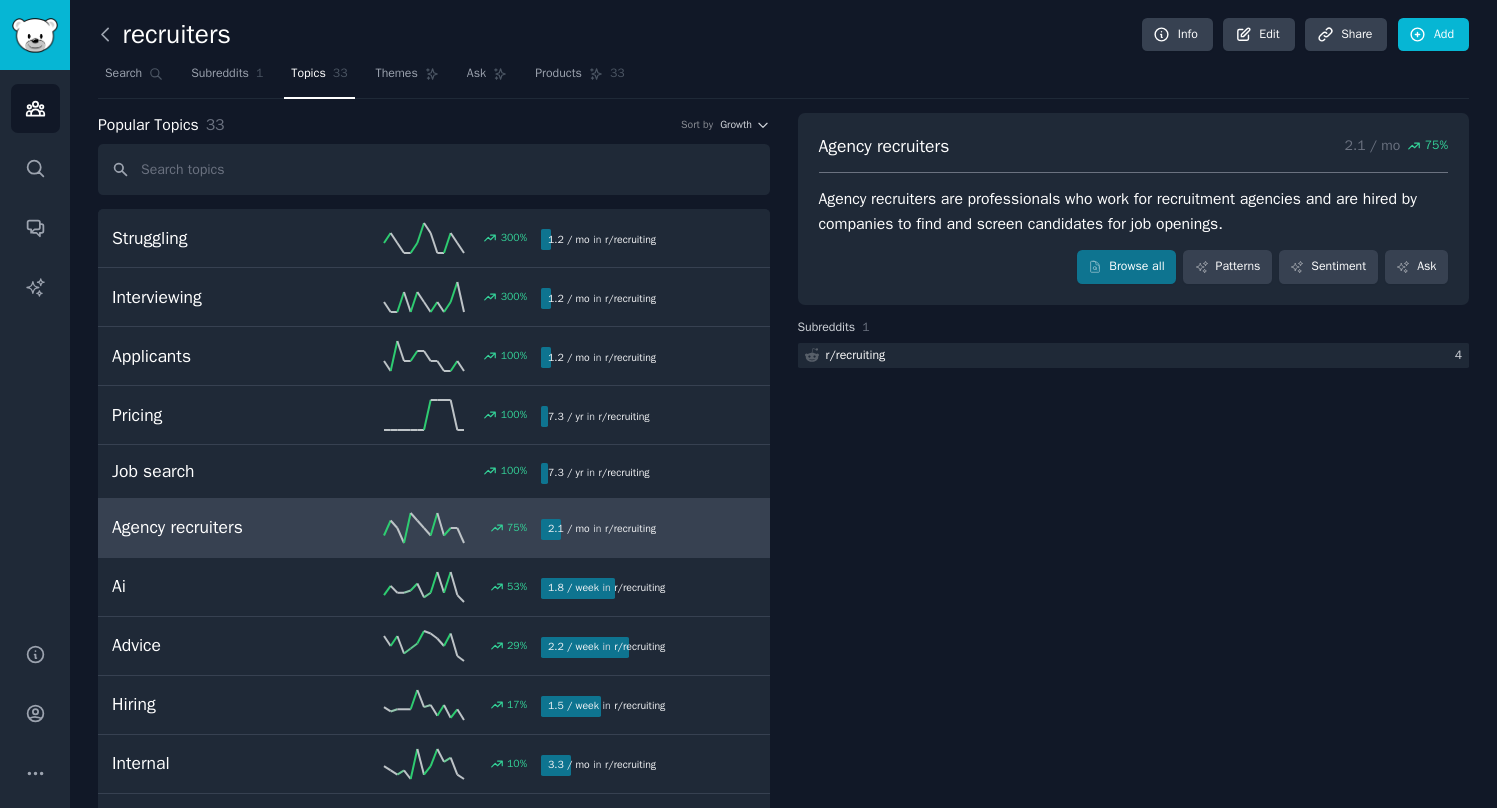 click 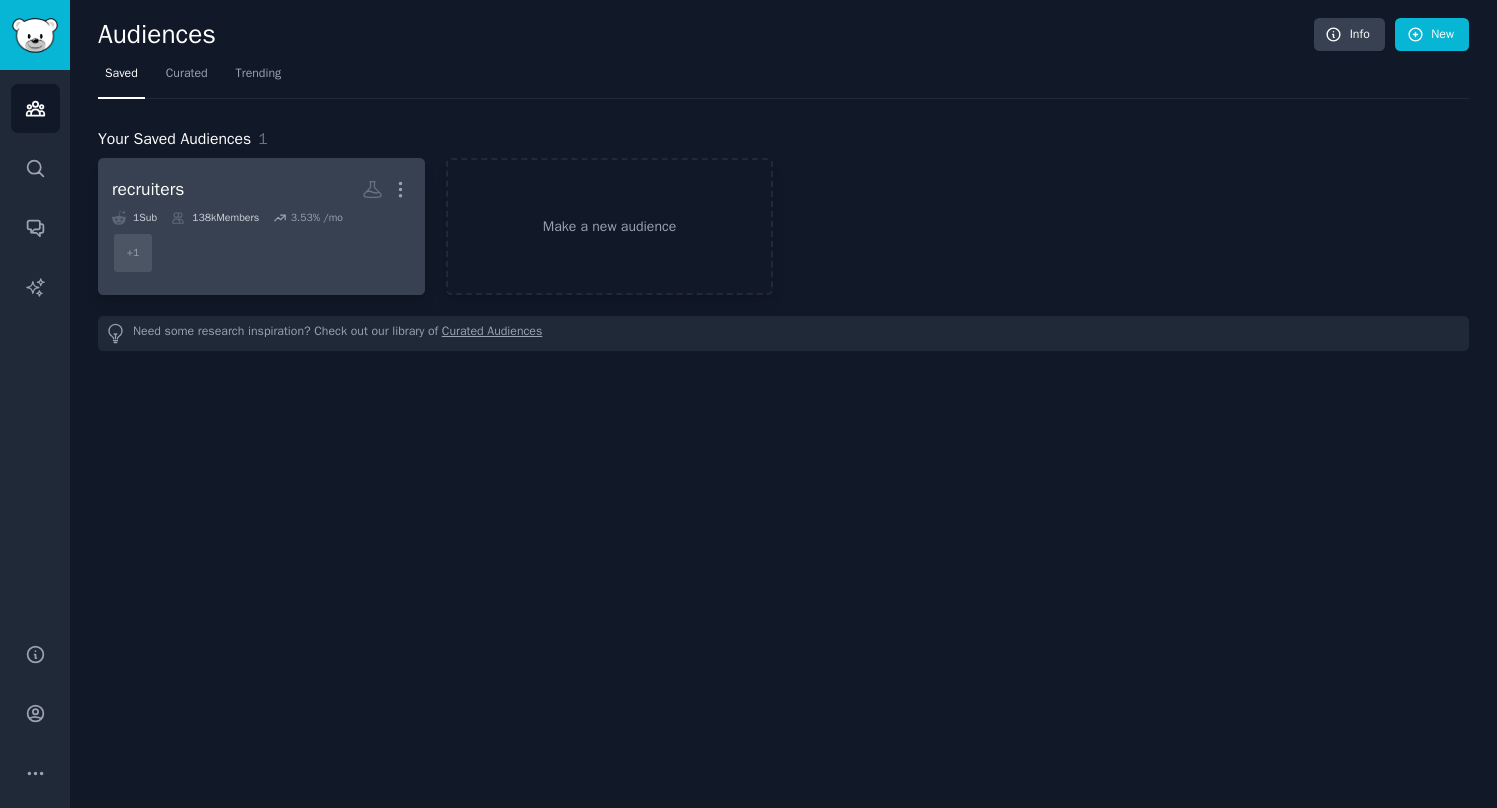 click on "recruiters" at bounding box center (148, 189) 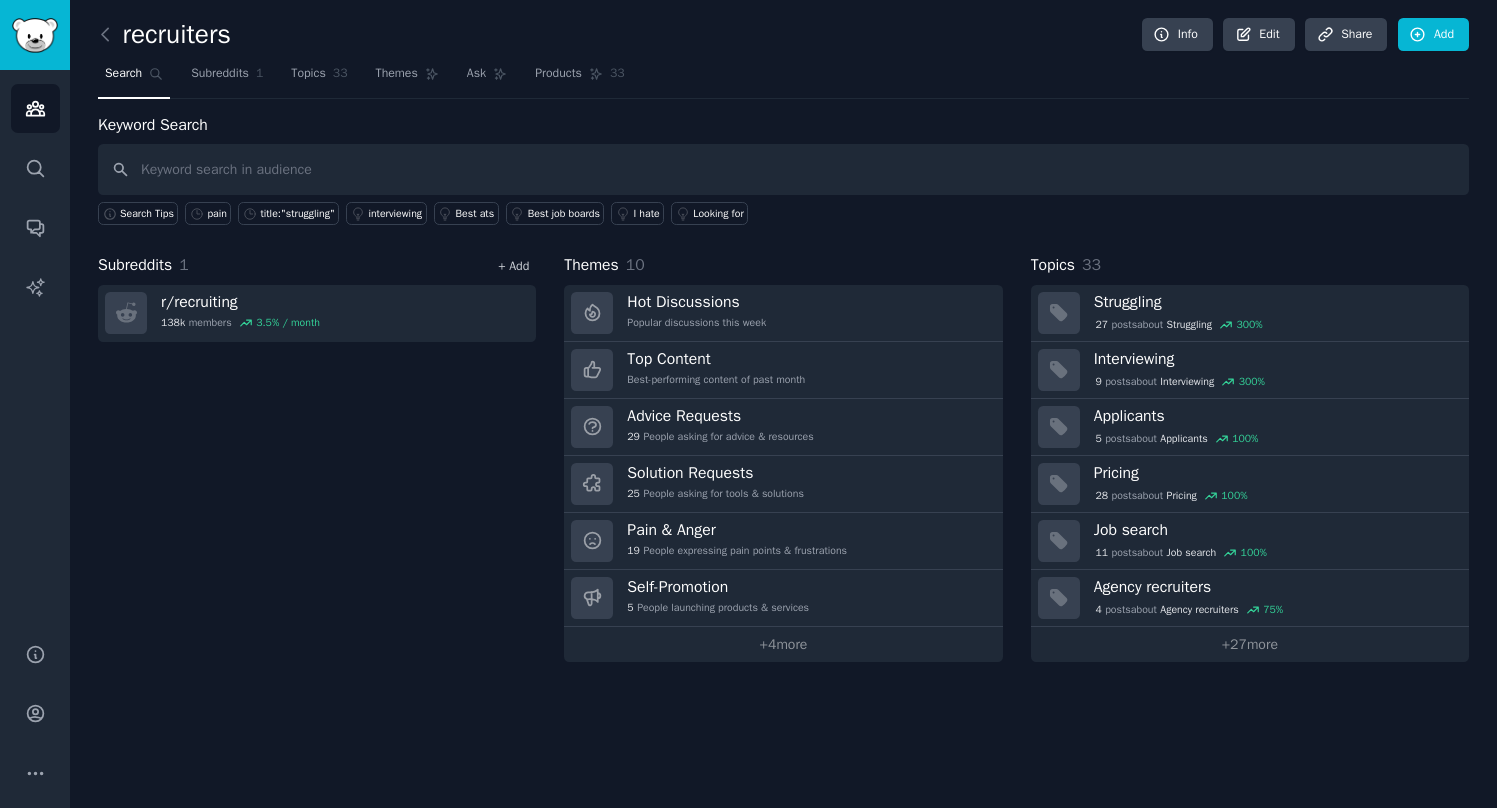 click on "+ Add" at bounding box center (513, 266) 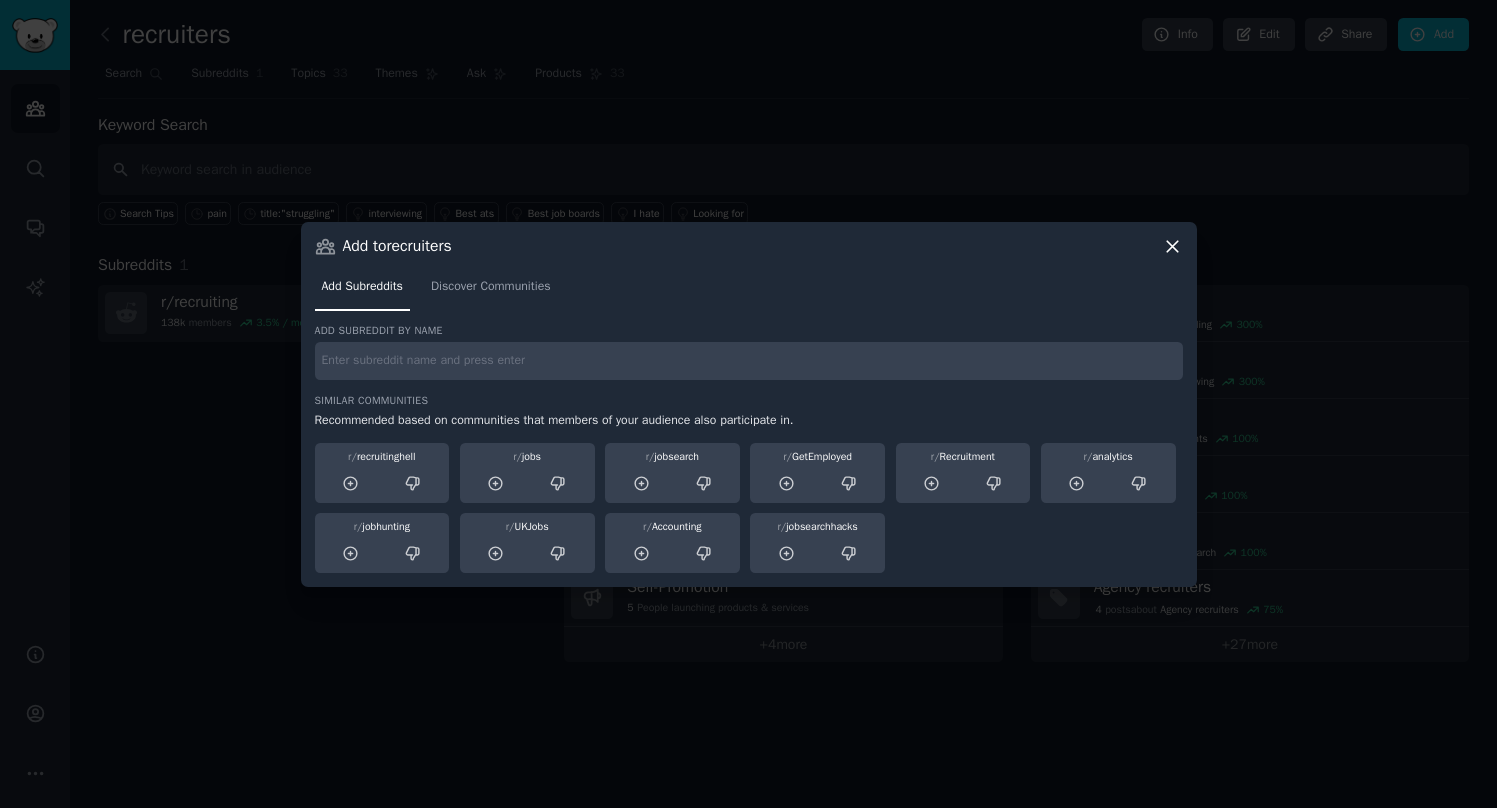 click at bounding box center (749, 361) 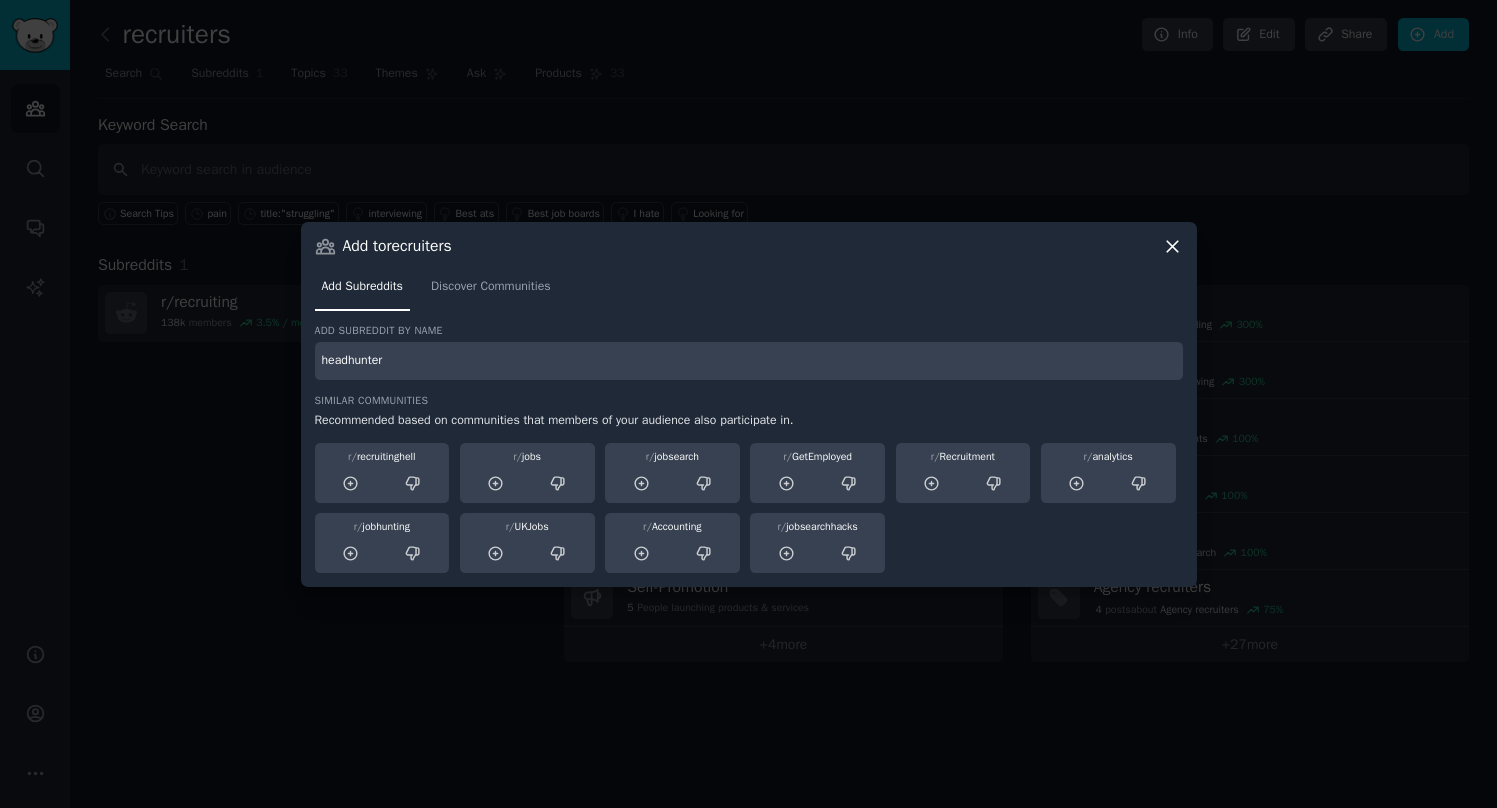 click on "headhunter" at bounding box center (749, 361) 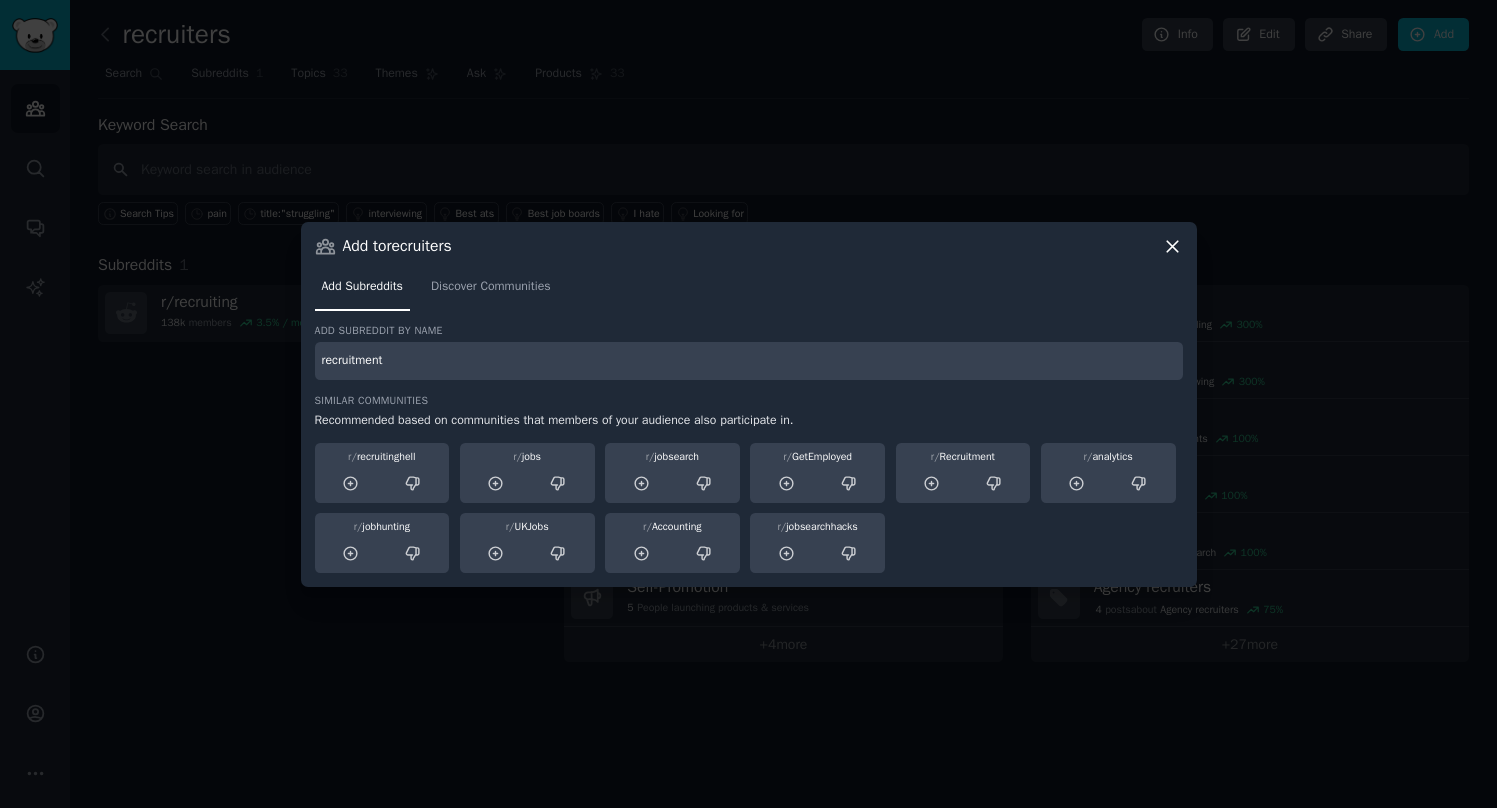 type on "recruitment" 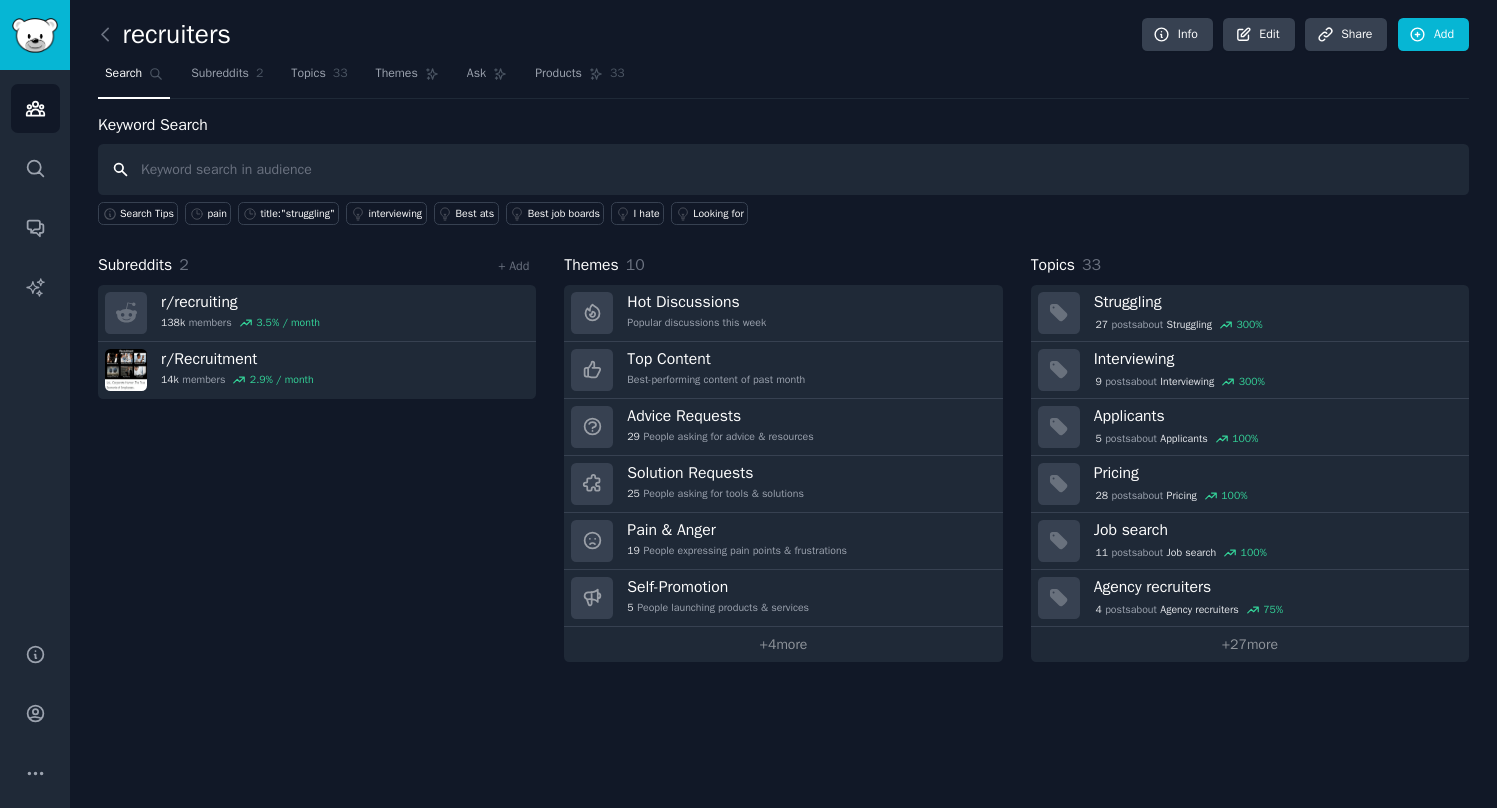 click at bounding box center [783, 169] 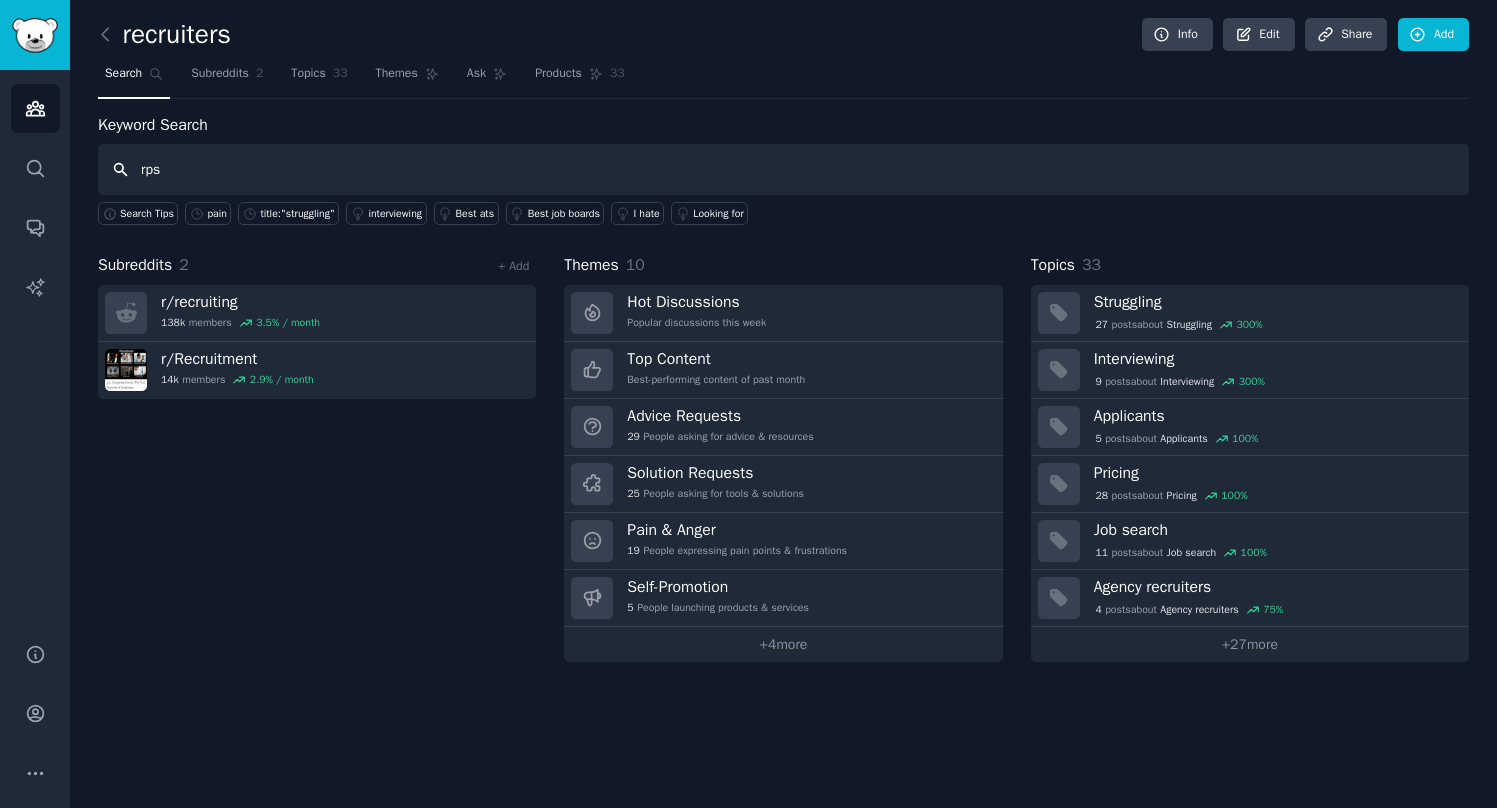 type on "rps" 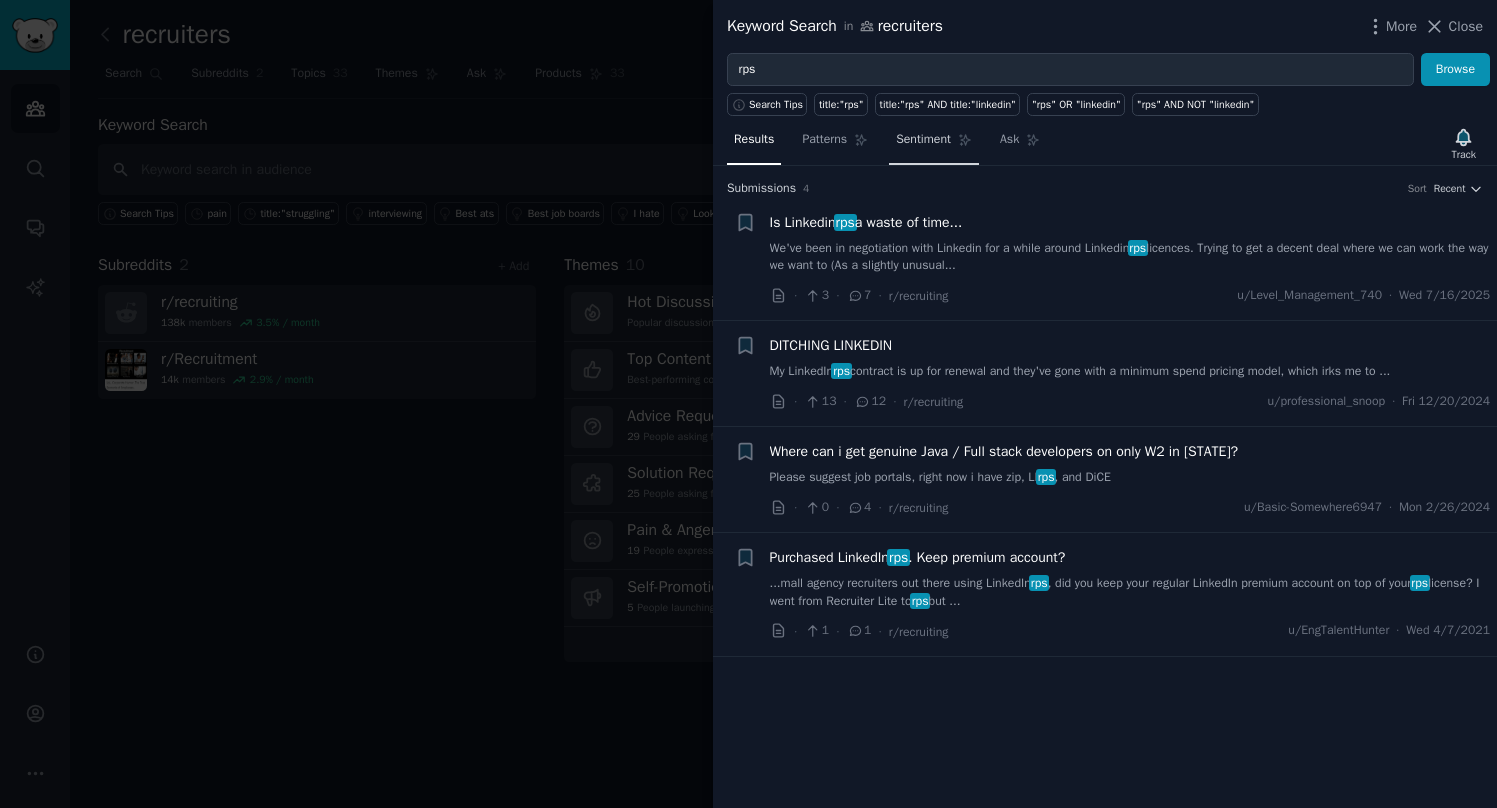 click on "Sentiment" at bounding box center [934, 144] 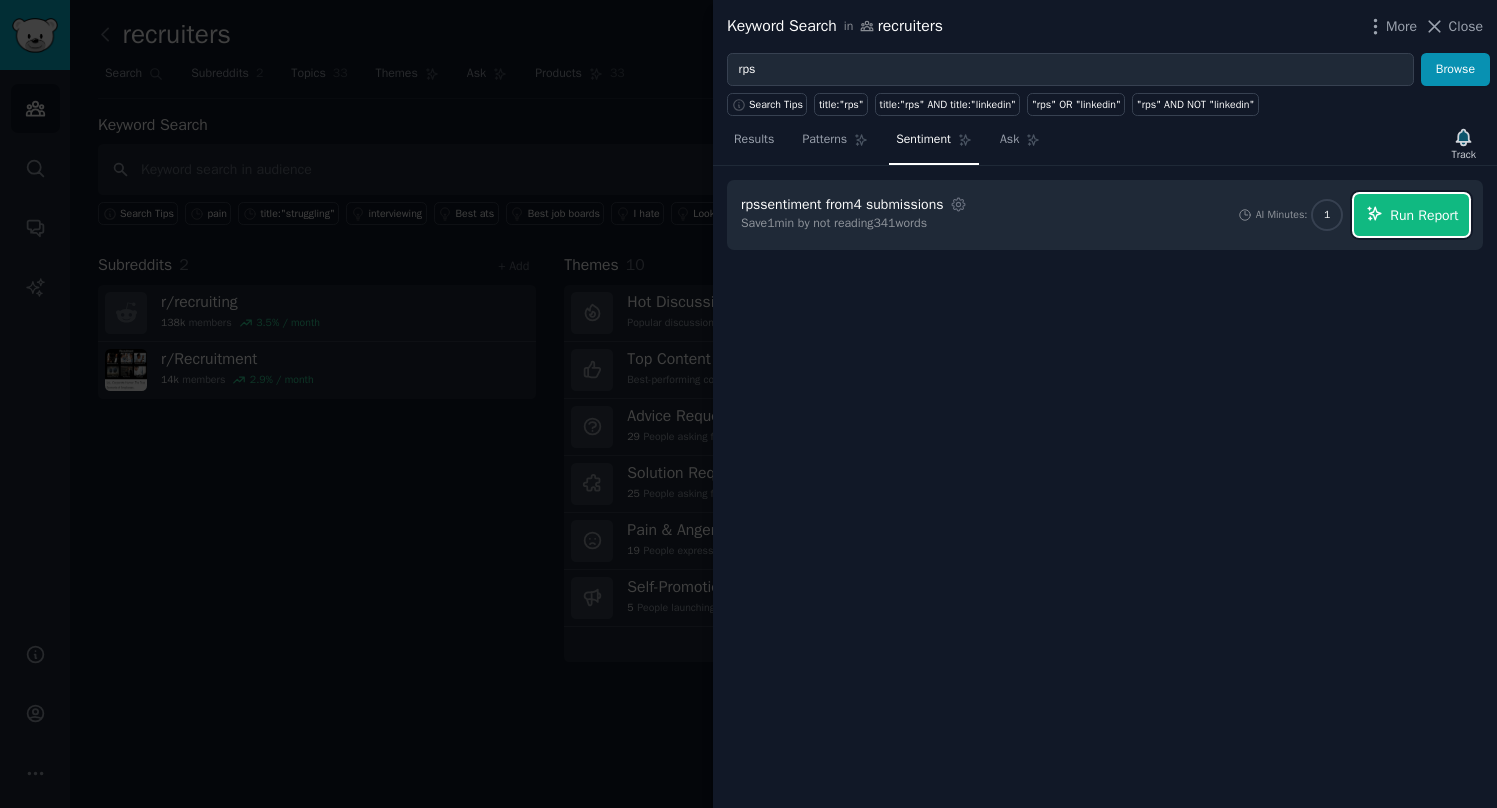 click on "Run Report" at bounding box center (1411, 215) 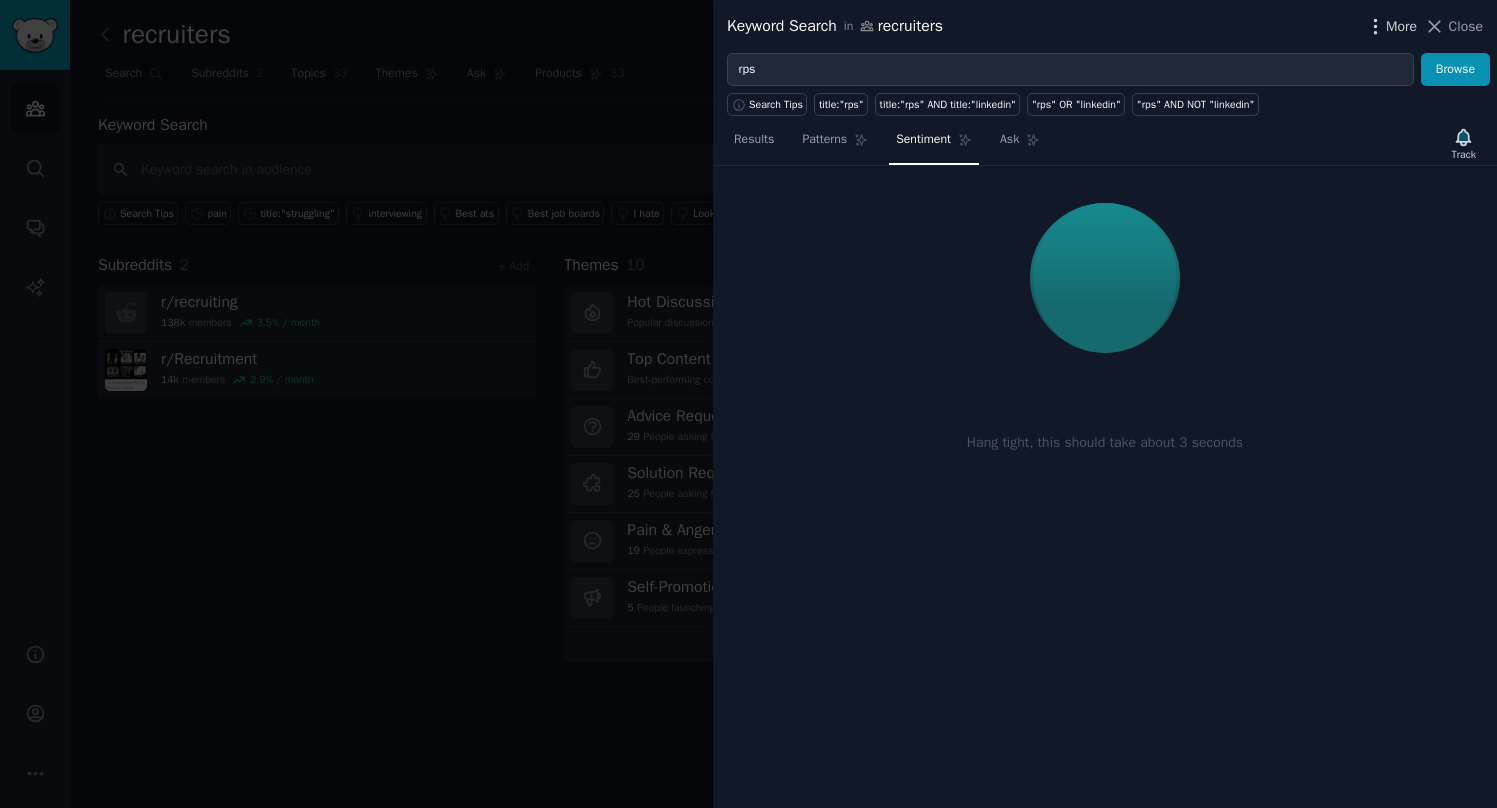click 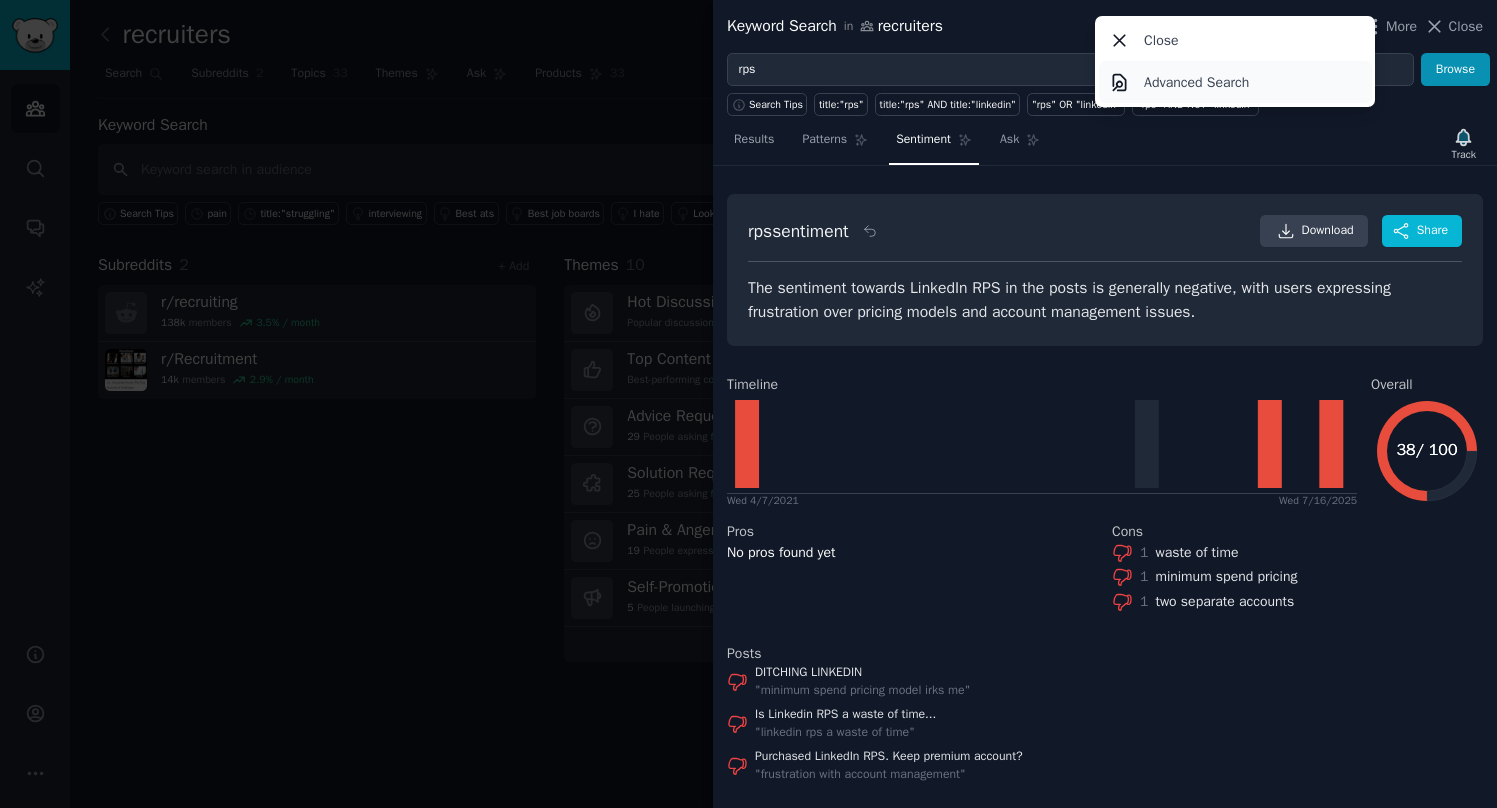 click on "Advanced Search" at bounding box center [1235, 82] 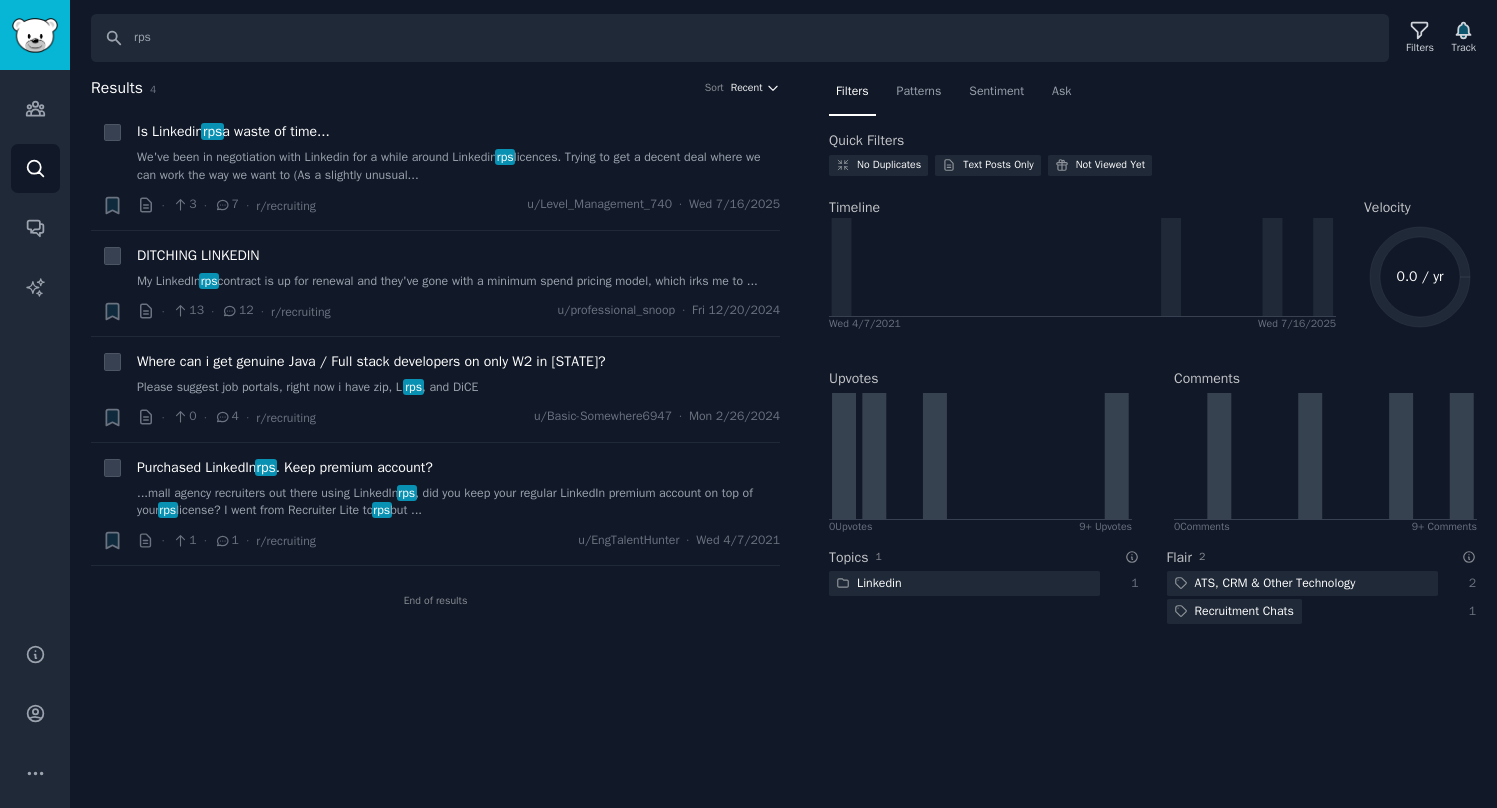 click on "Recent" at bounding box center (747, 88) 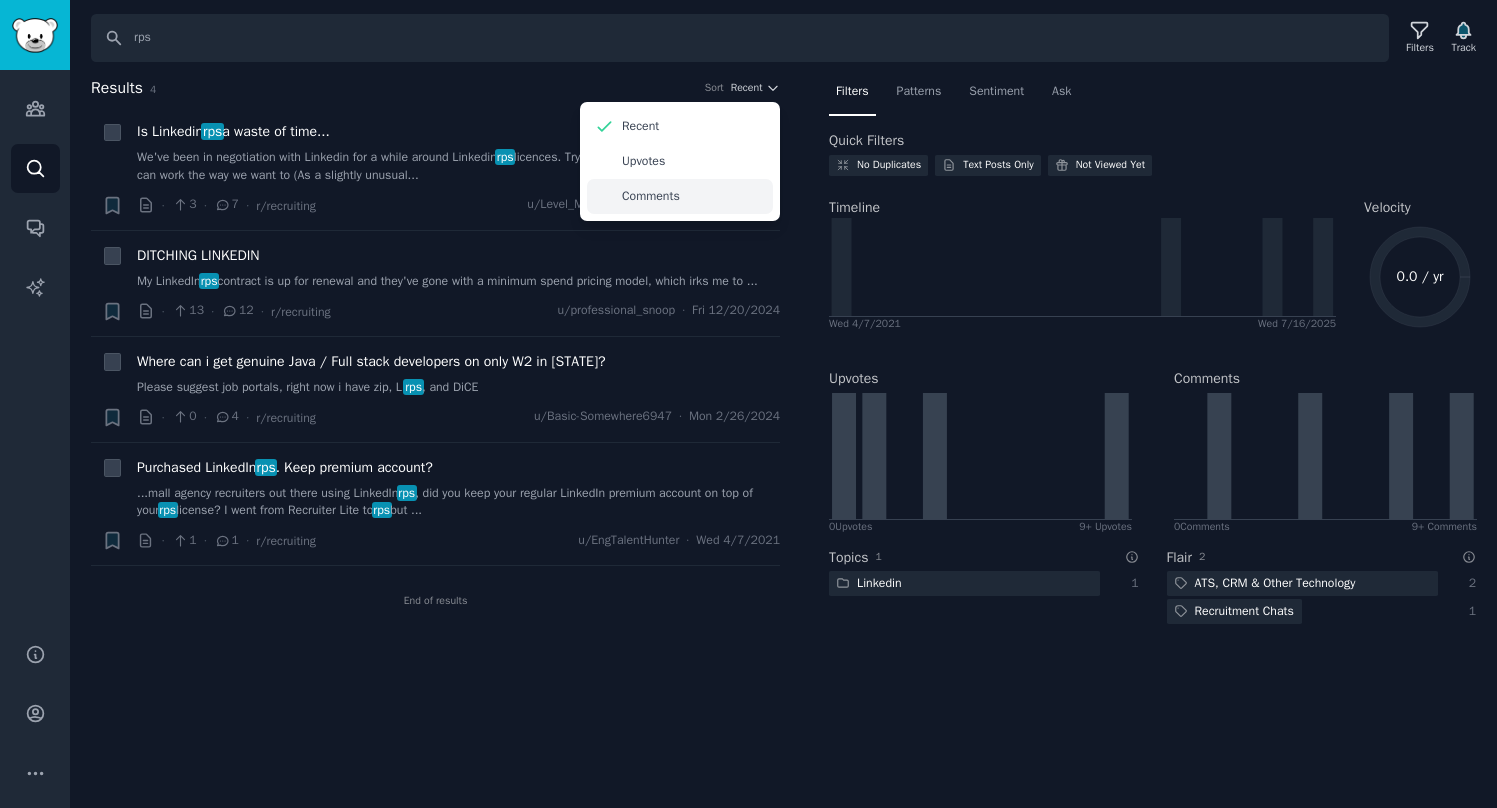 click on "Comments" at bounding box center (680, 196) 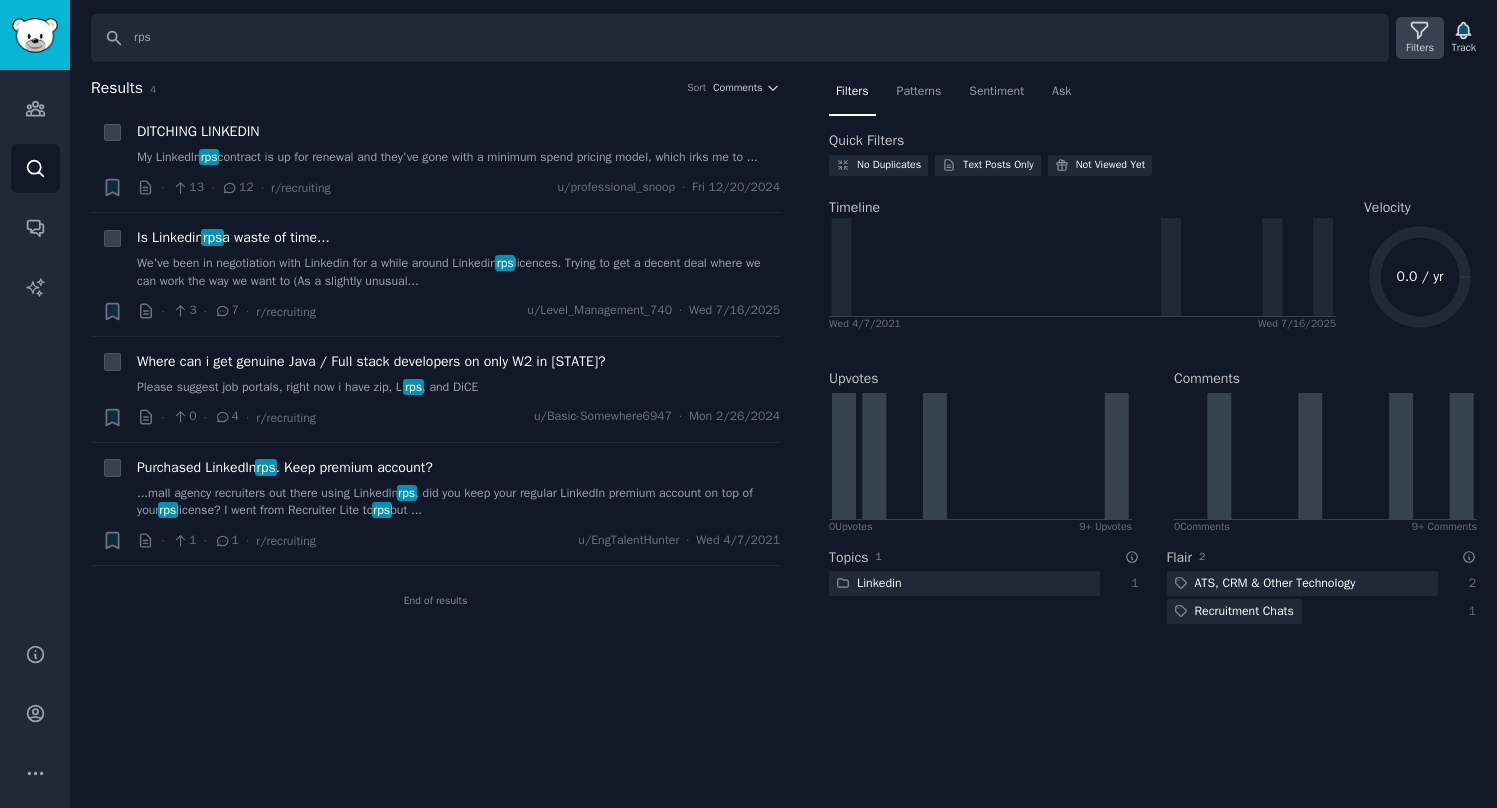 click 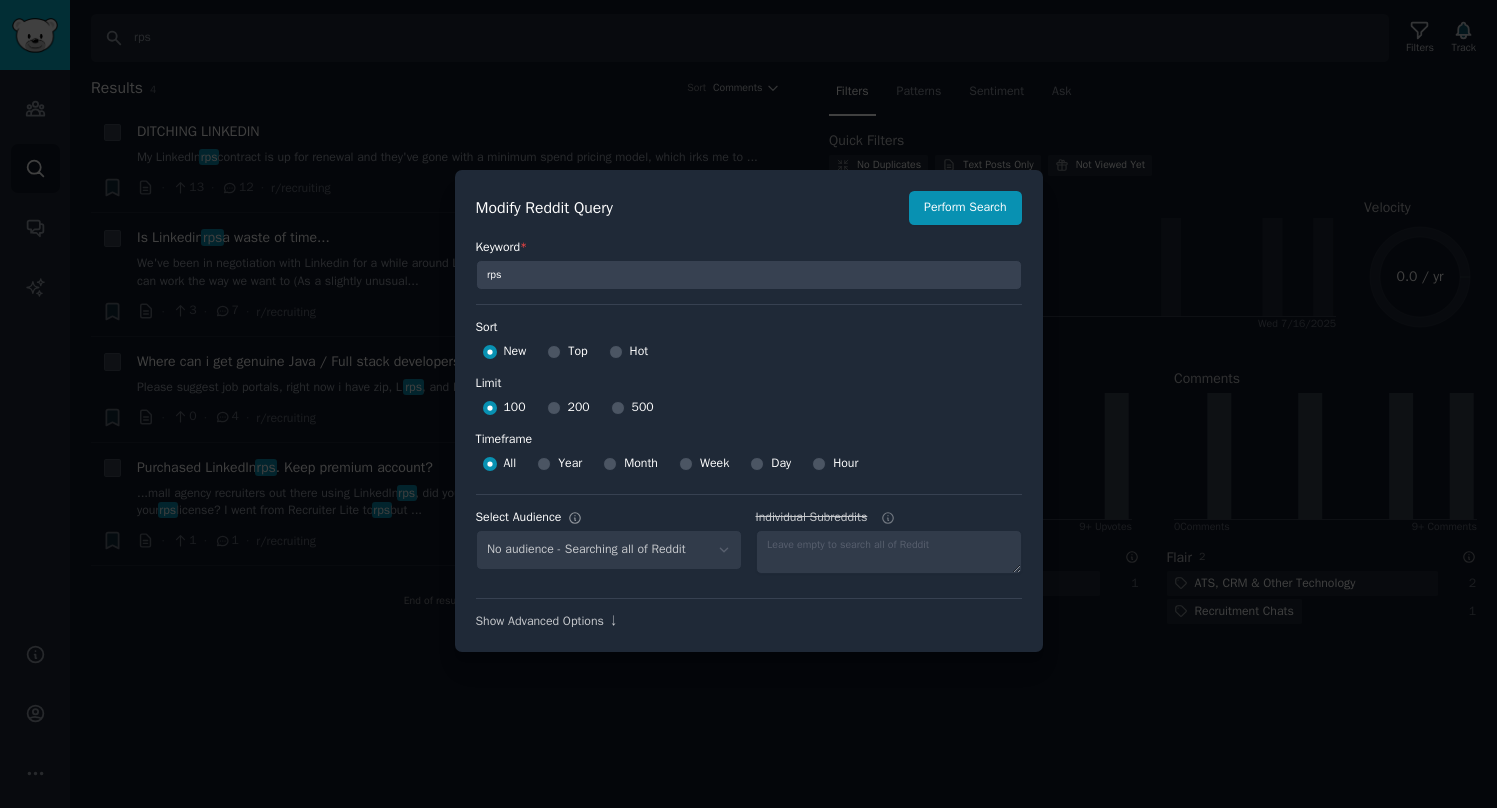 select on "f327c69a23" 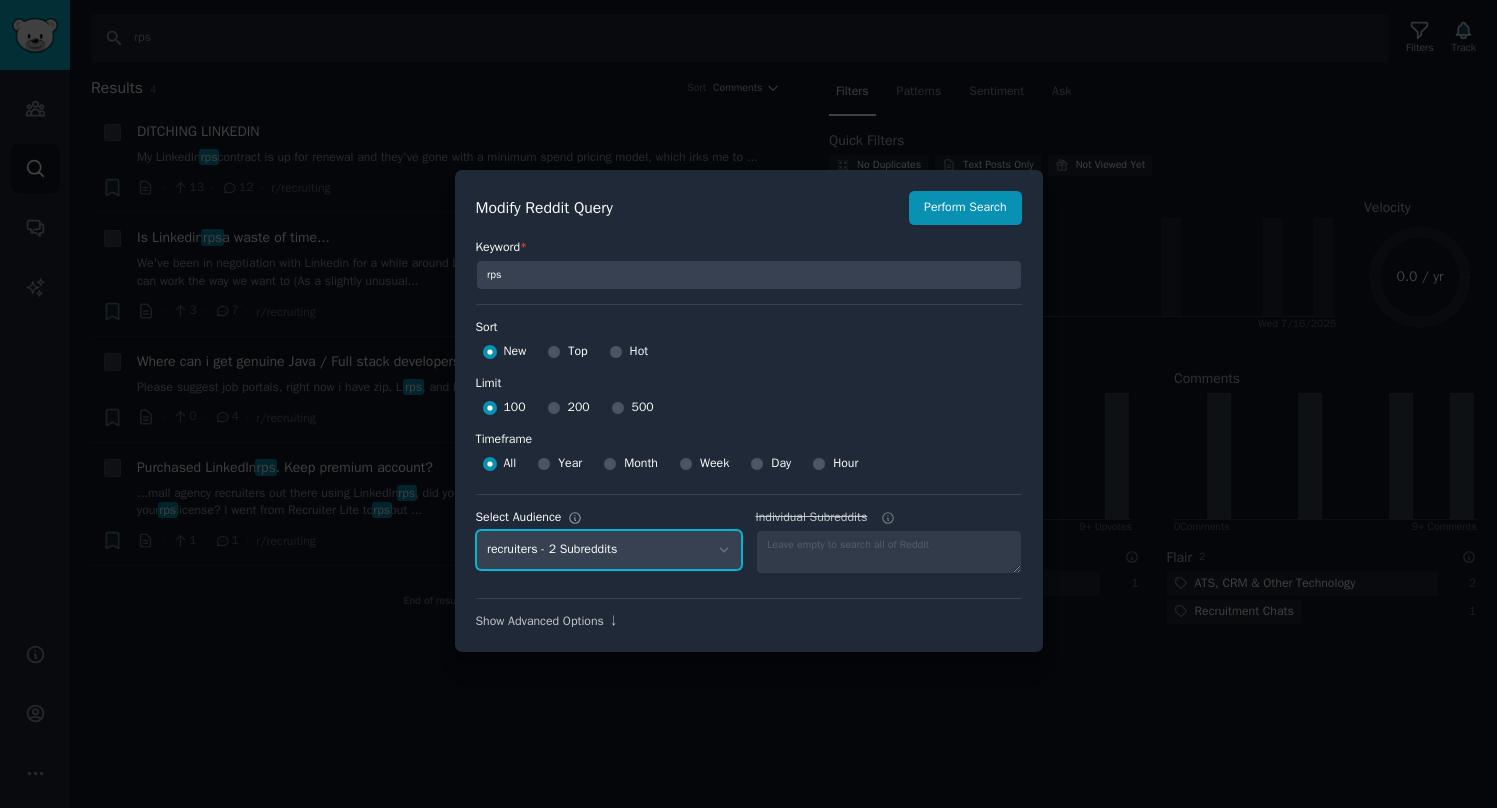 click on "No audience - Searching all of Reddit recruiters - 2 Subreddits" at bounding box center (609, 550) 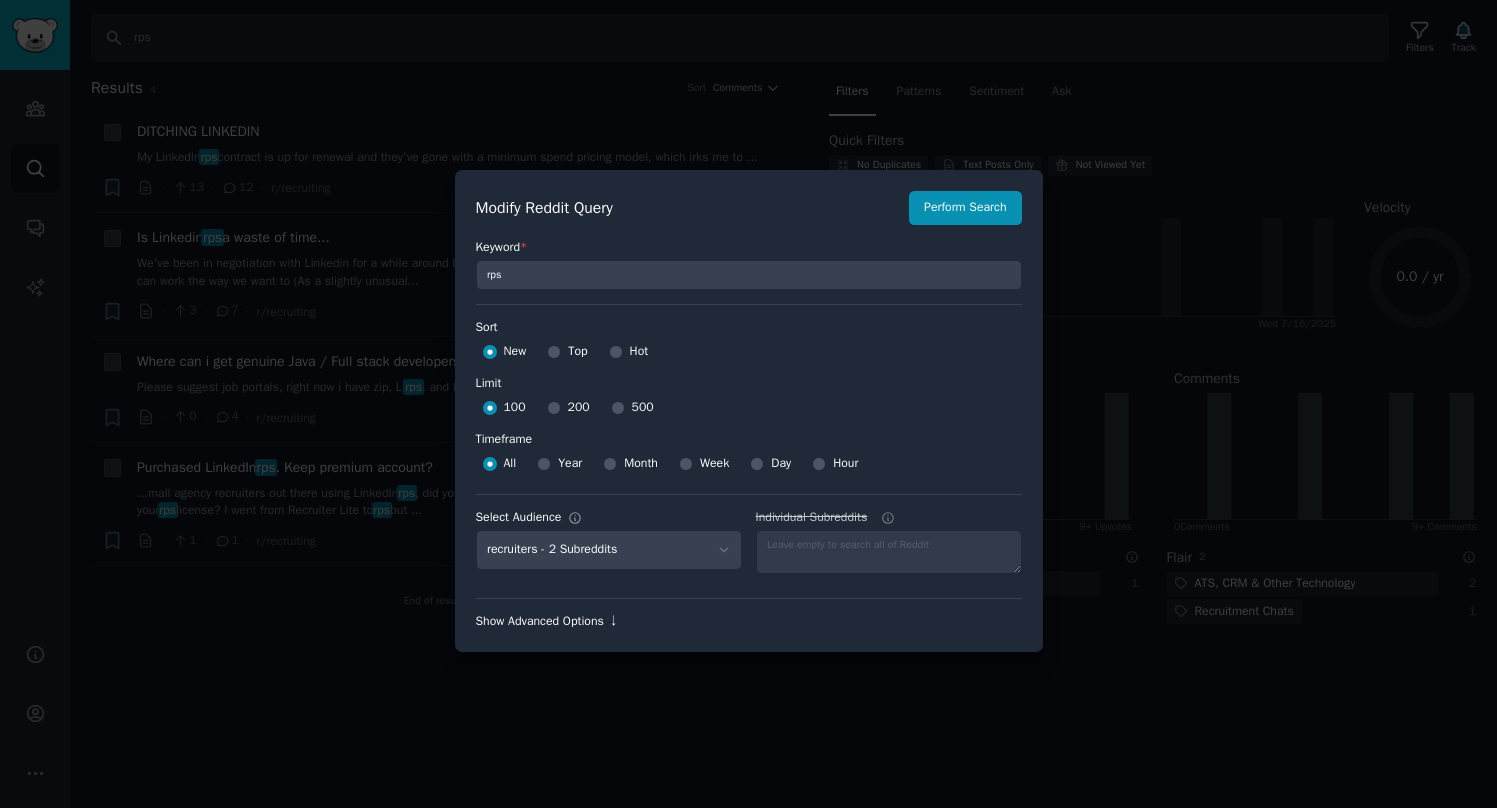 click on "Show Advanced Options ↓" at bounding box center [749, 622] 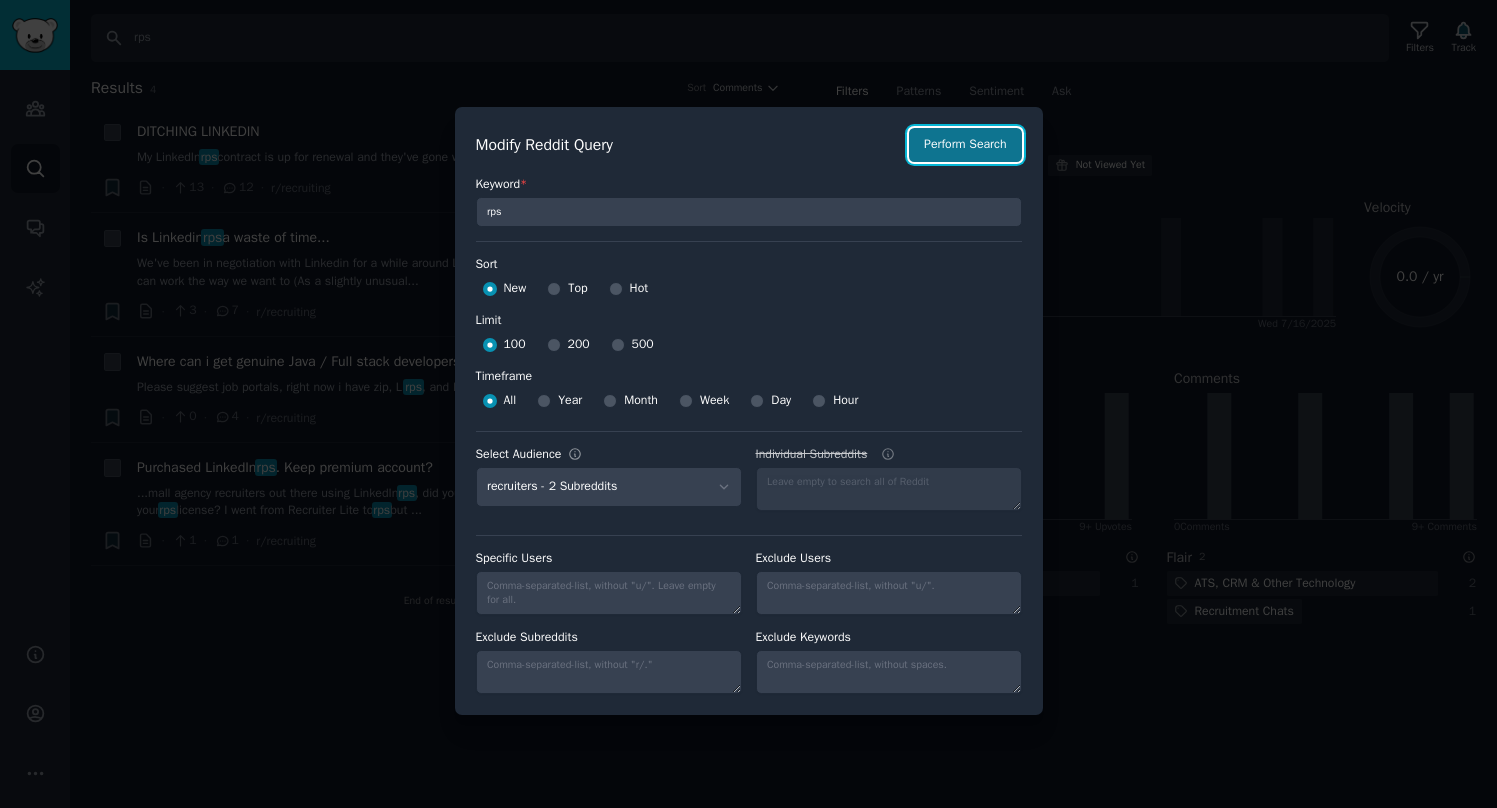 click on "Perform Search" at bounding box center [965, 145] 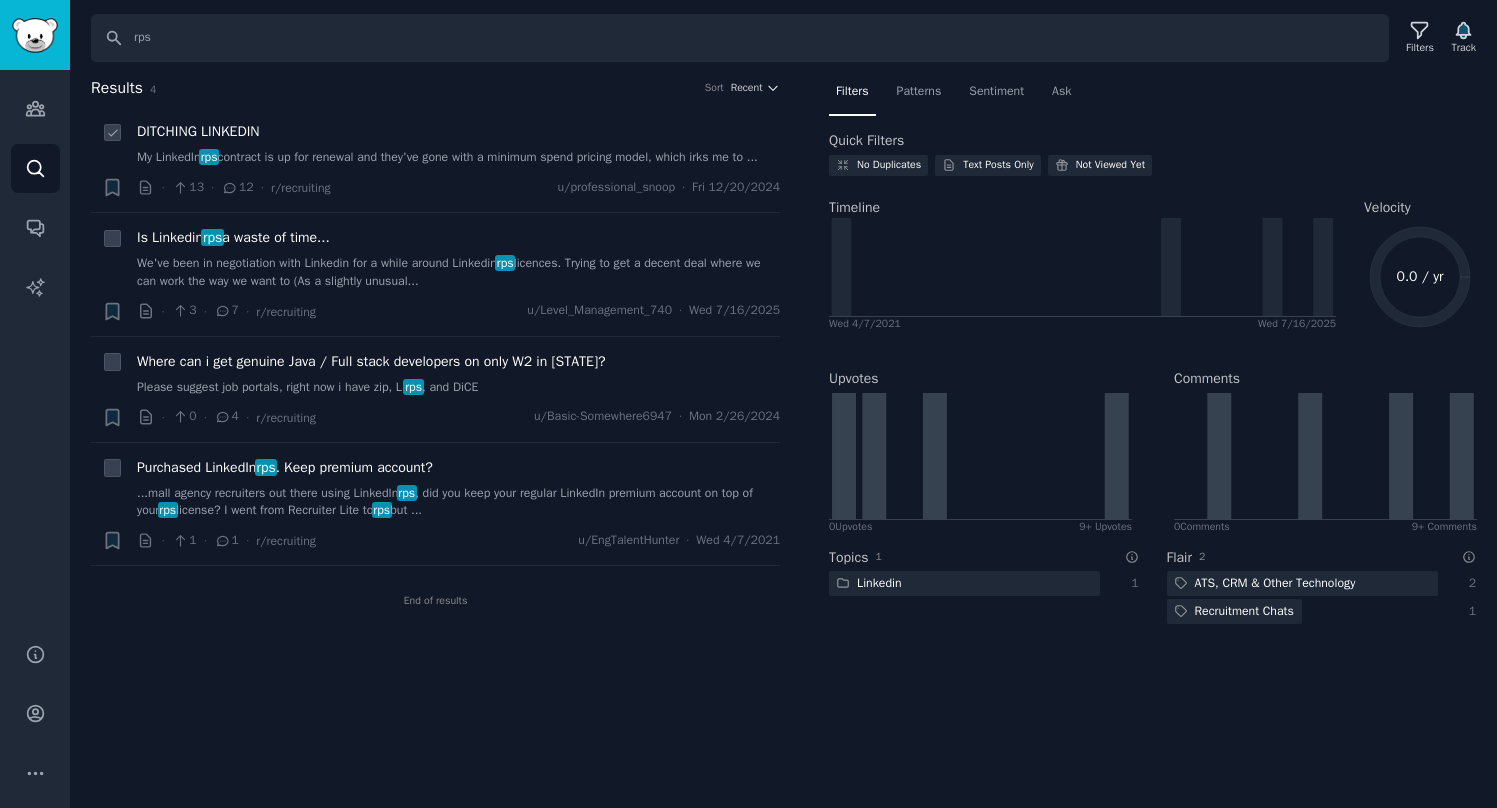 click on "My LinkedIn  rps  contract is up for renewal and they've gone with a minimum spend pricing model, which irks me to ..." at bounding box center [458, 158] 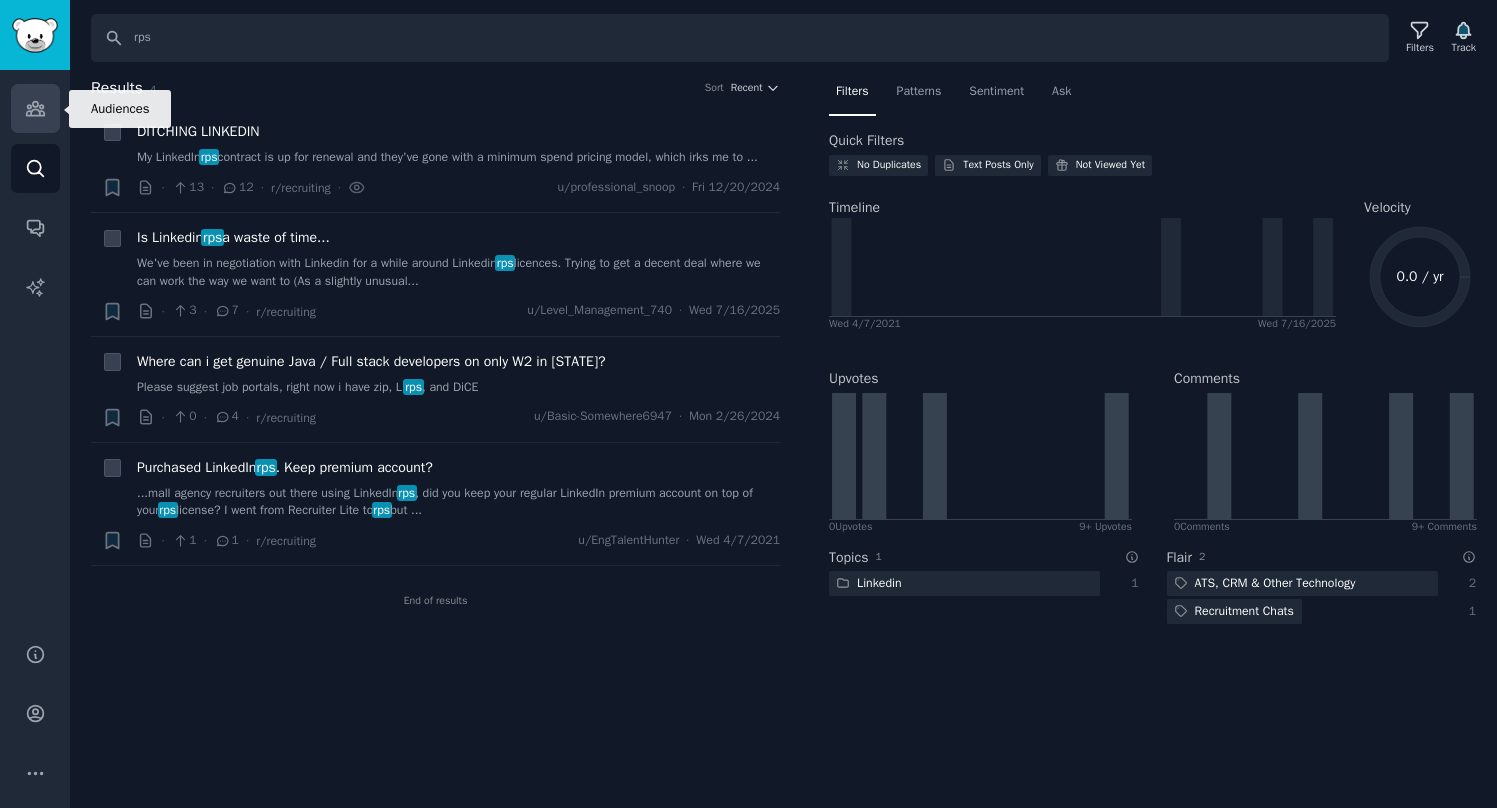 click 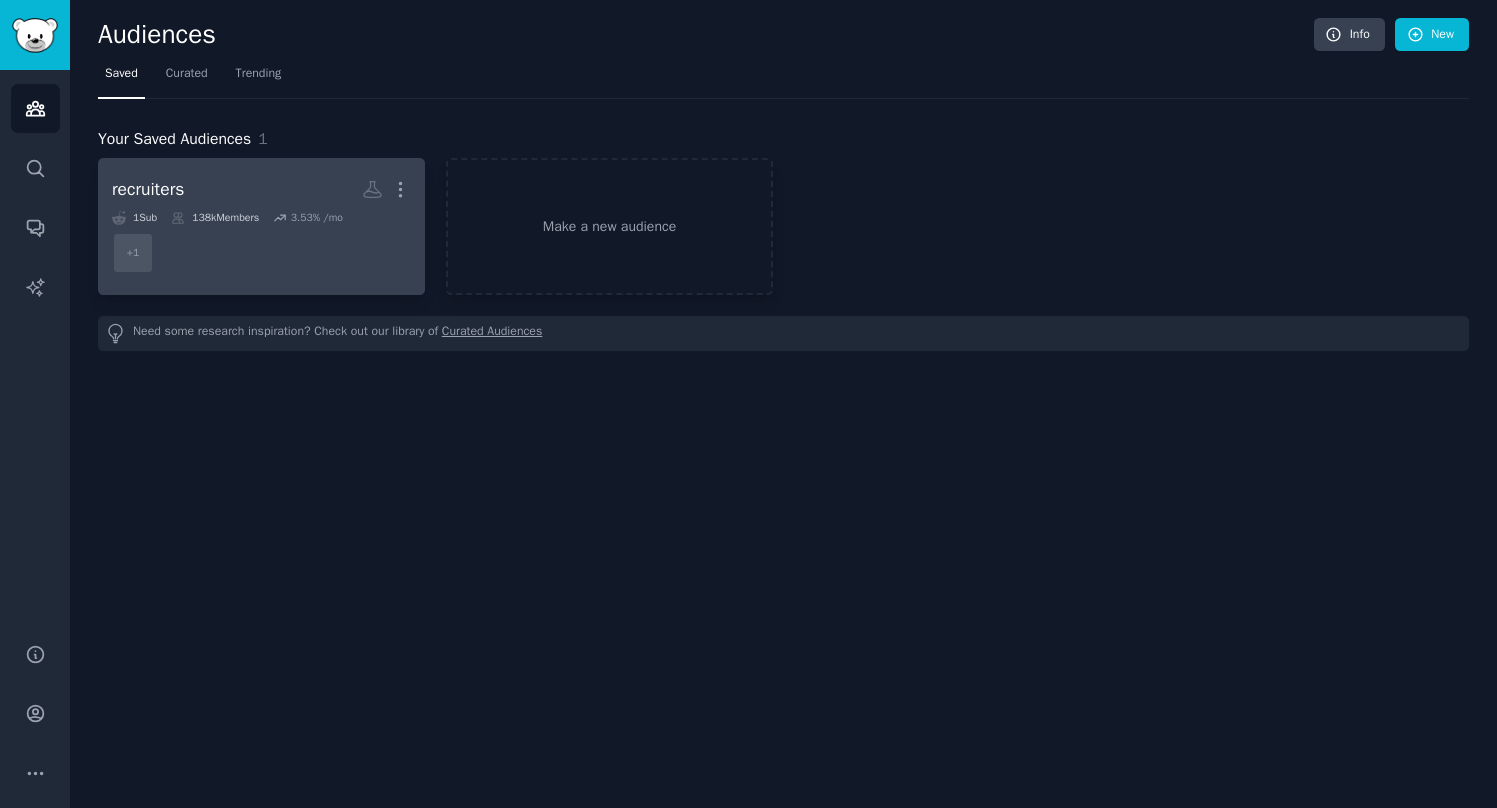 click on "recruiters More" at bounding box center [261, 189] 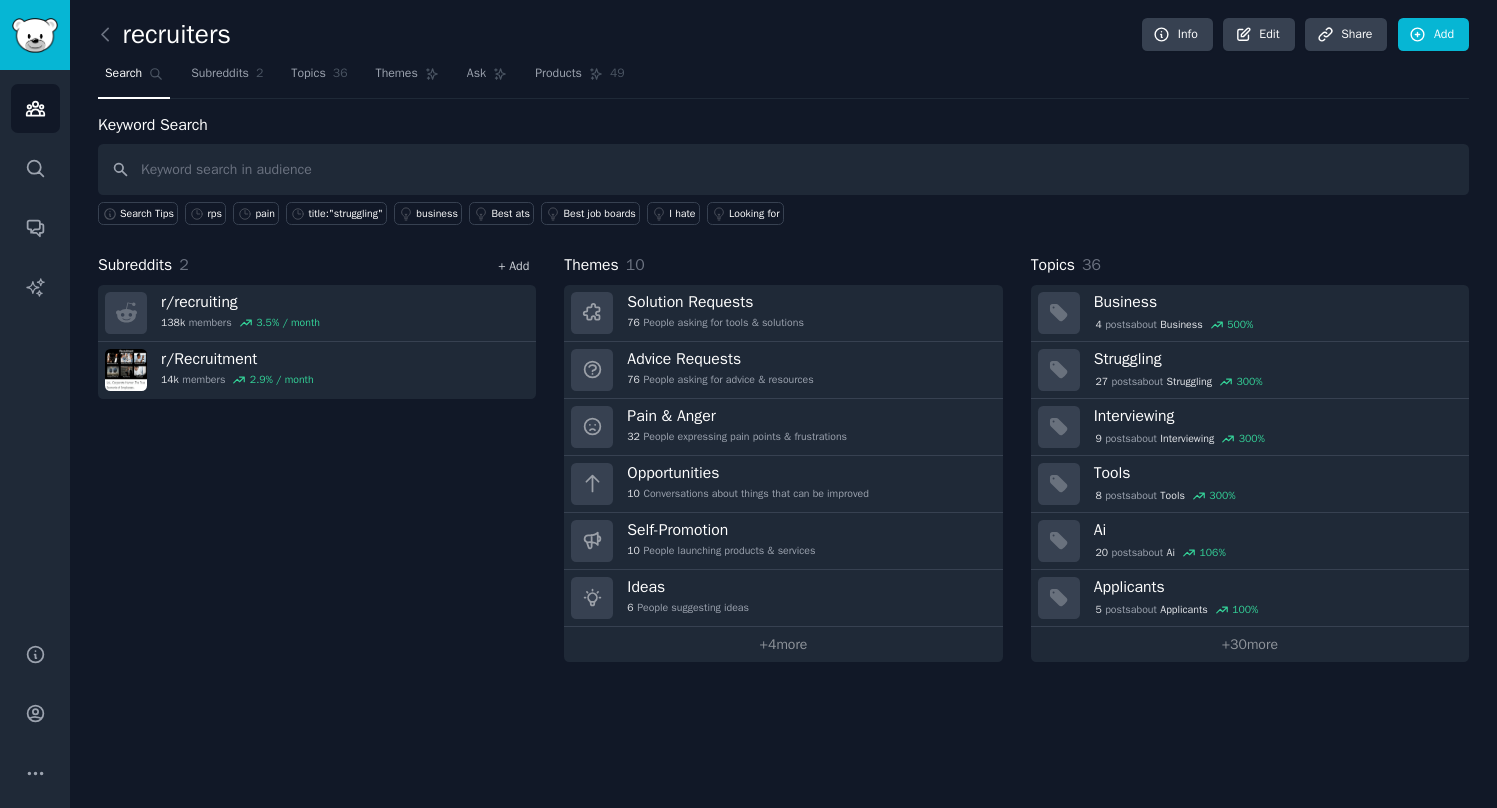 click on "+ Add" at bounding box center [513, 266] 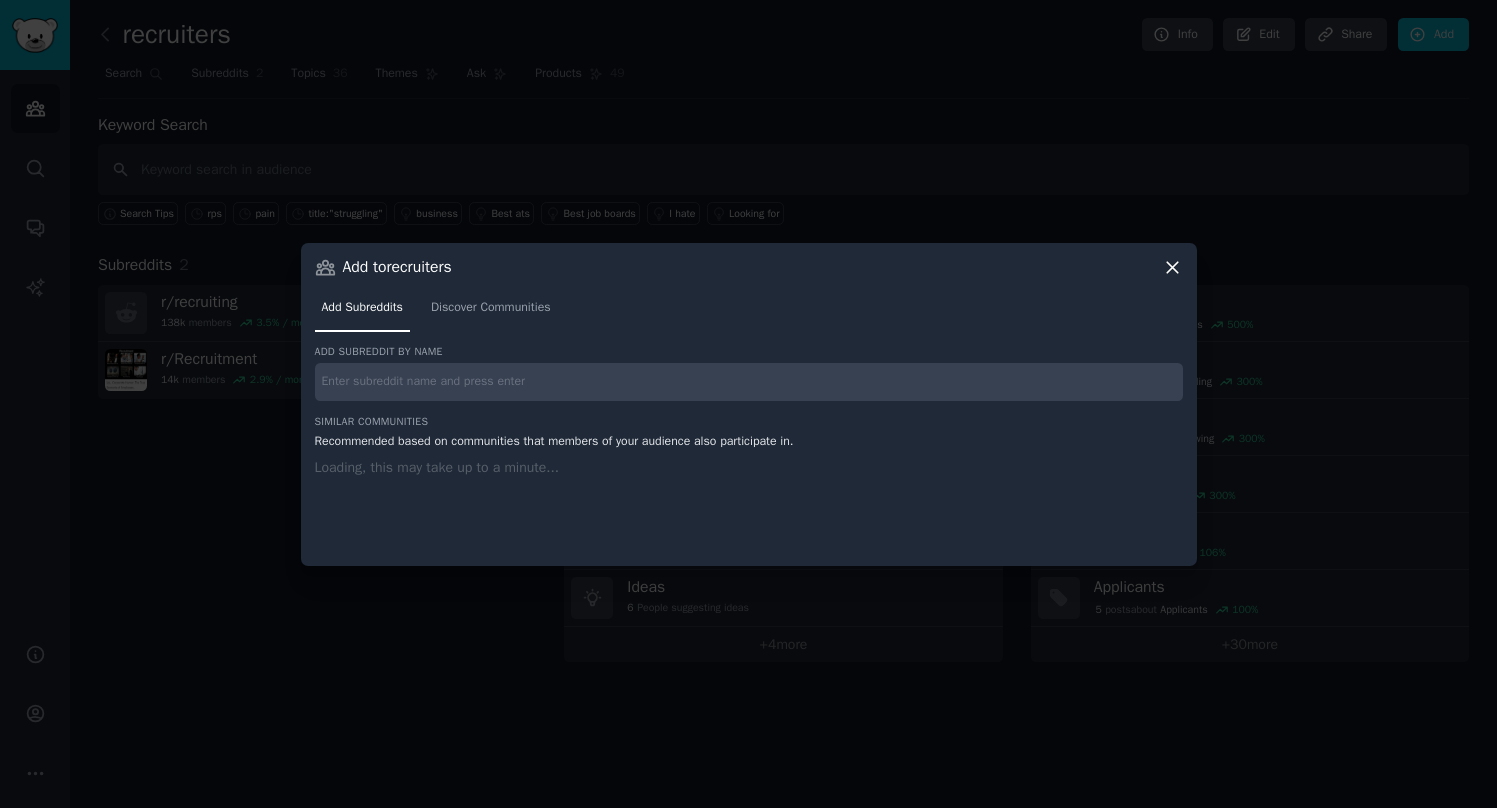 type 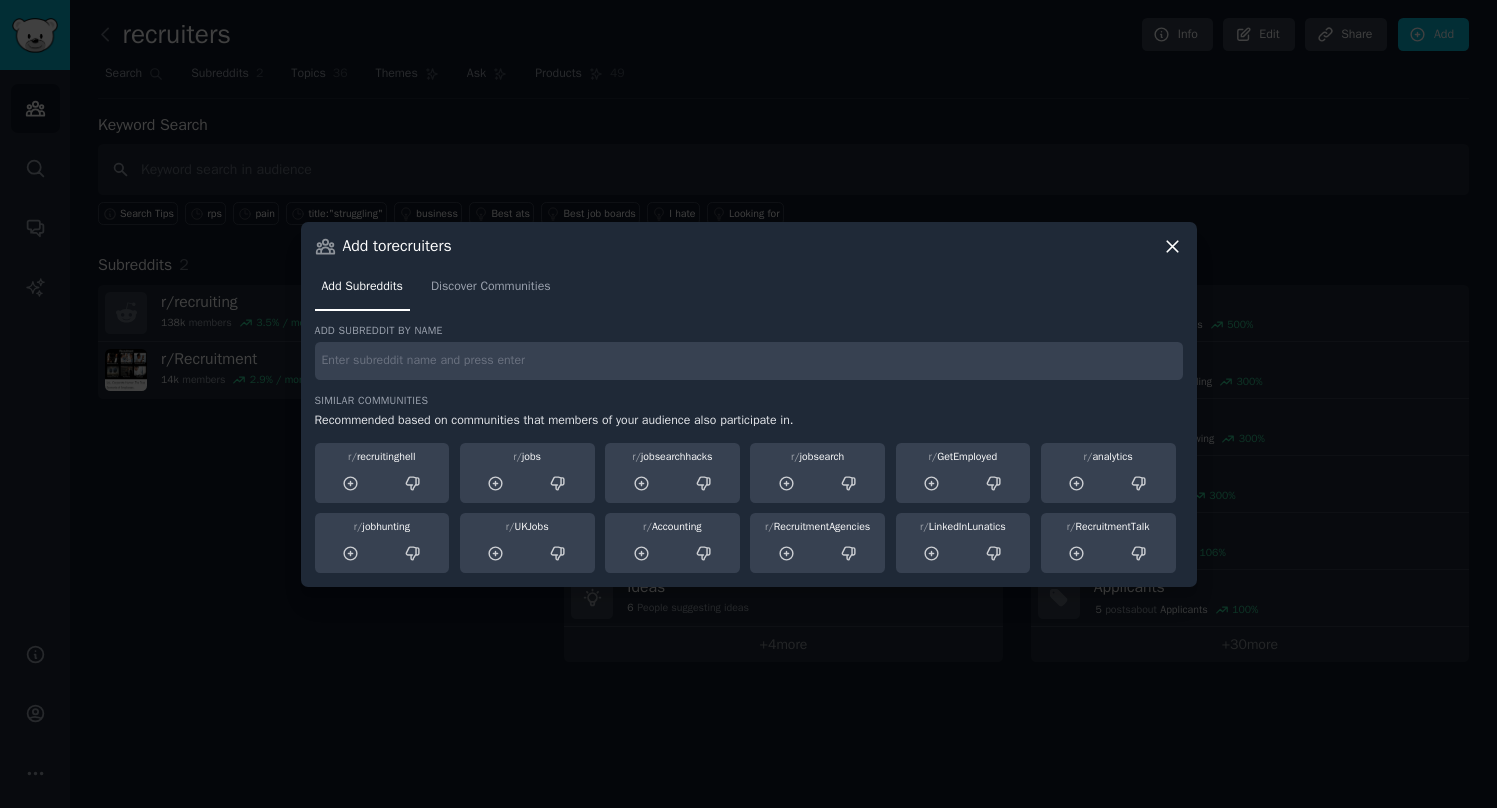 click at bounding box center (749, 361) 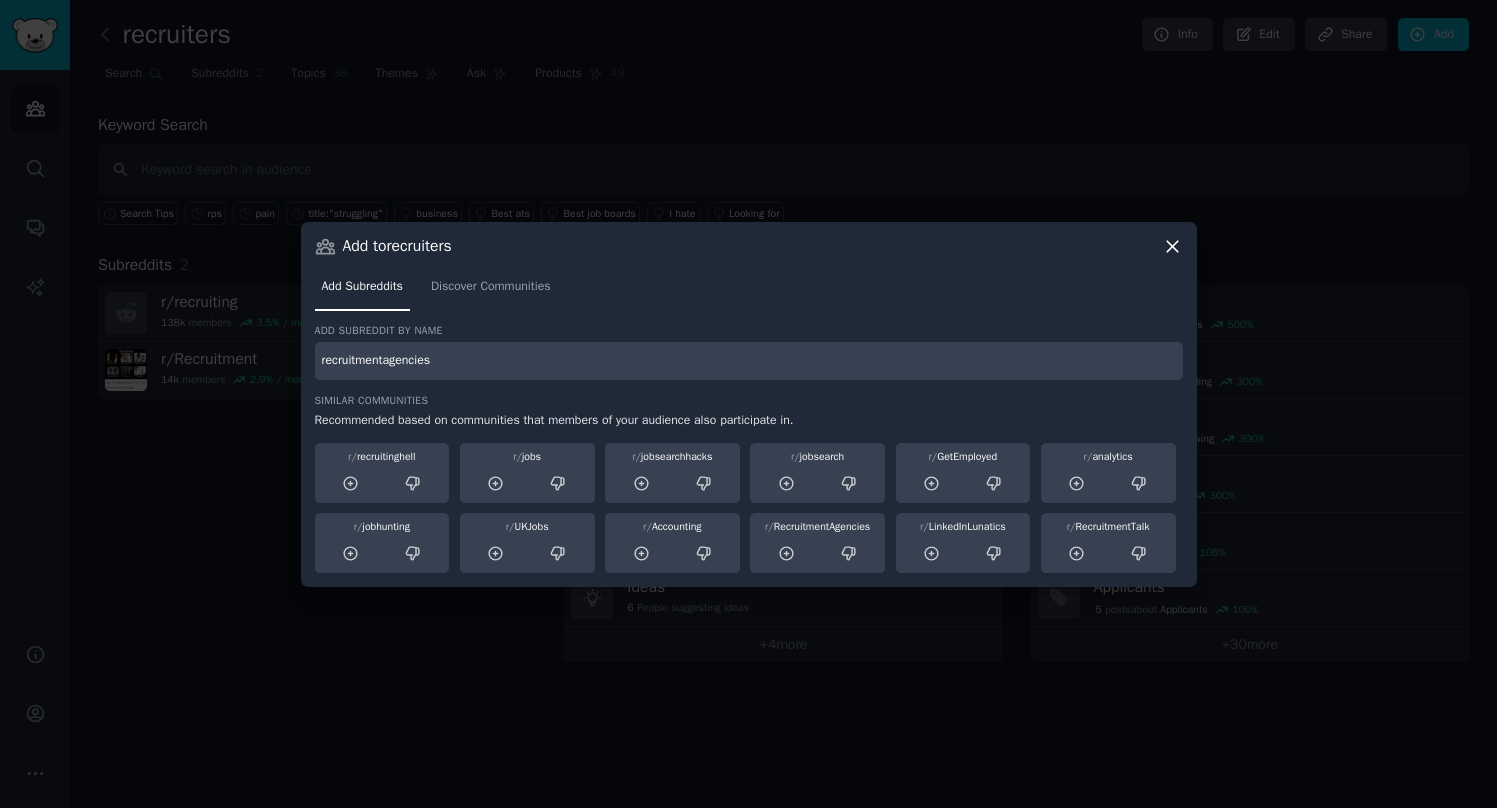 type on "recruitmentagencies" 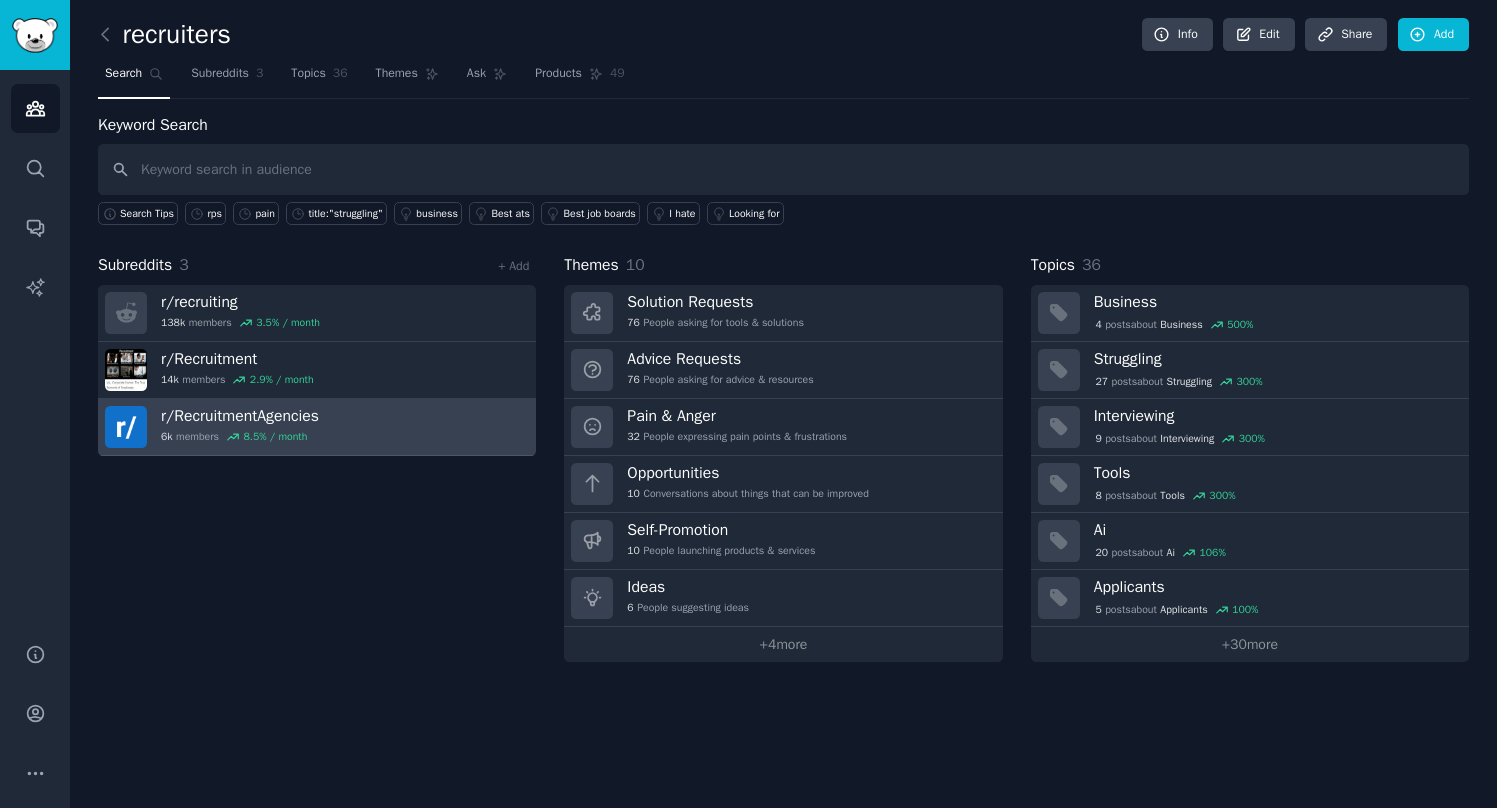 click on "r/ RecruitmentAgencies" at bounding box center (240, 416) 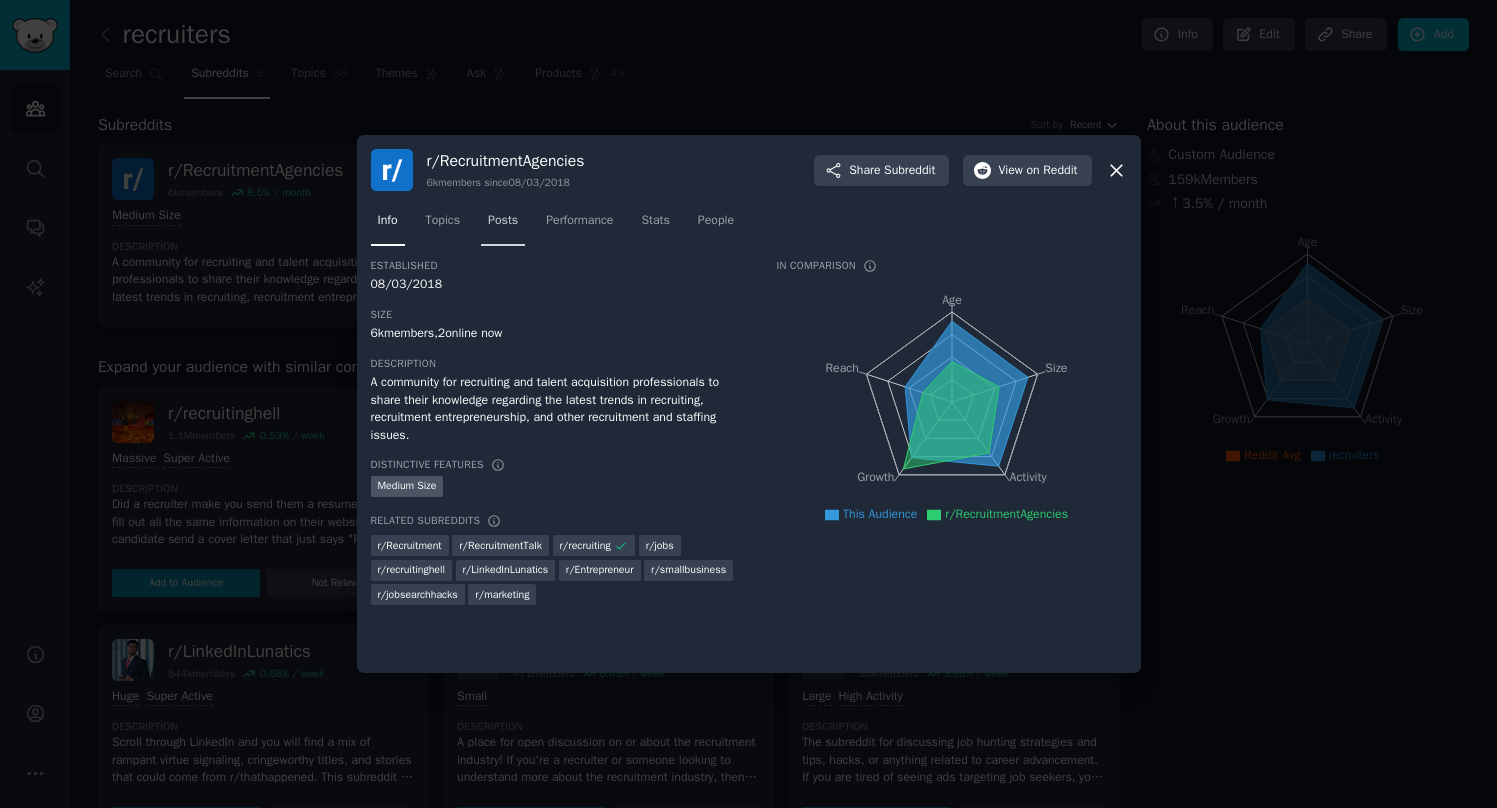 click on "Posts" at bounding box center (503, 225) 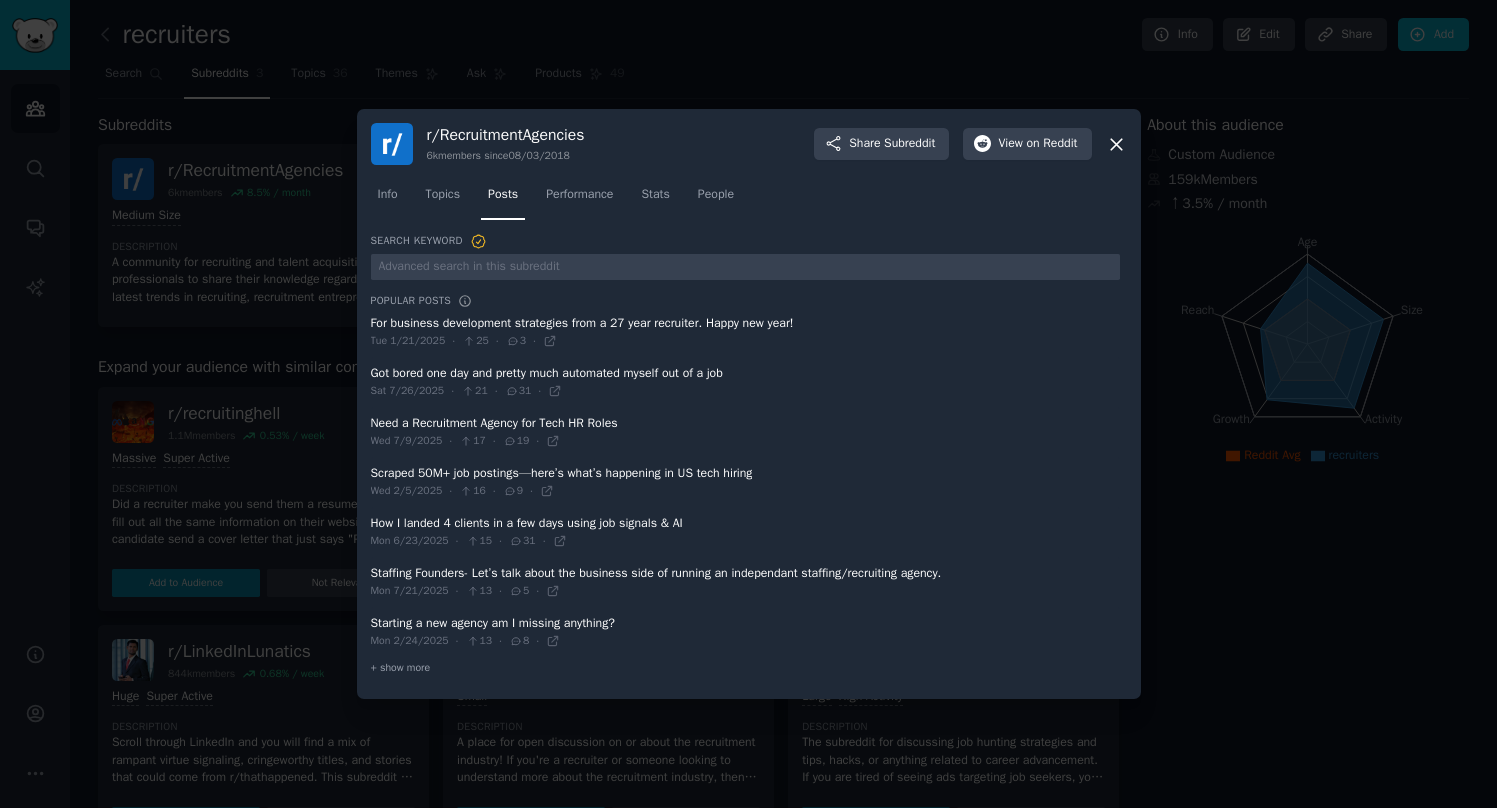 click 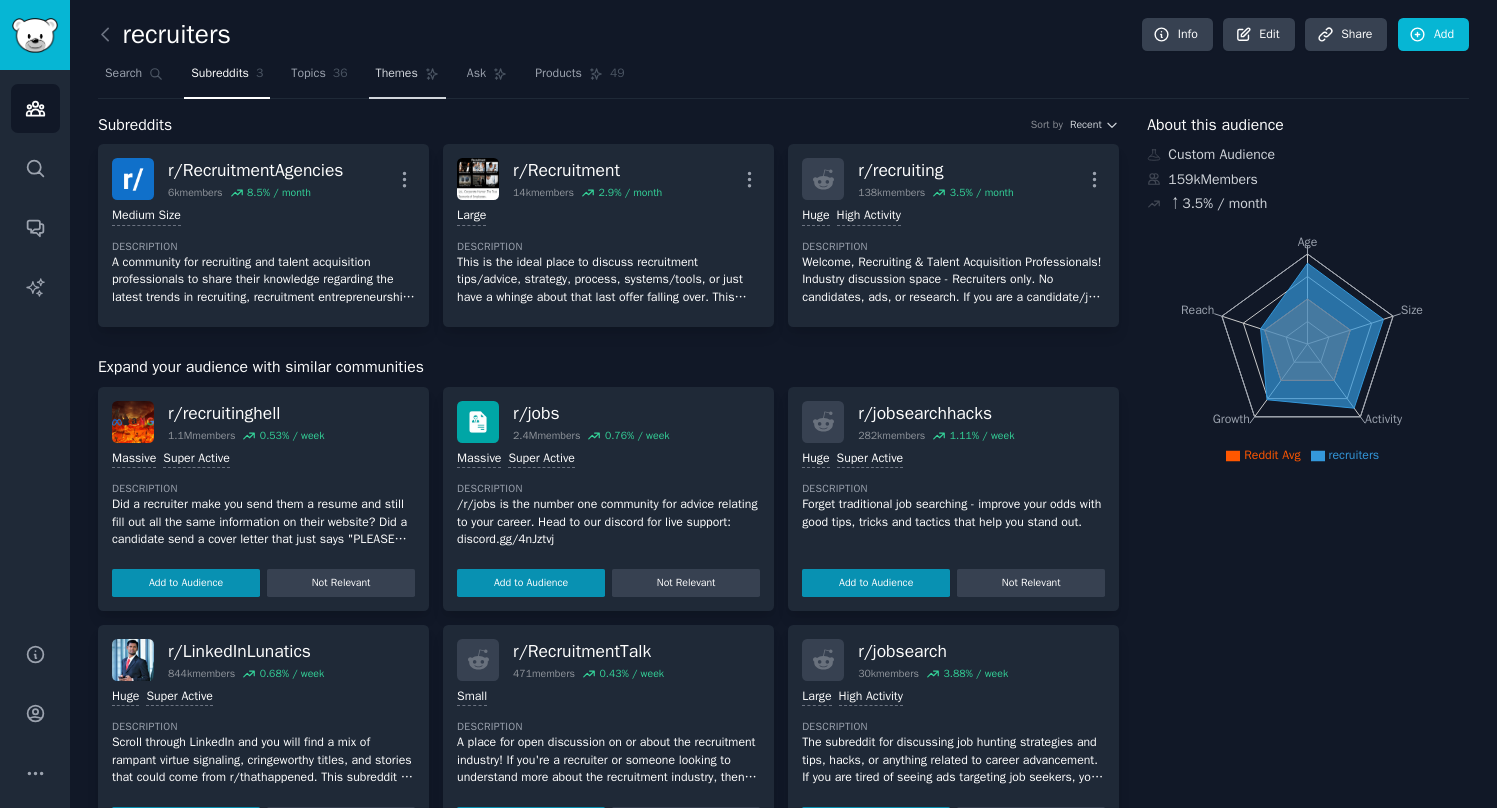 click 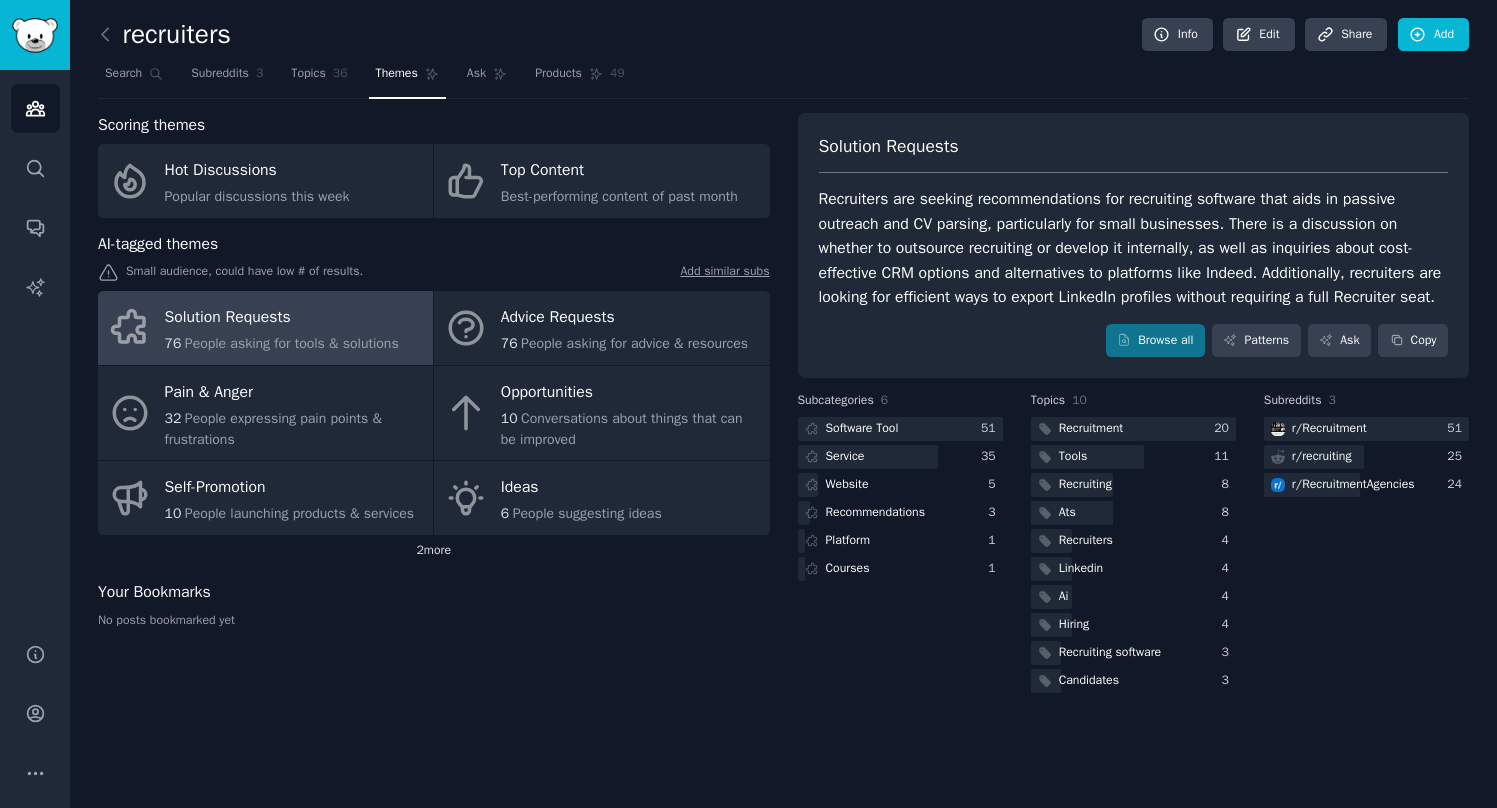 click on "2  more" at bounding box center (434, 551) 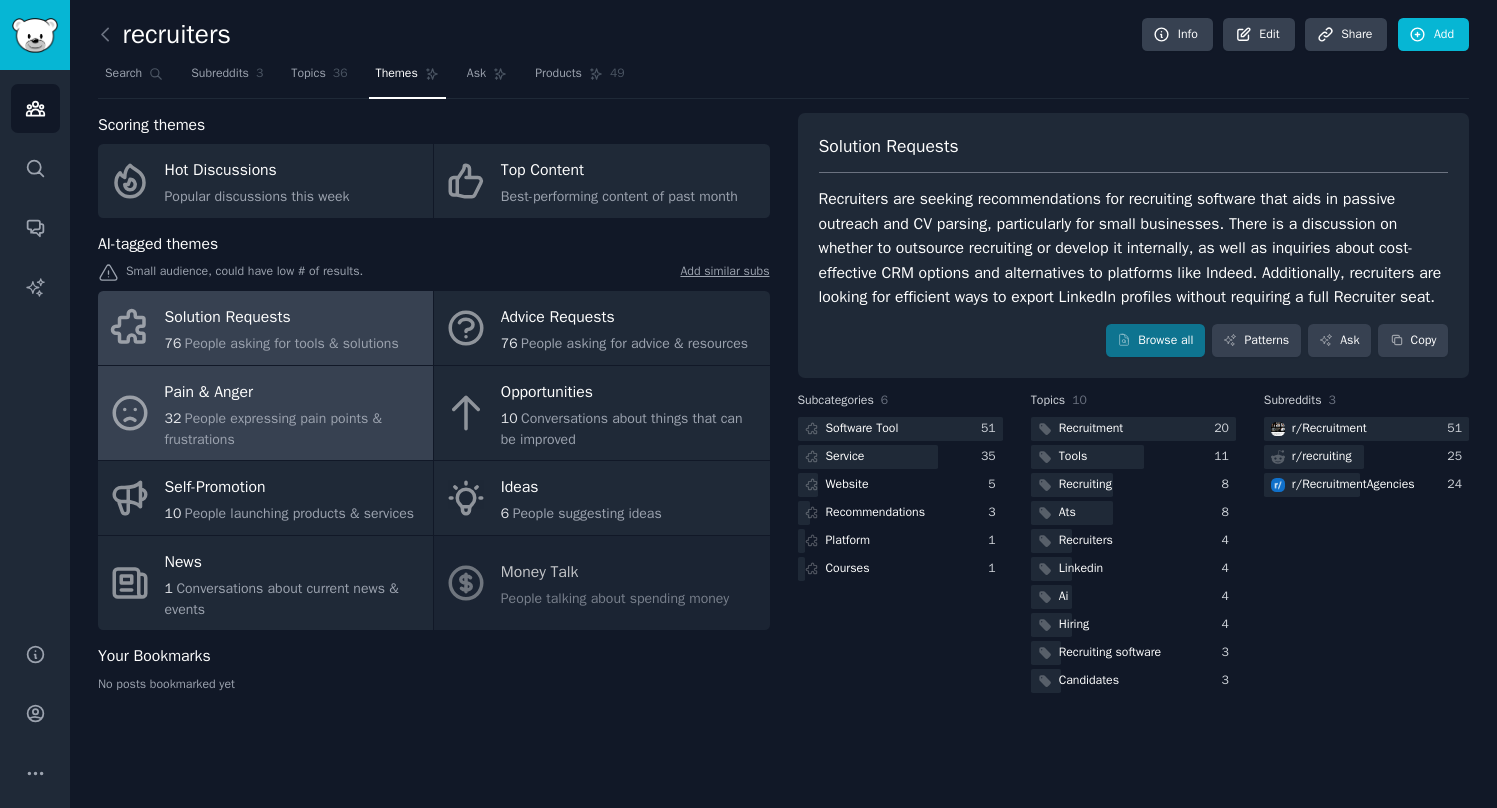 click on "32 People expressing pain points & frustrations" at bounding box center [294, 429] 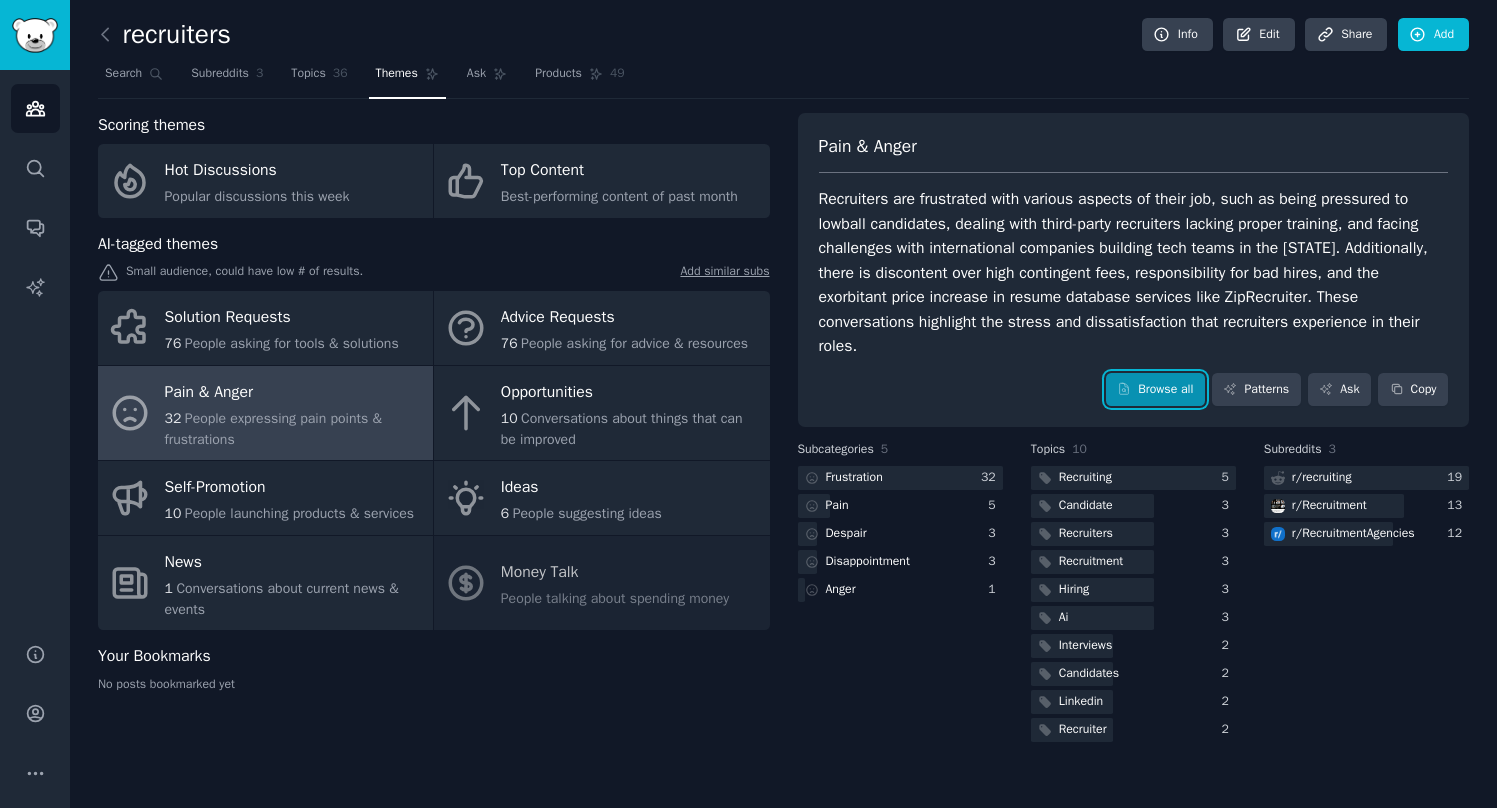 click on "Browse all" at bounding box center [1155, 390] 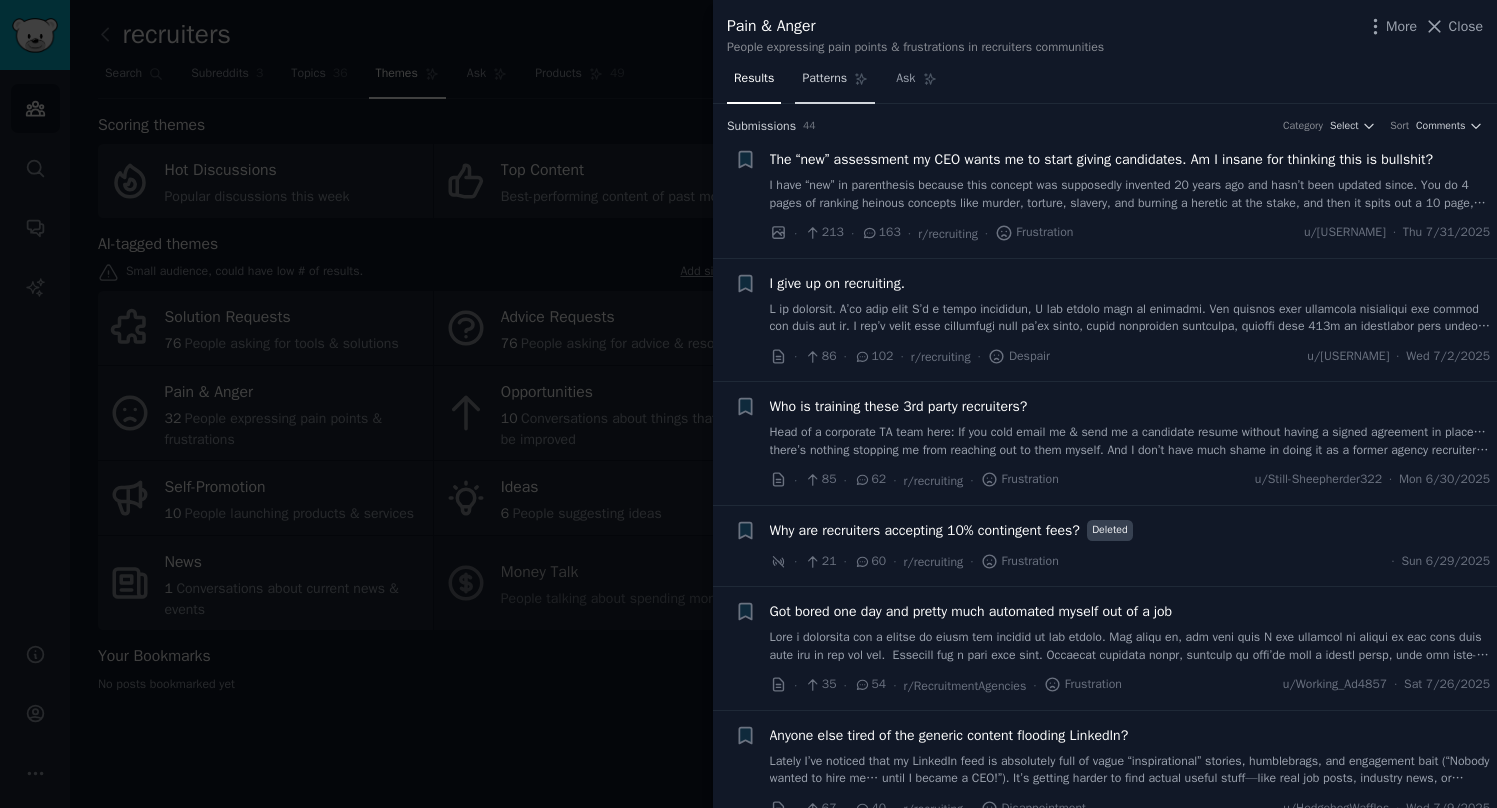 click on "Patterns" at bounding box center (824, 79) 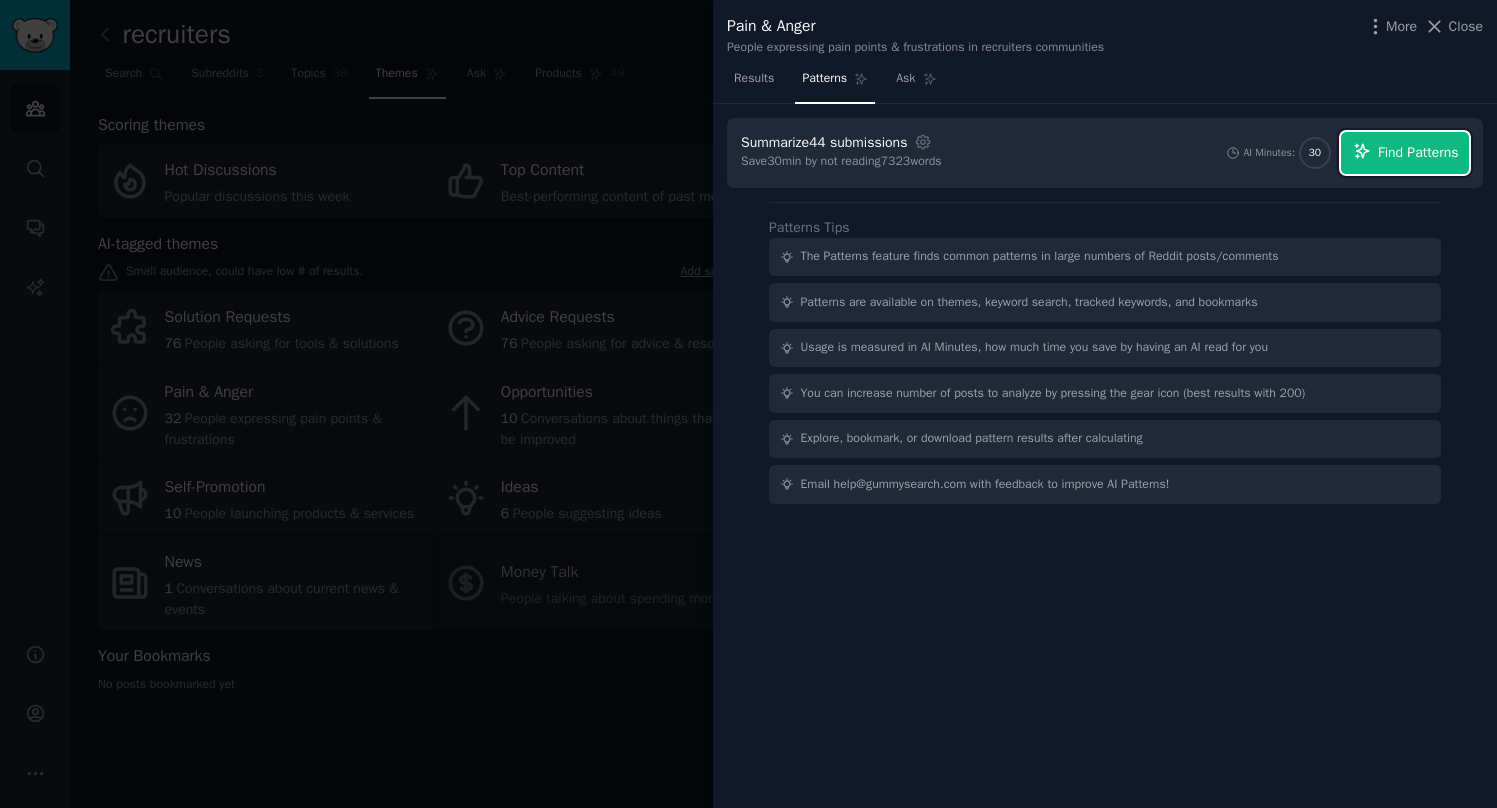 click on "Find Patterns" at bounding box center (1418, 152) 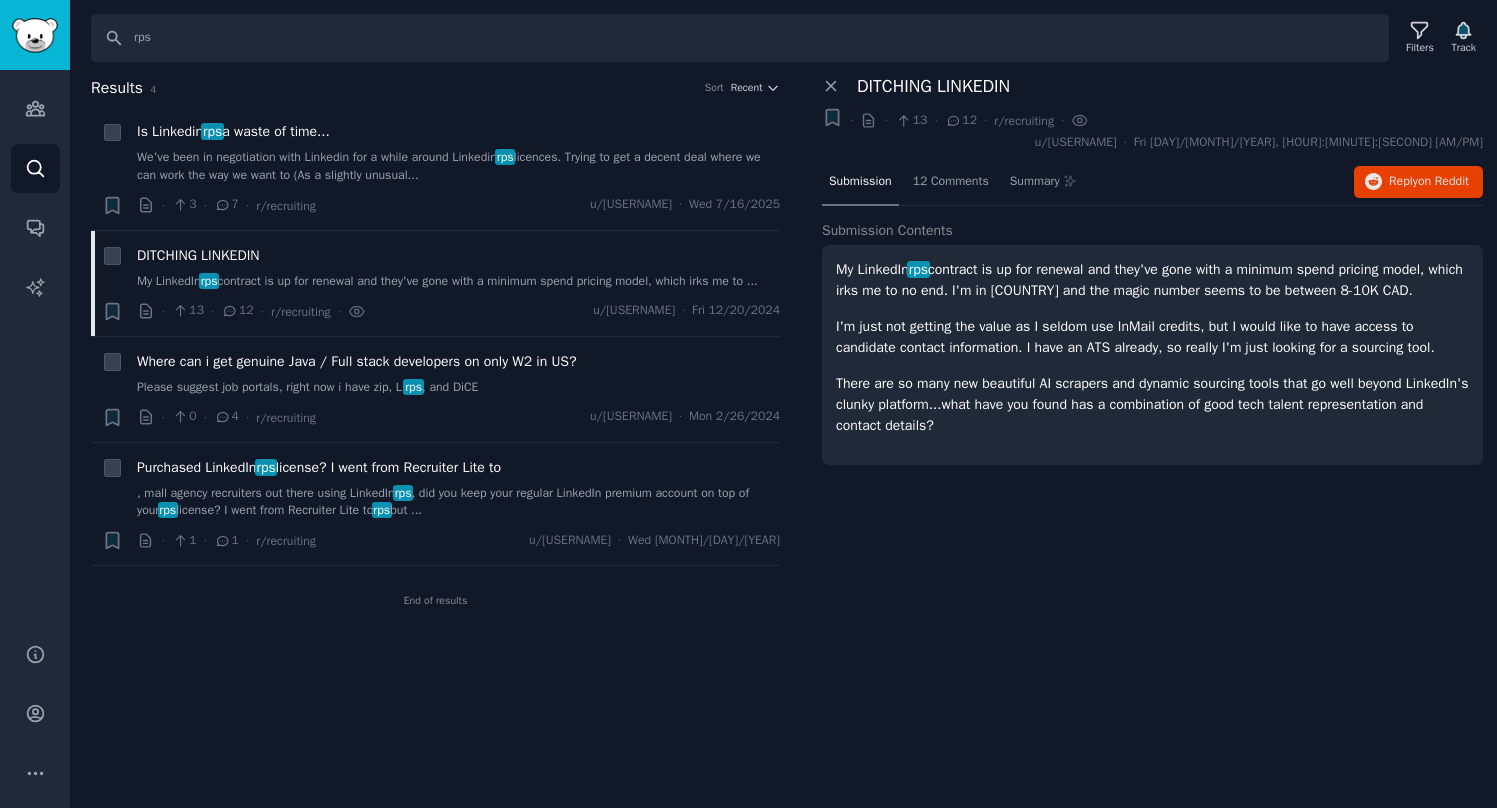 scroll, scrollTop: 0, scrollLeft: 0, axis: both 